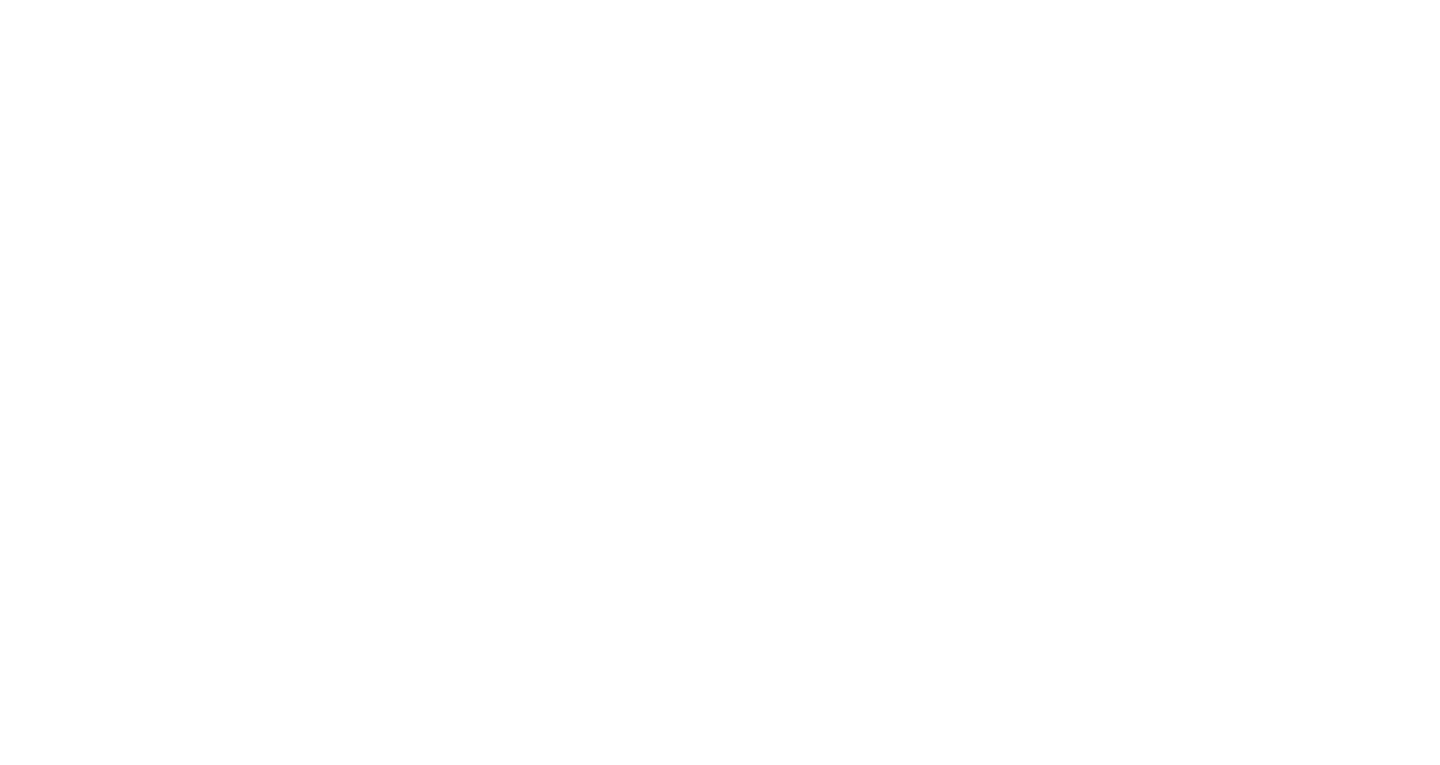 scroll, scrollTop: 0, scrollLeft: 0, axis: both 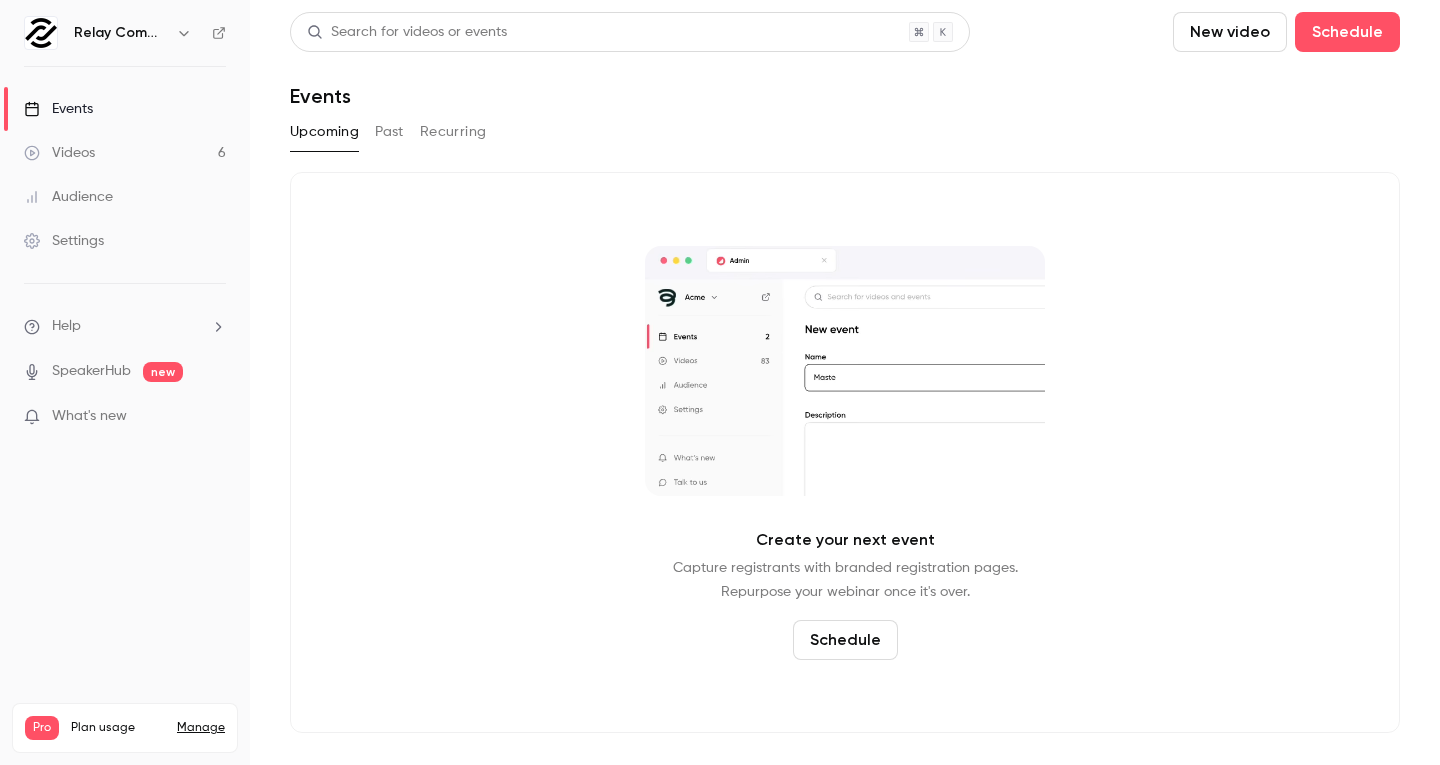 click on "Videos 6" at bounding box center [125, 153] 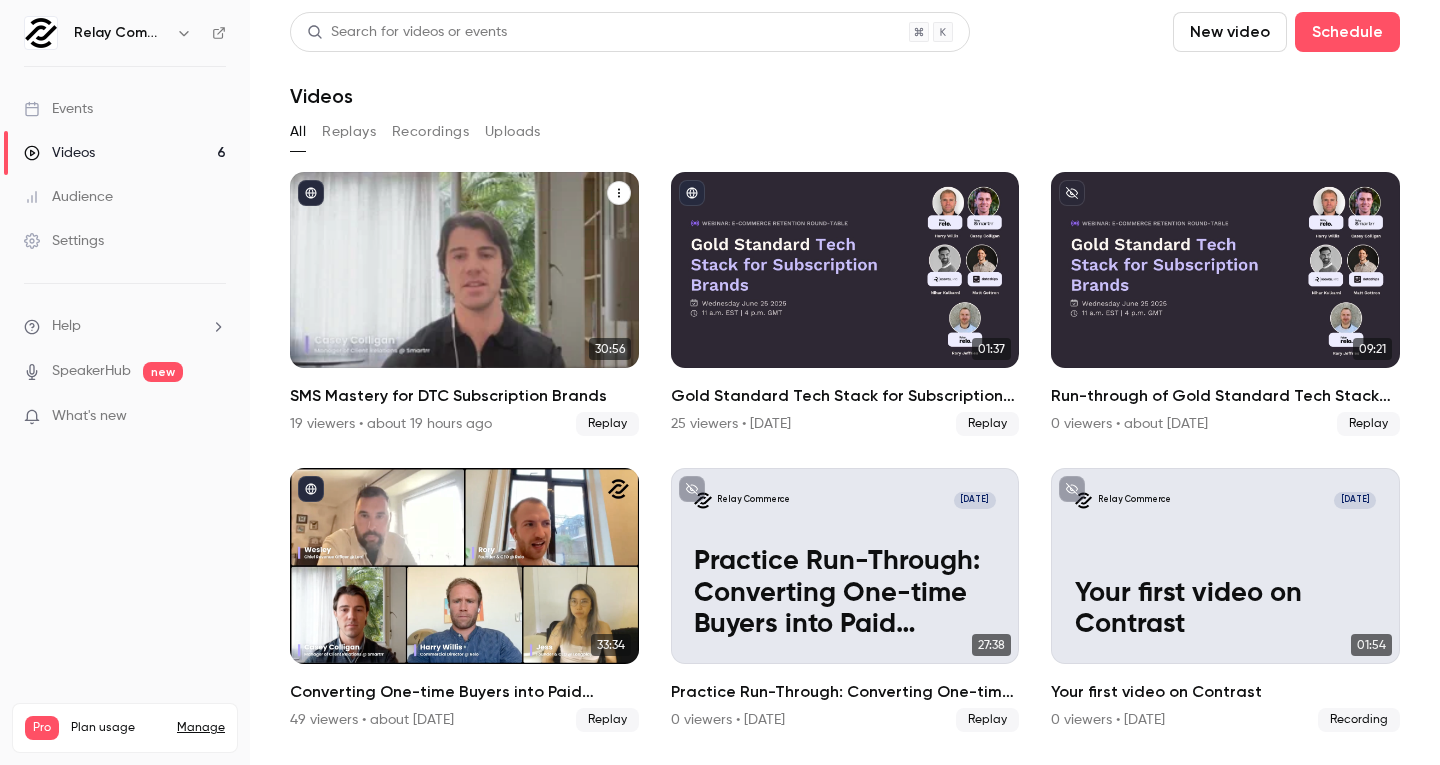 click at bounding box center (464, 270) 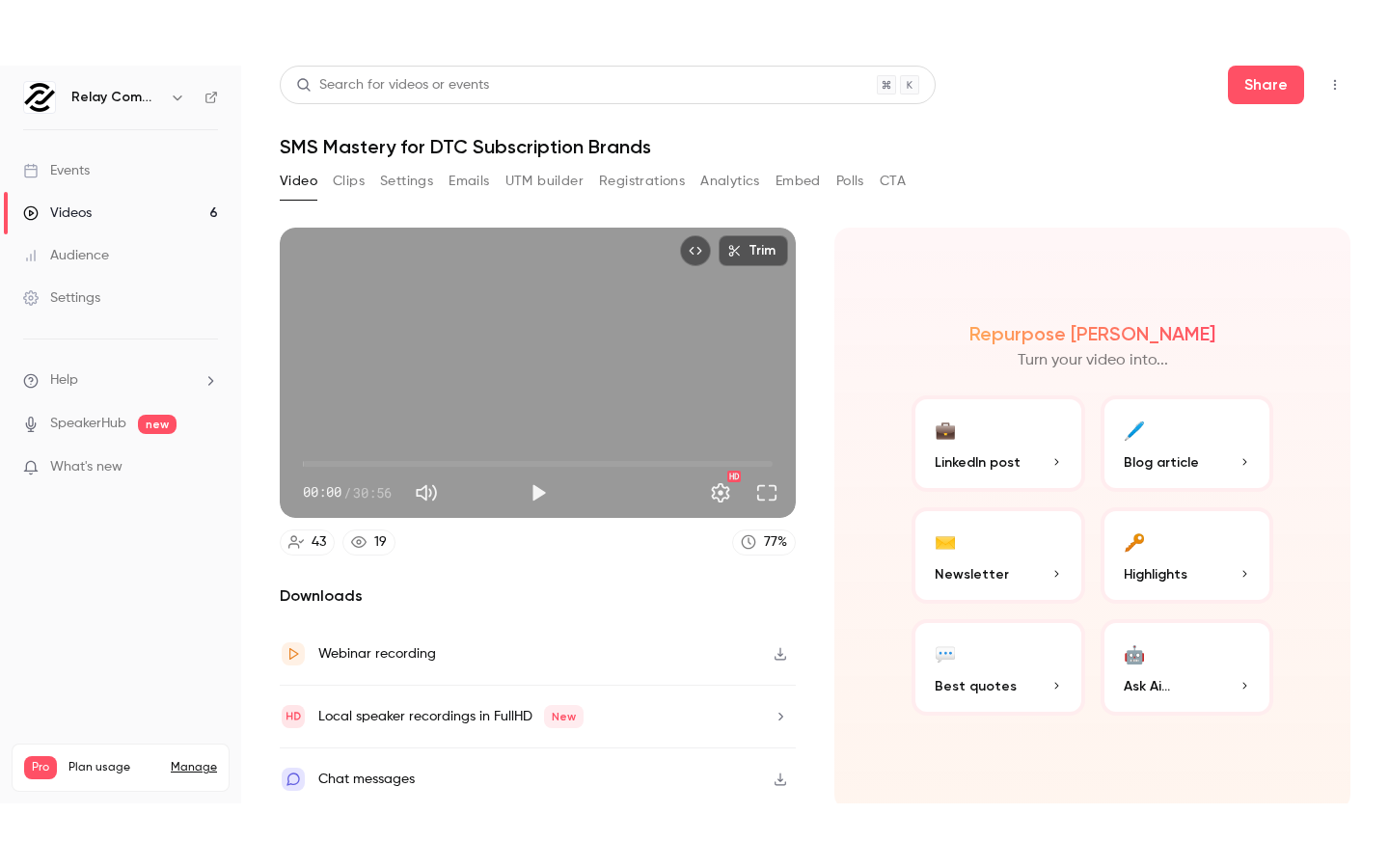 scroll, scrollTop: 14, scrollLeft: 0, axis: vertical 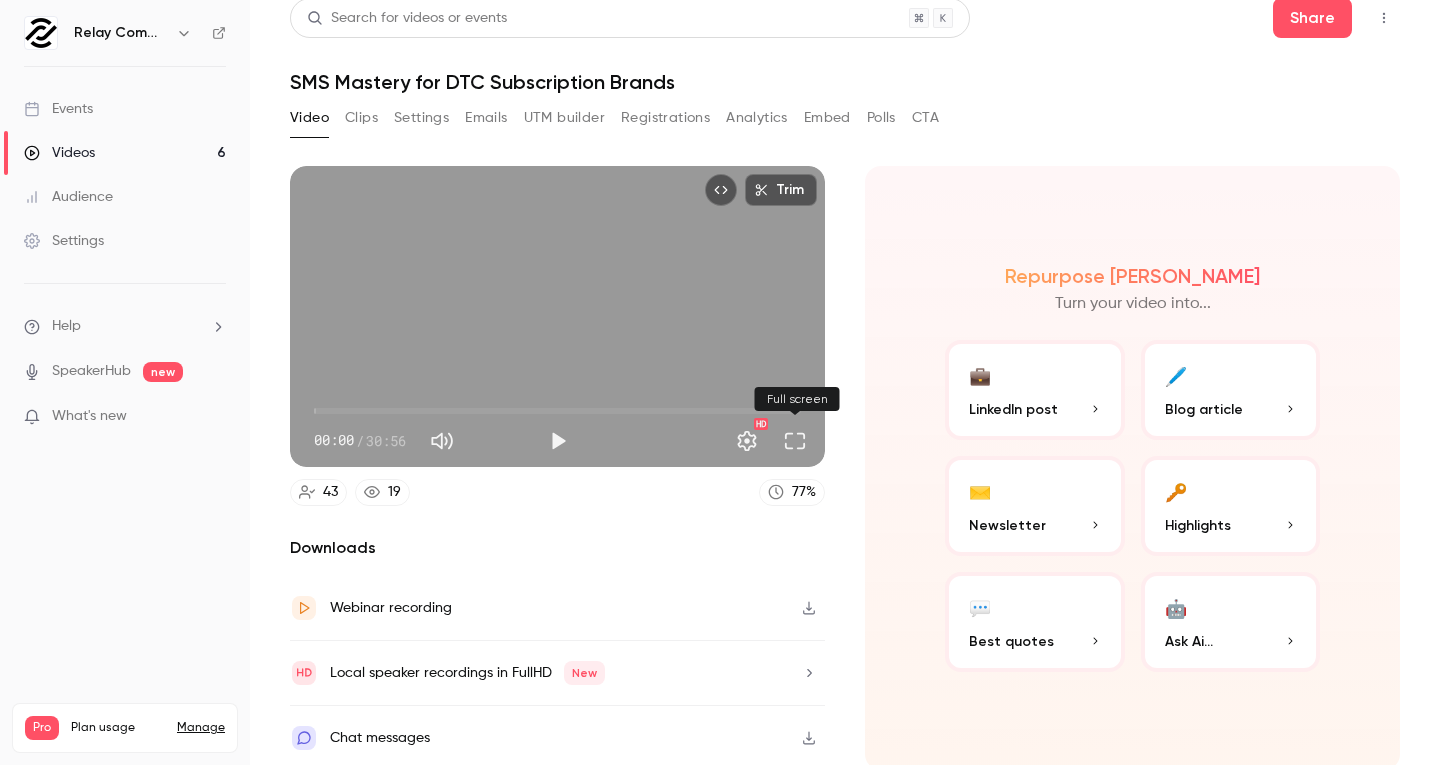 click at bounding box center (795, 441) 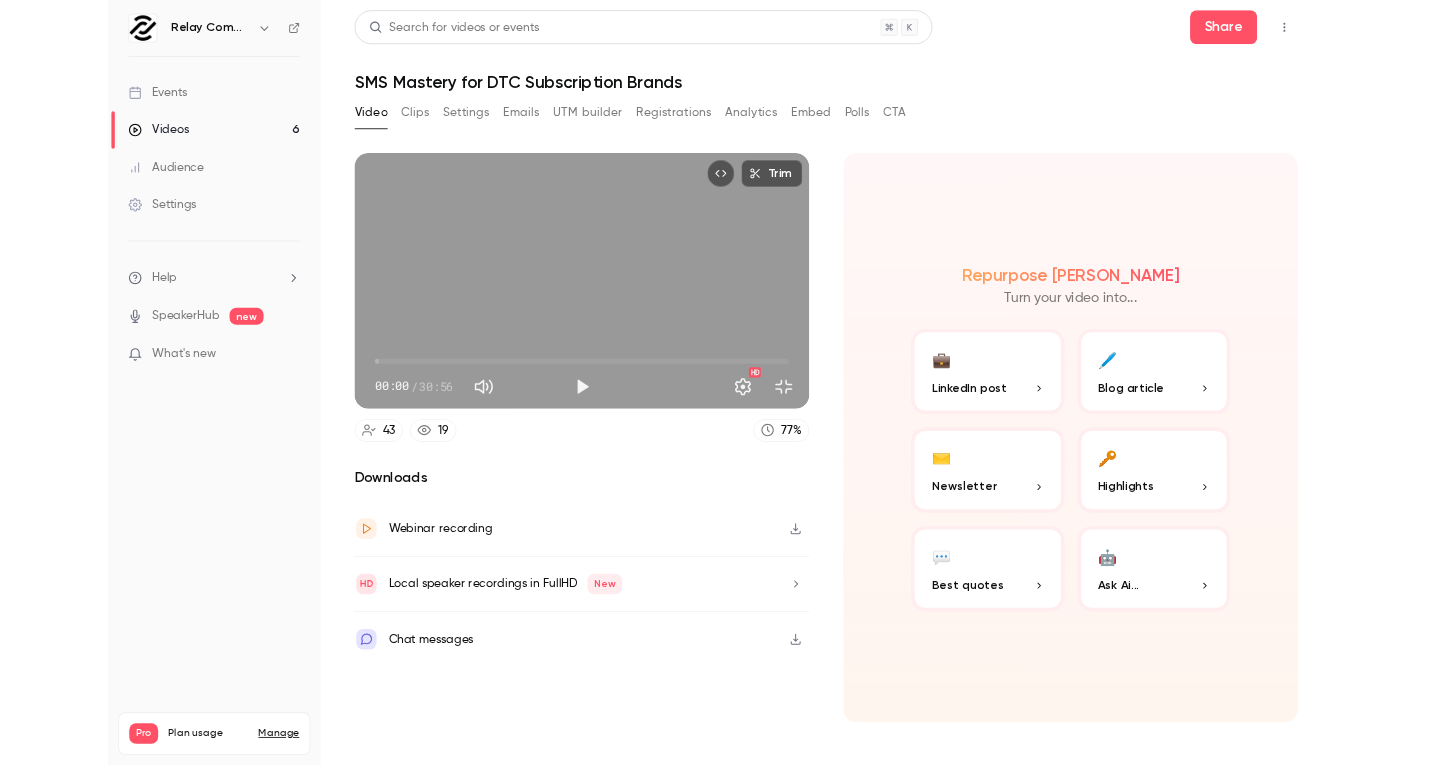 scroll, scrollTop: 0, scrollLeft: 0, axis: both 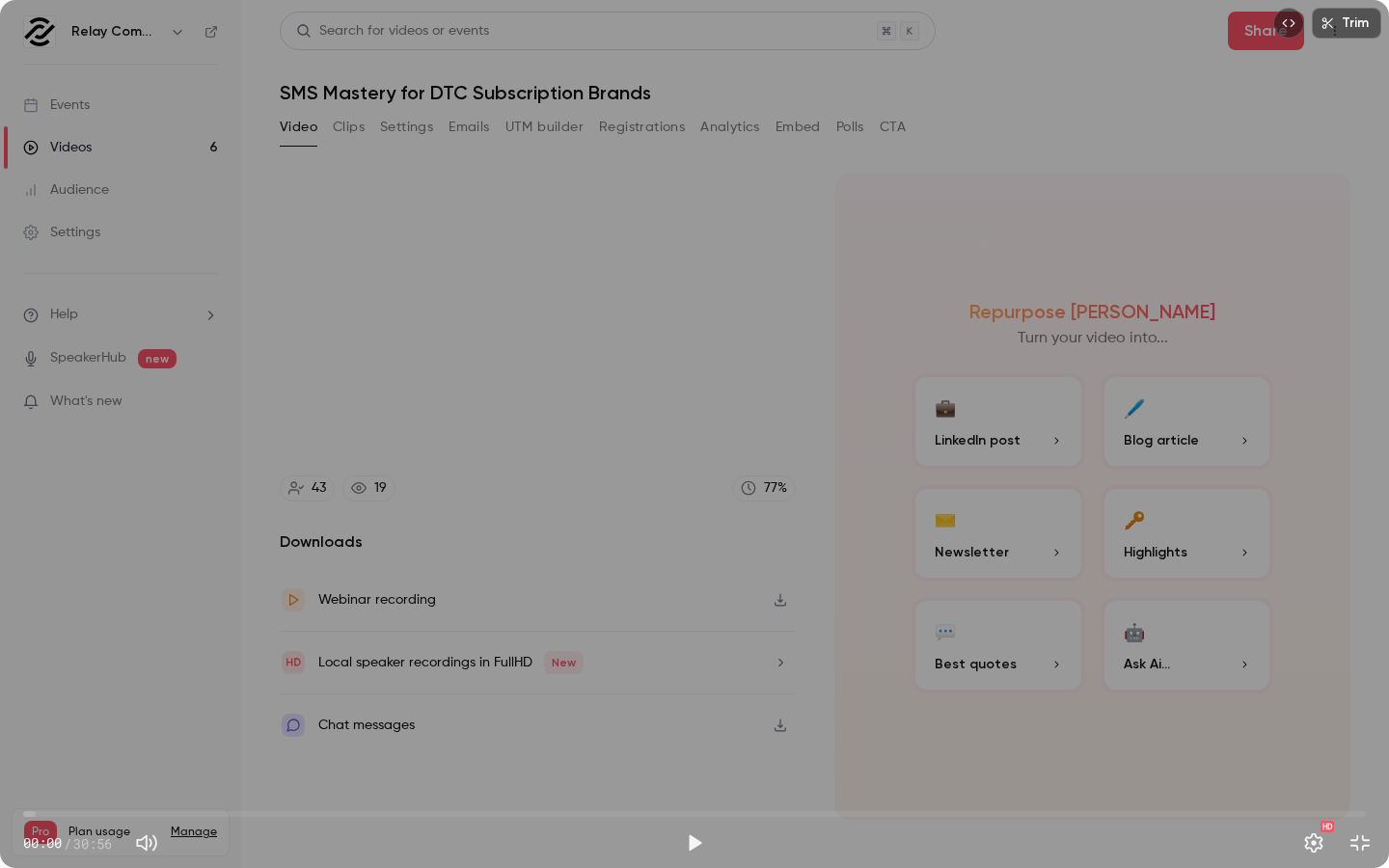 click at bounding box center [694, 843] 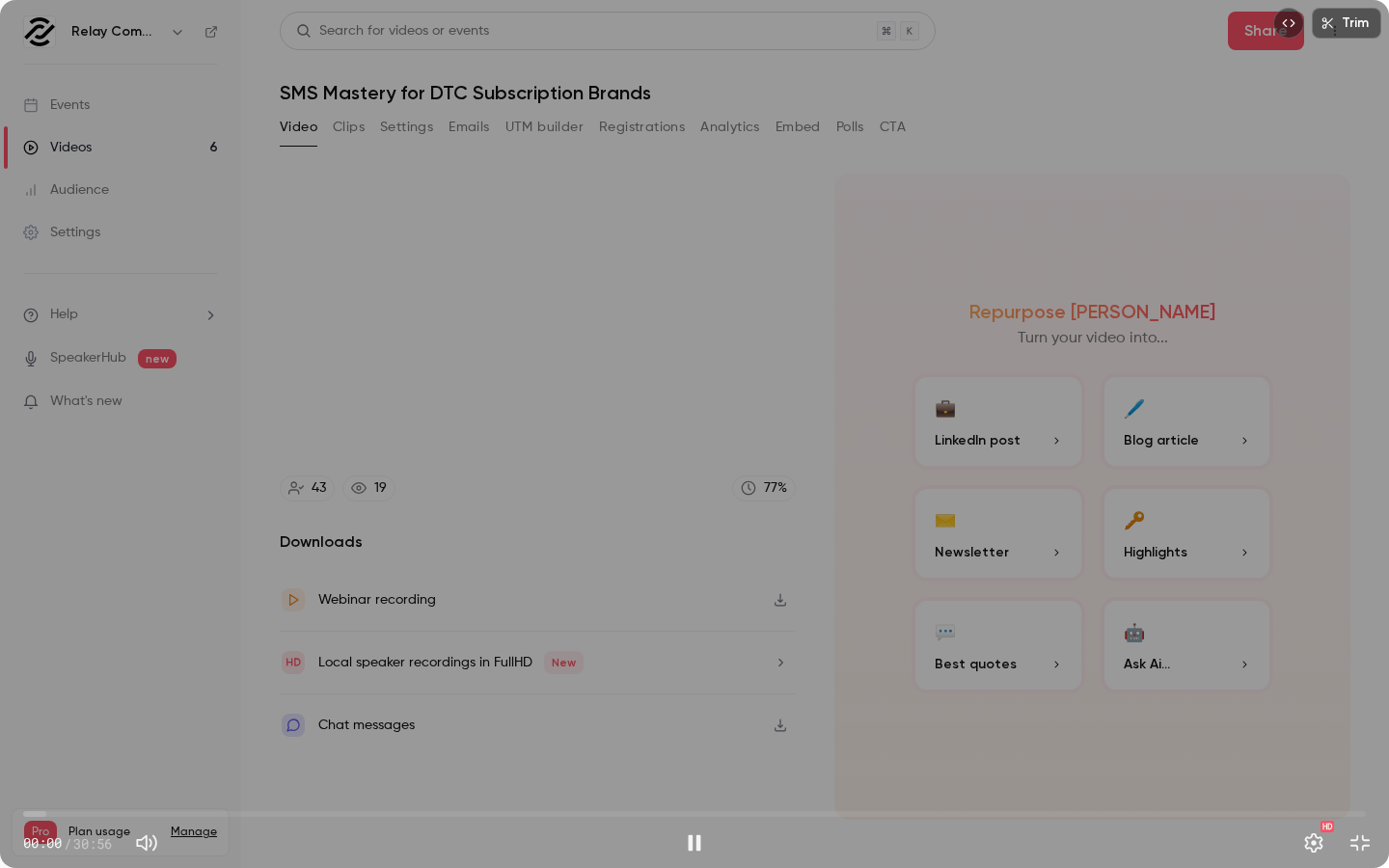 drag, startPoint x: 37, startPoint y: 810, endPoint x: 8, endPoint y: 810, distance: 29 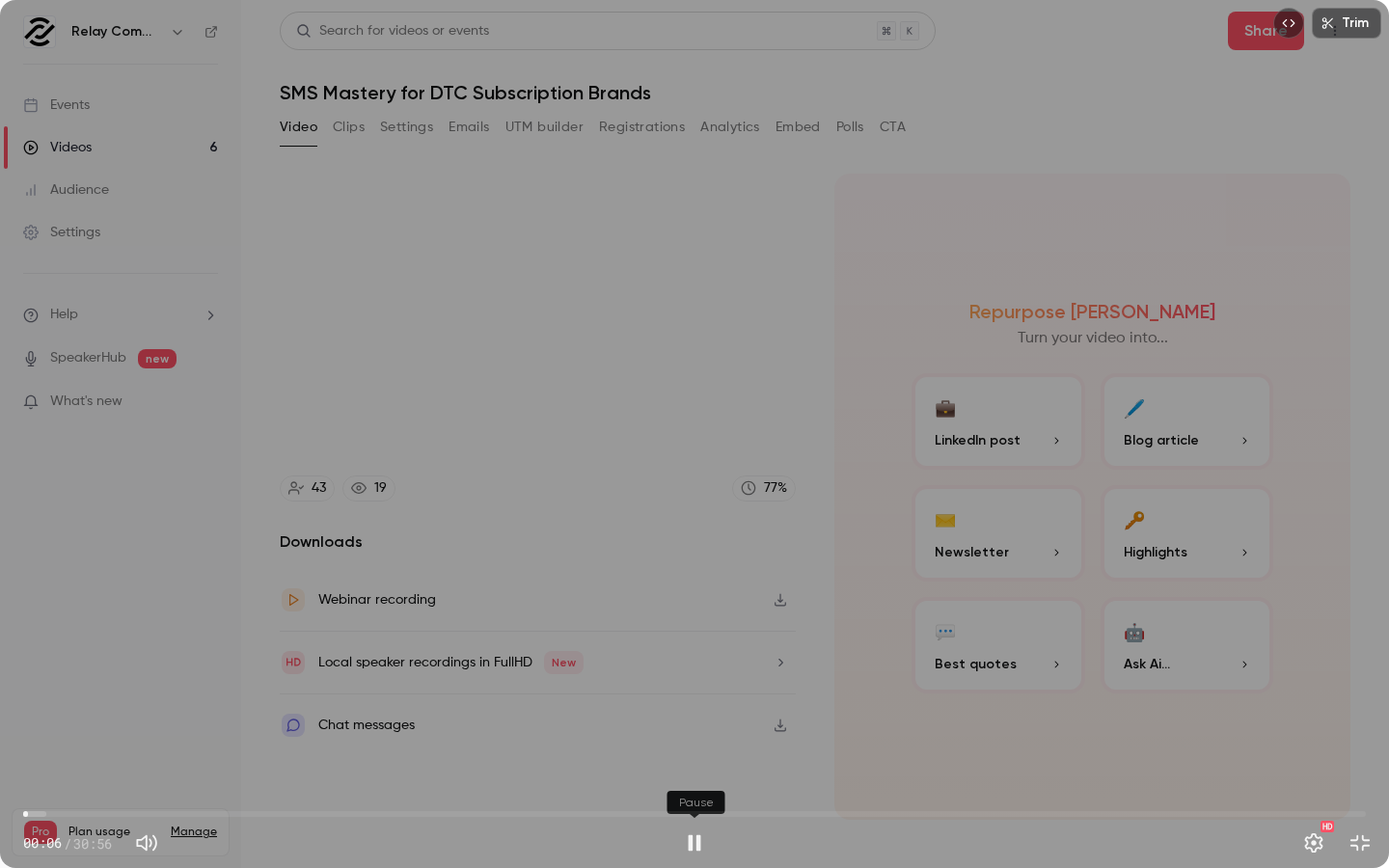 click at bounding box center [694, 843] 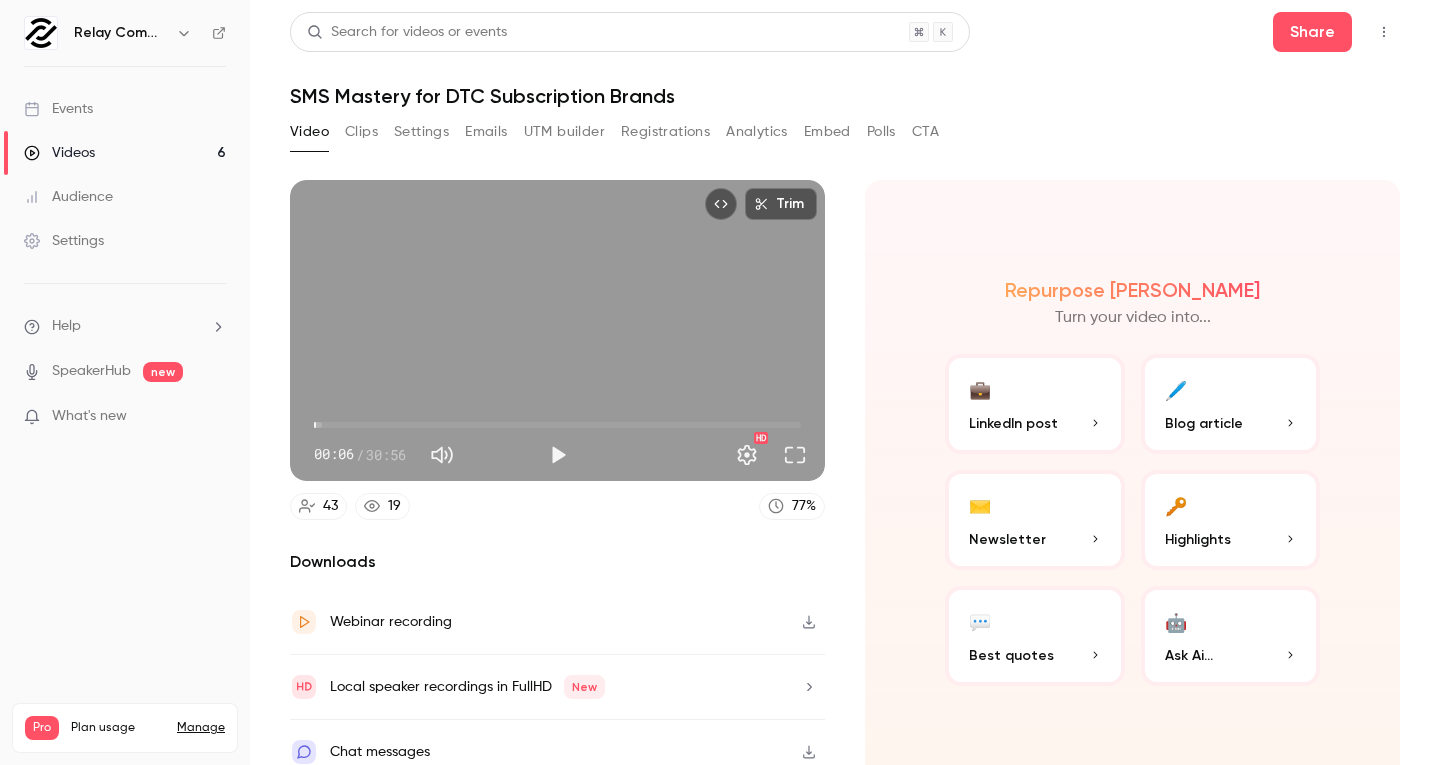 click on "Trim" at bounding box center (781, 204) 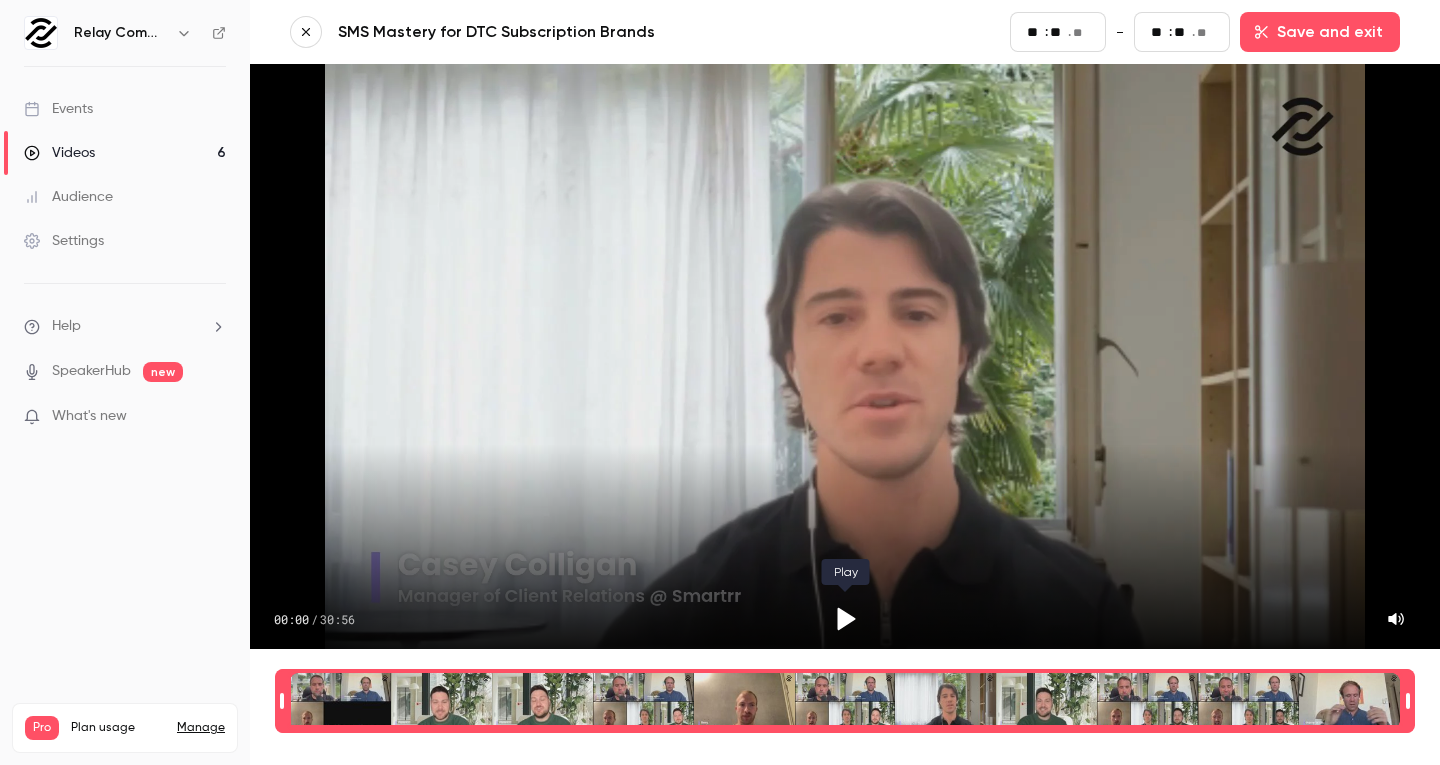 click 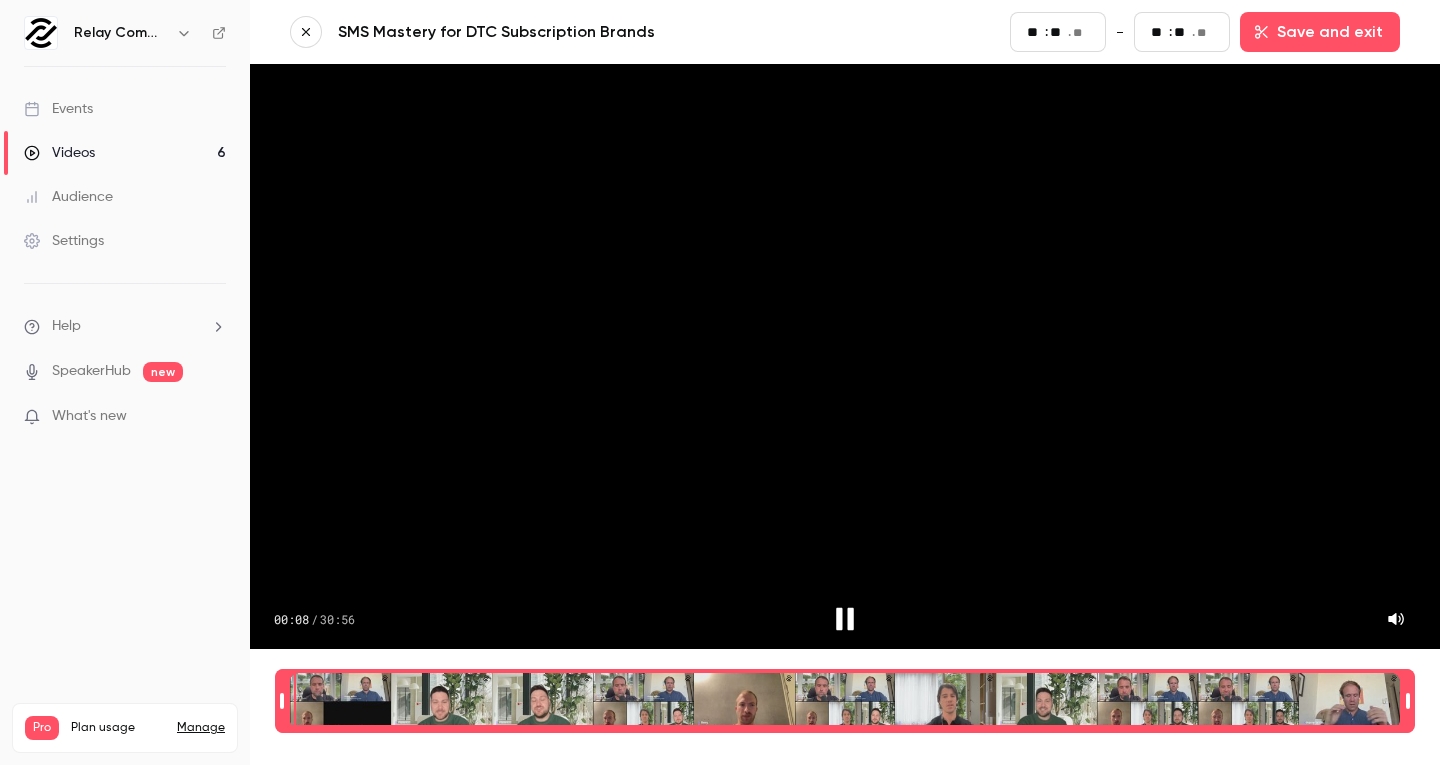 click 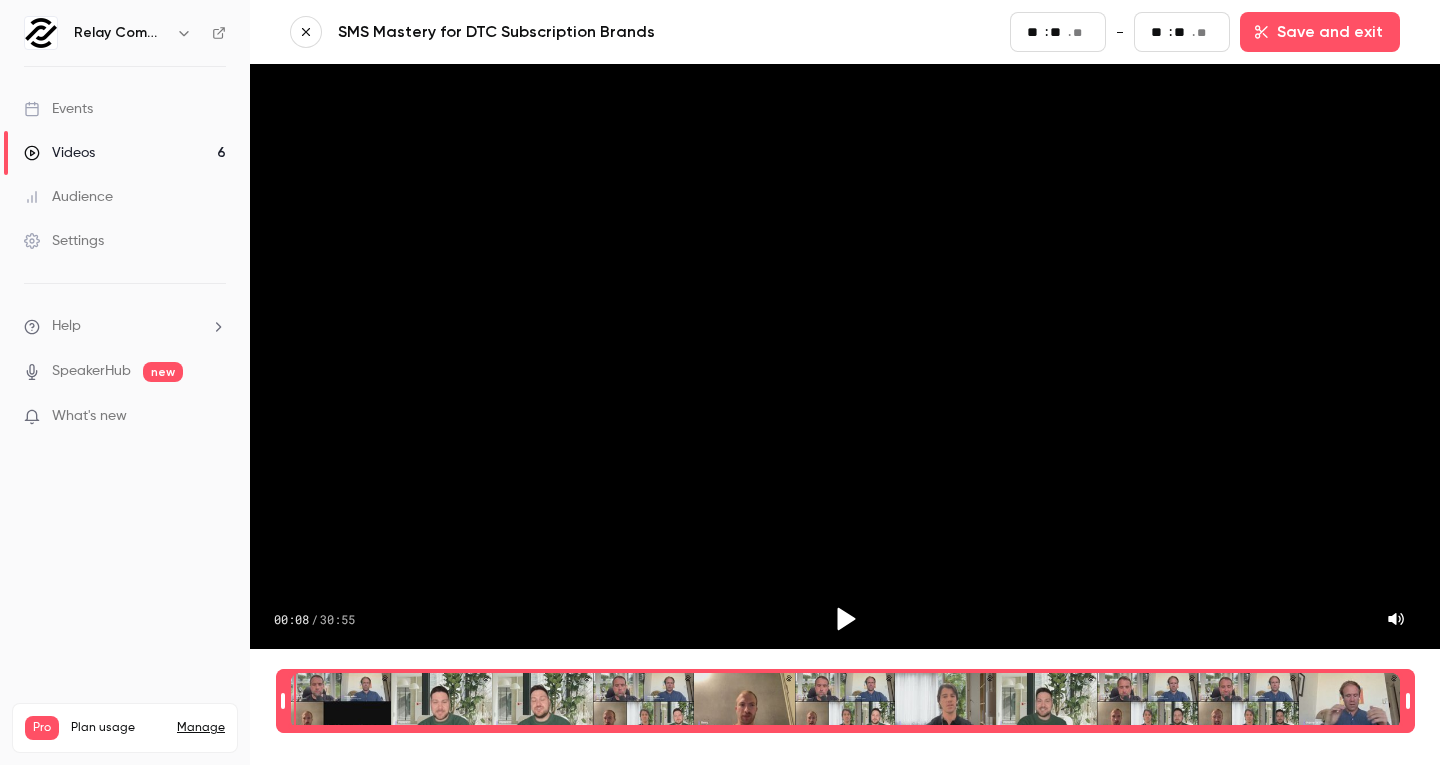 type on "*" 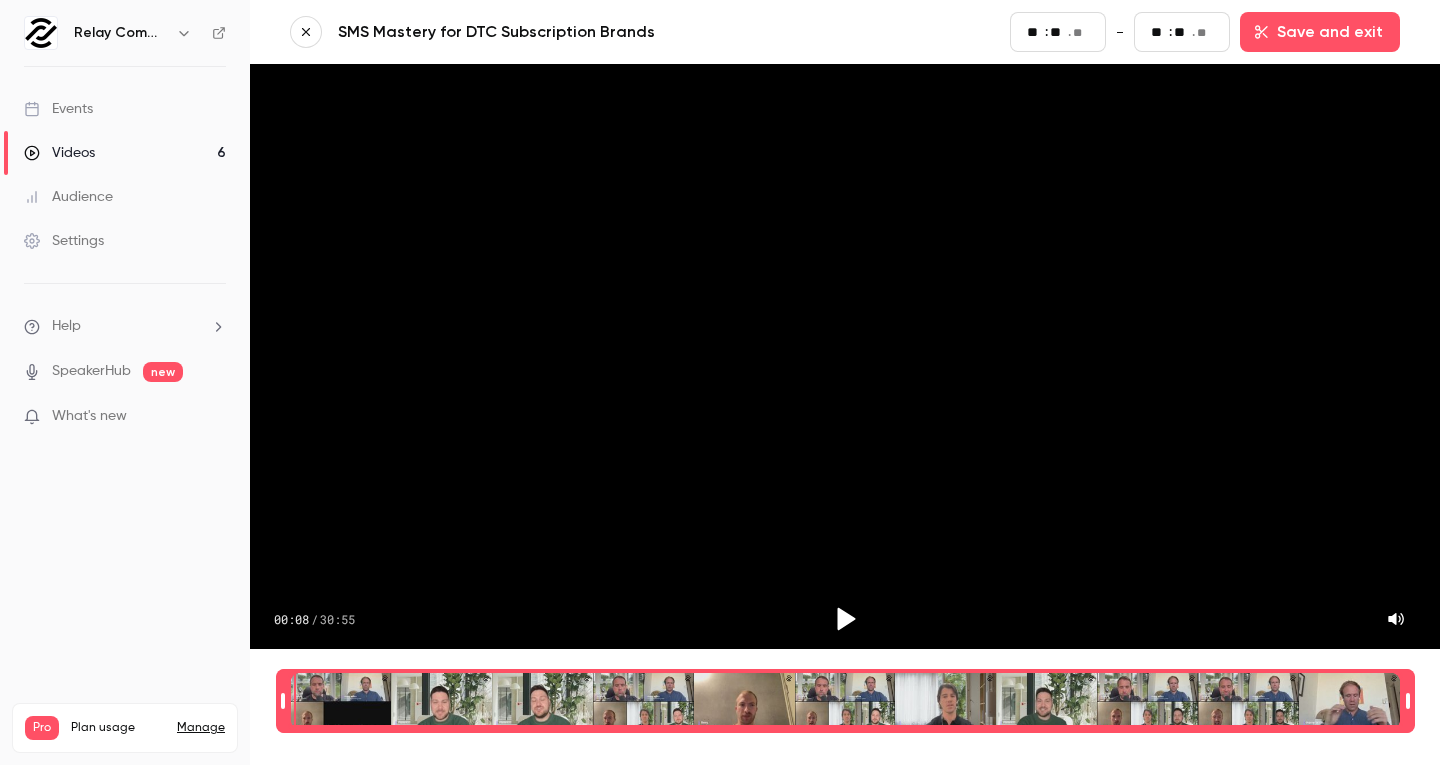 type on "**" 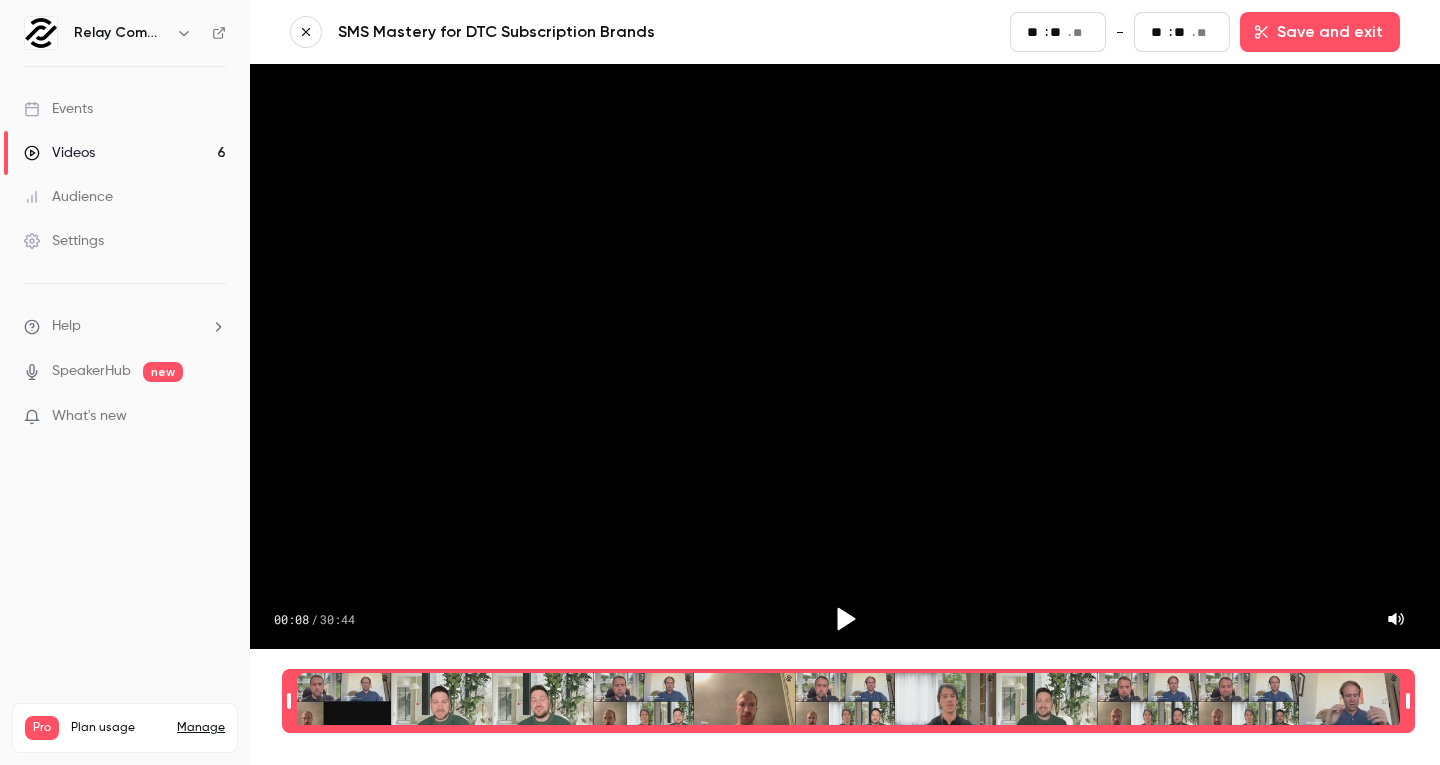 type on "**" 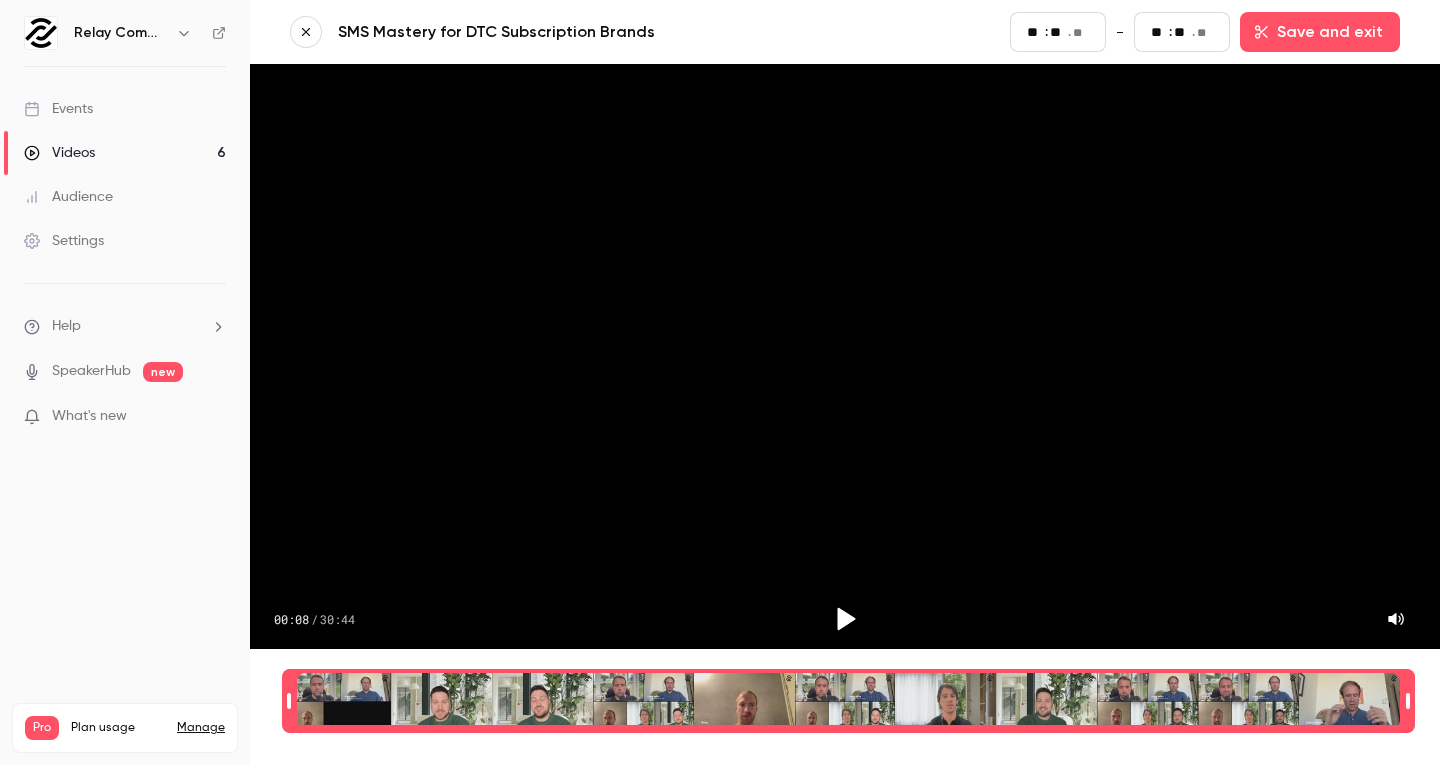 type on "**" 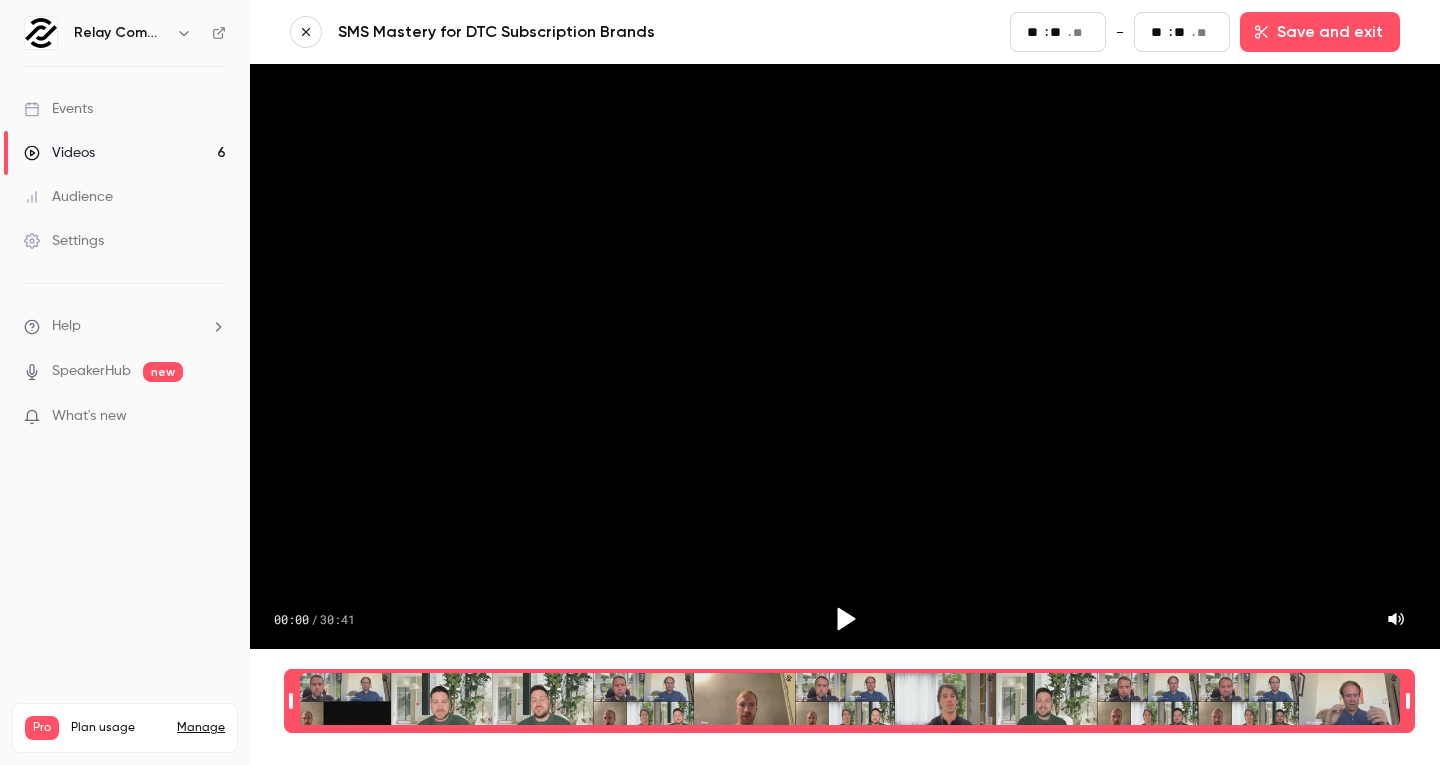type on "**" 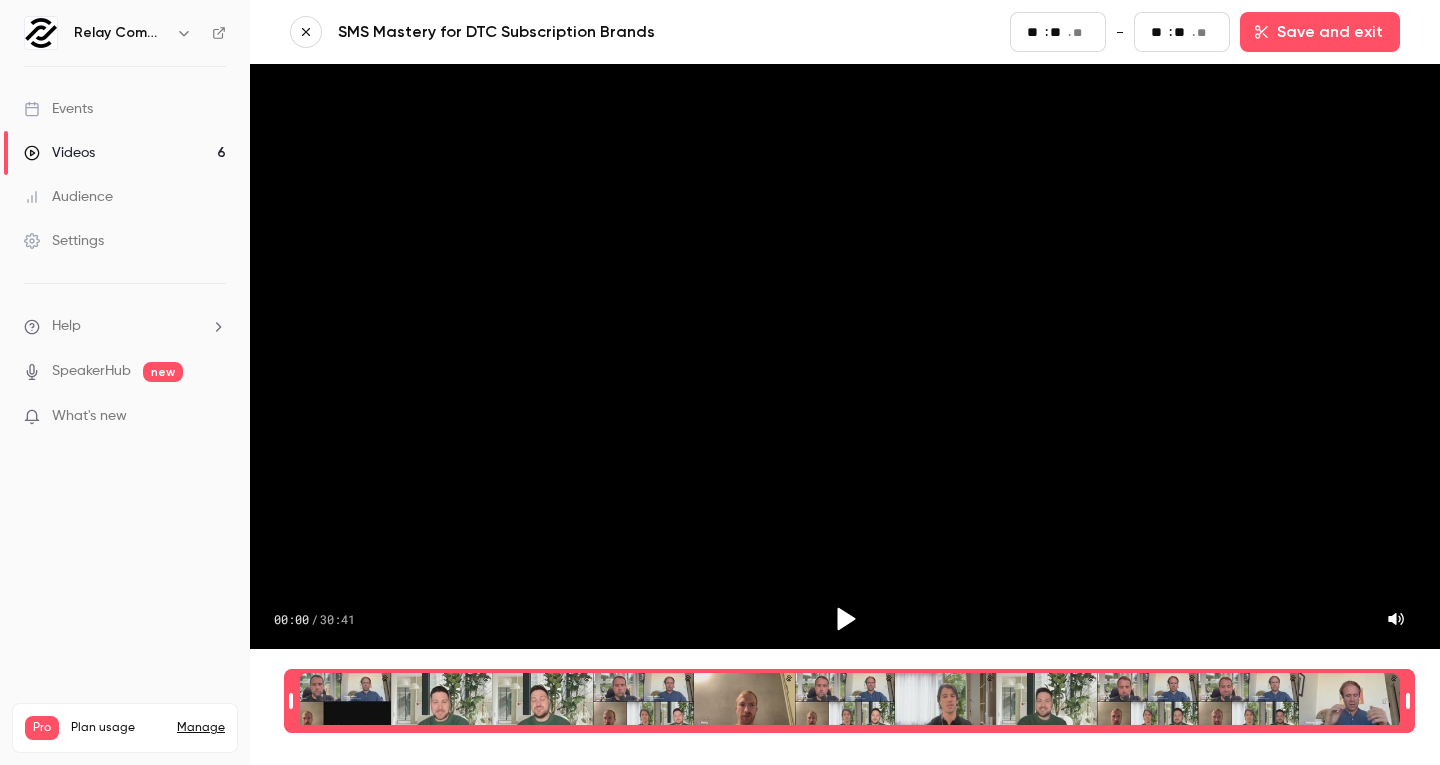 type on "**" 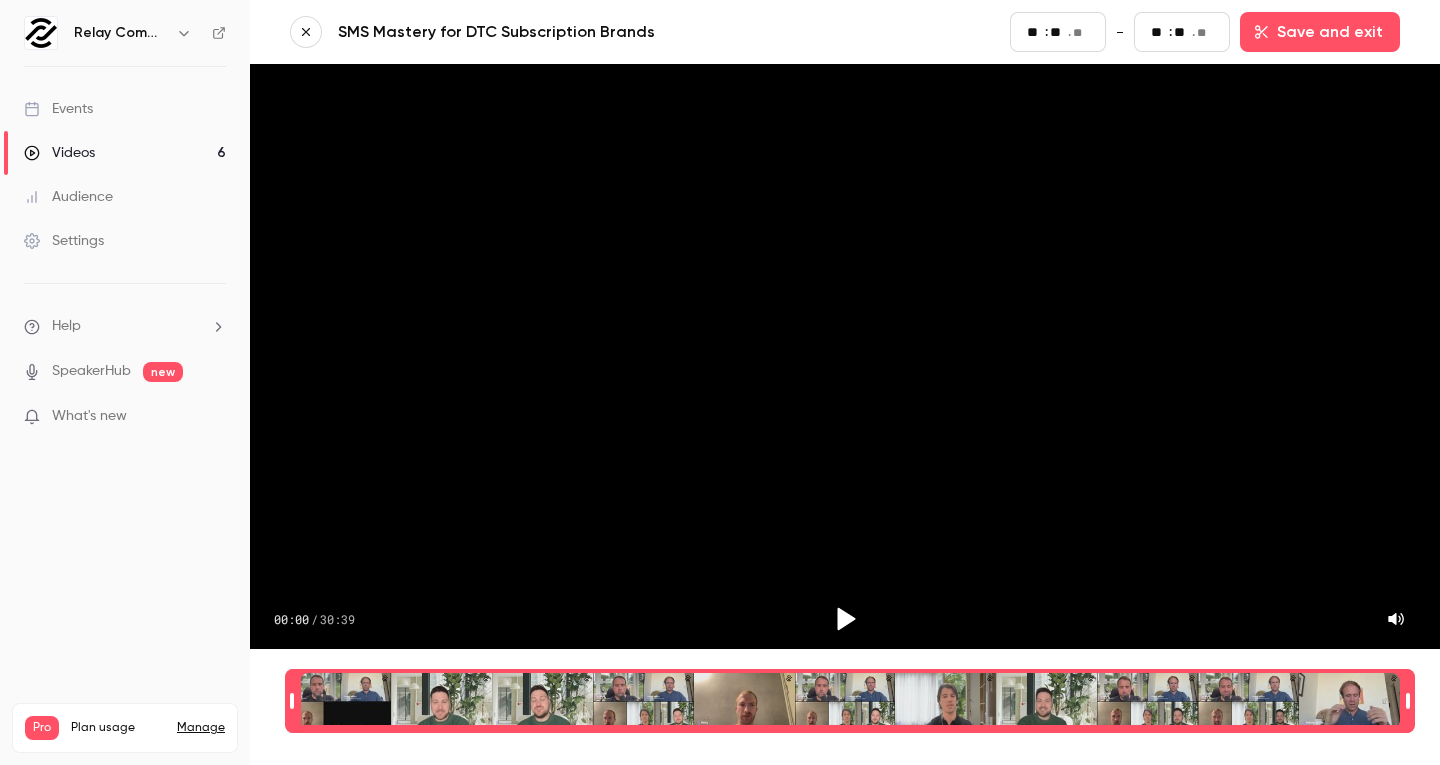 drag, startPoint x: 281, startPoint y: 694, endPoint x: 291, endPoint y: 695, distance: 10.049875 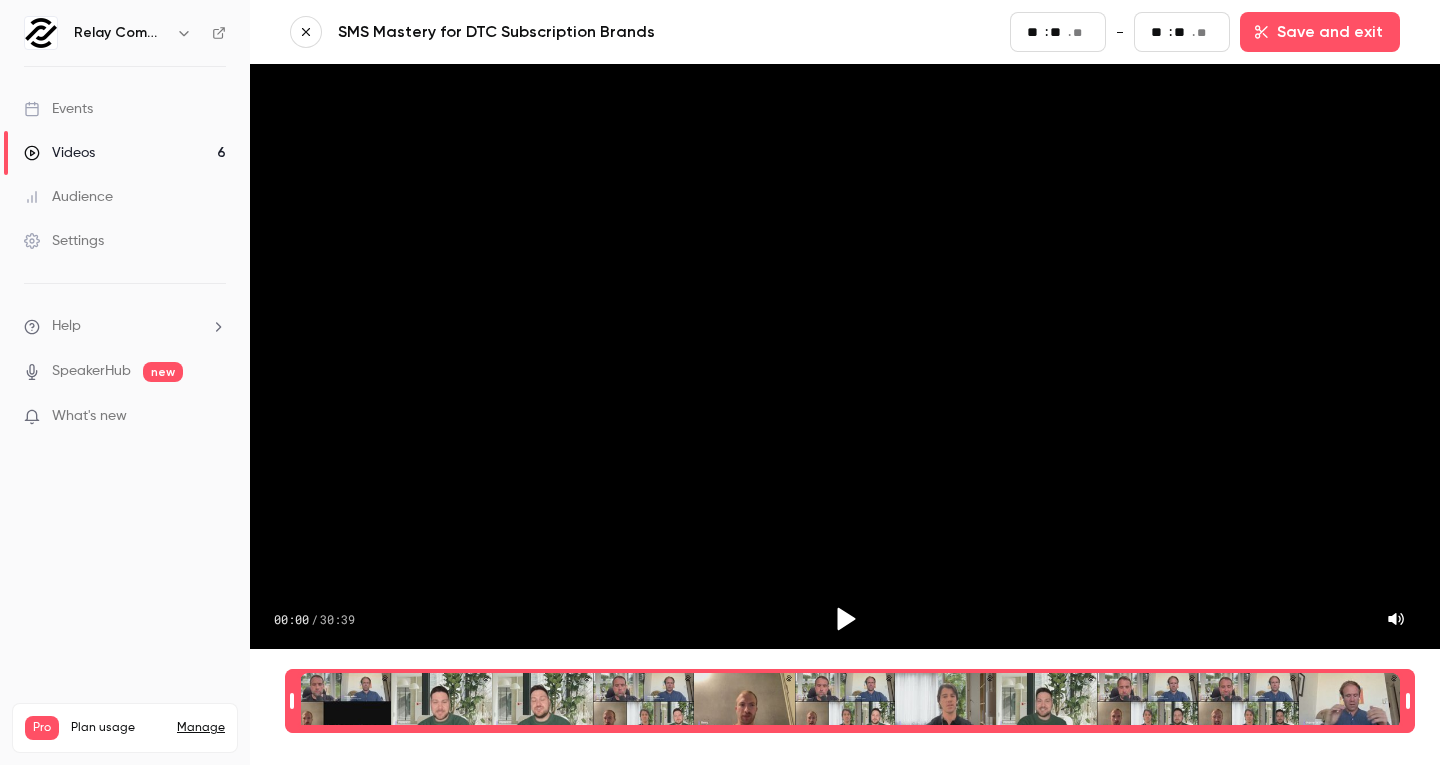 click at bounding box center [292, 701] 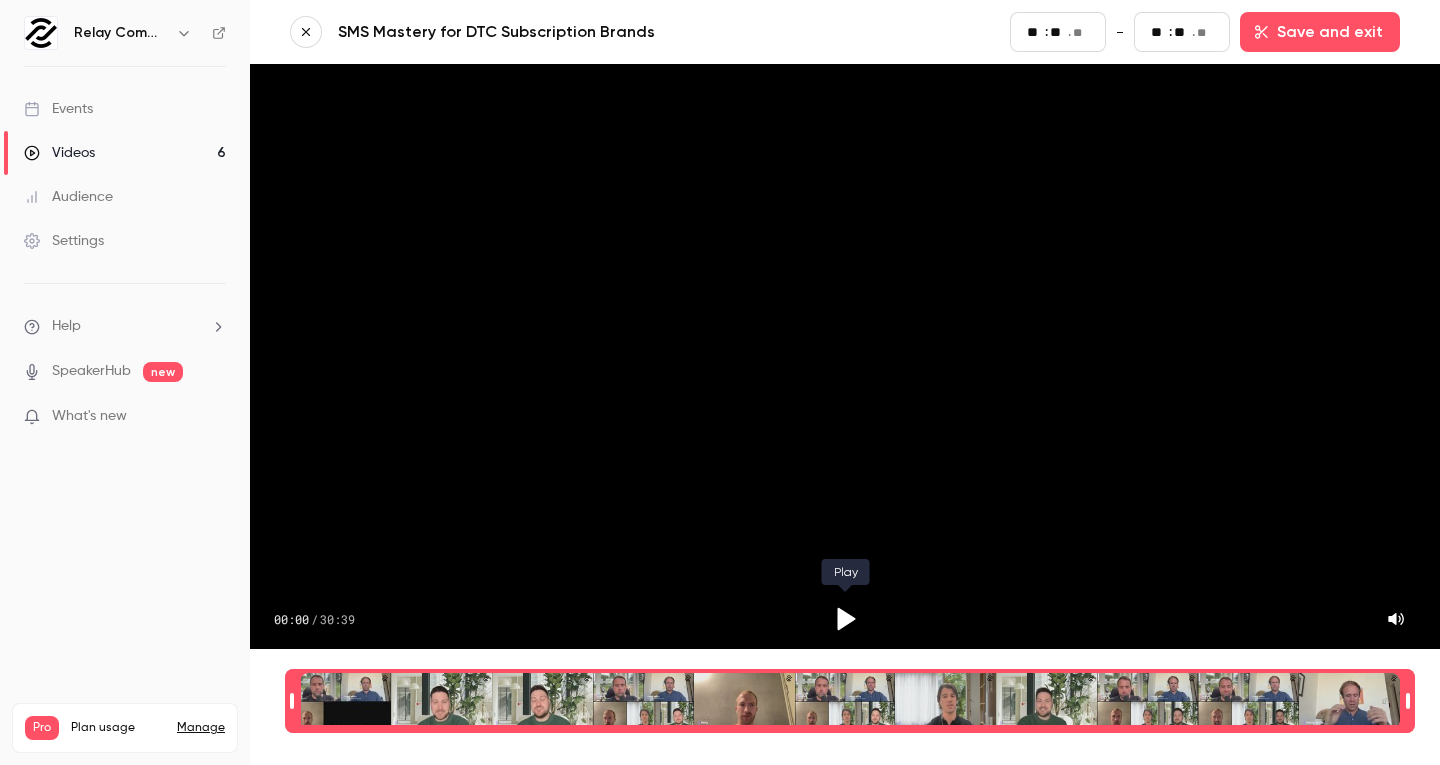 click 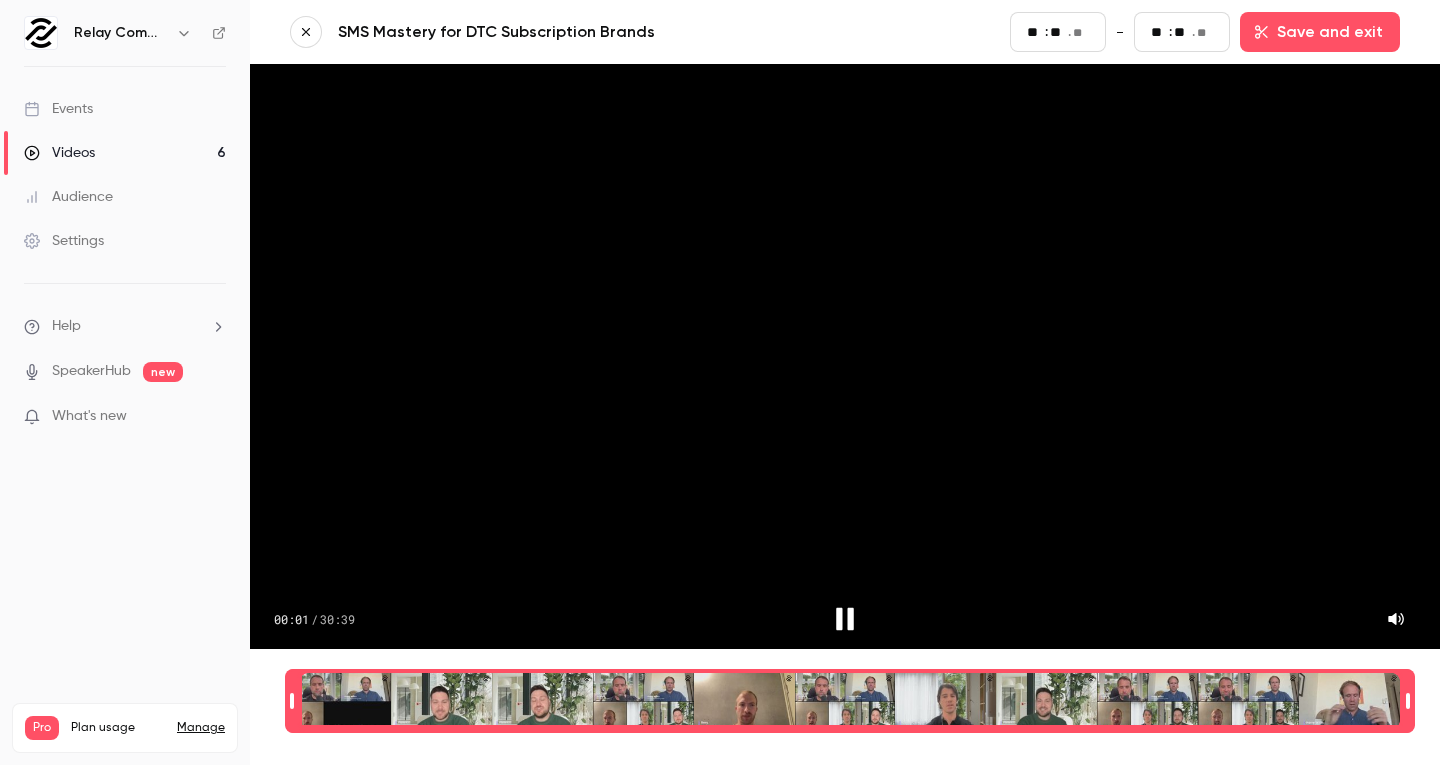 type on "**" 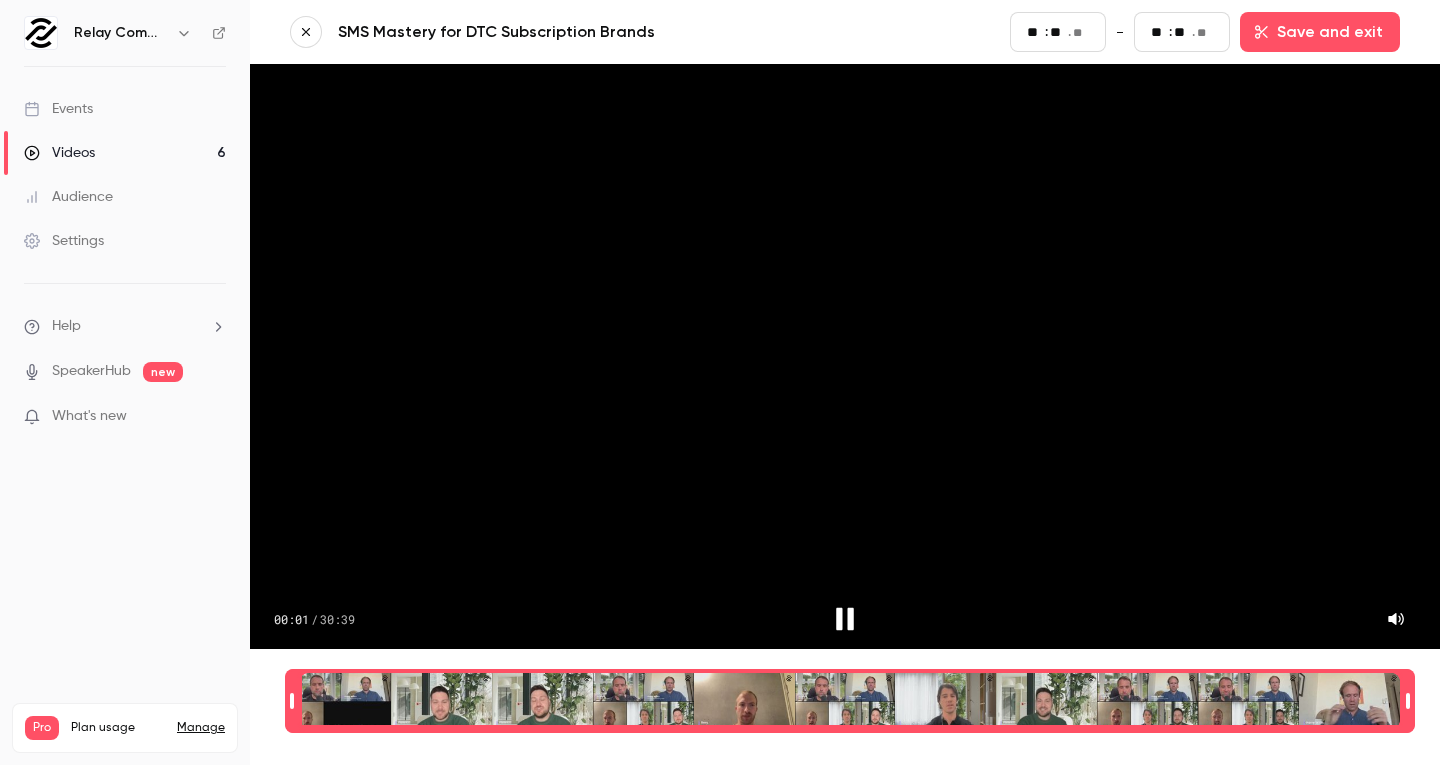 type on "**" 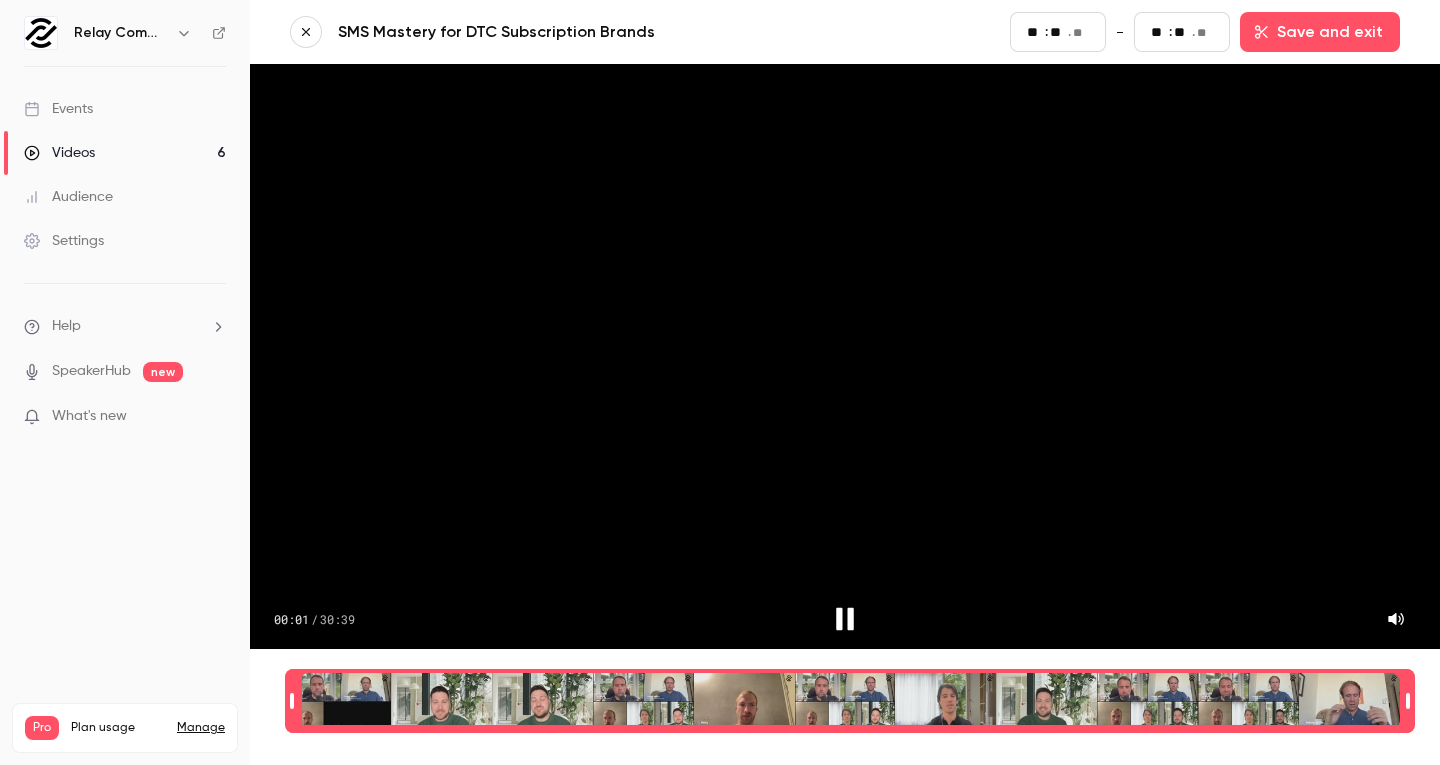type on "**" 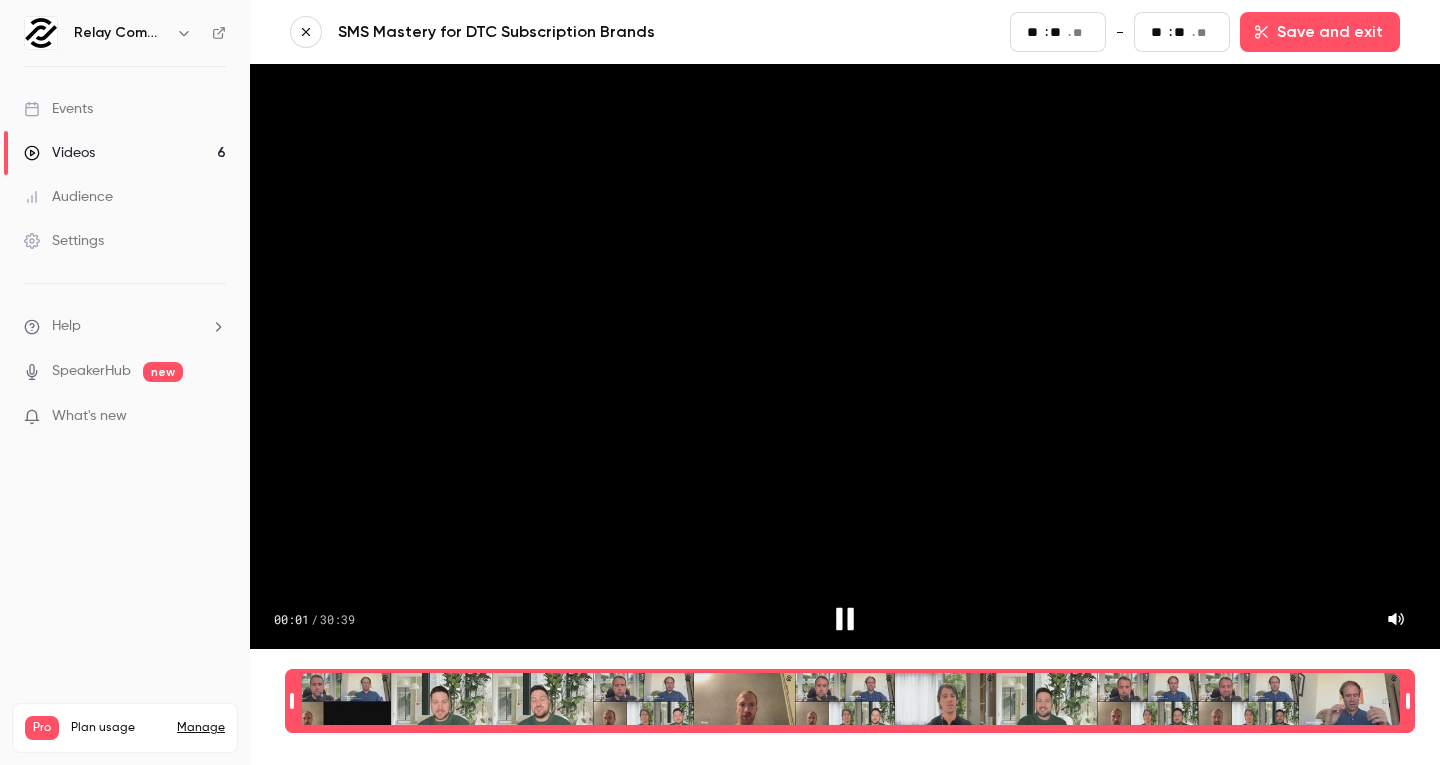 type on "**" 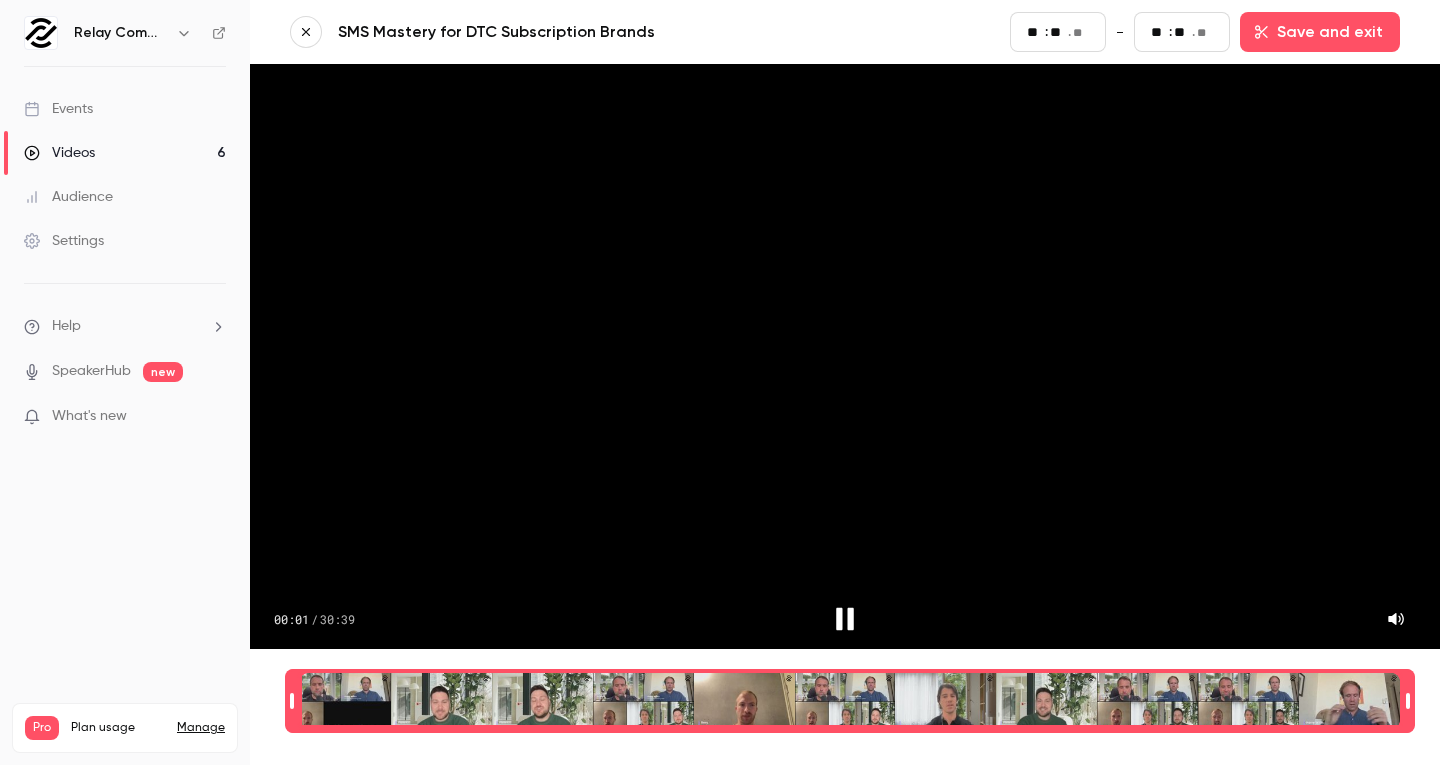 type on "**" 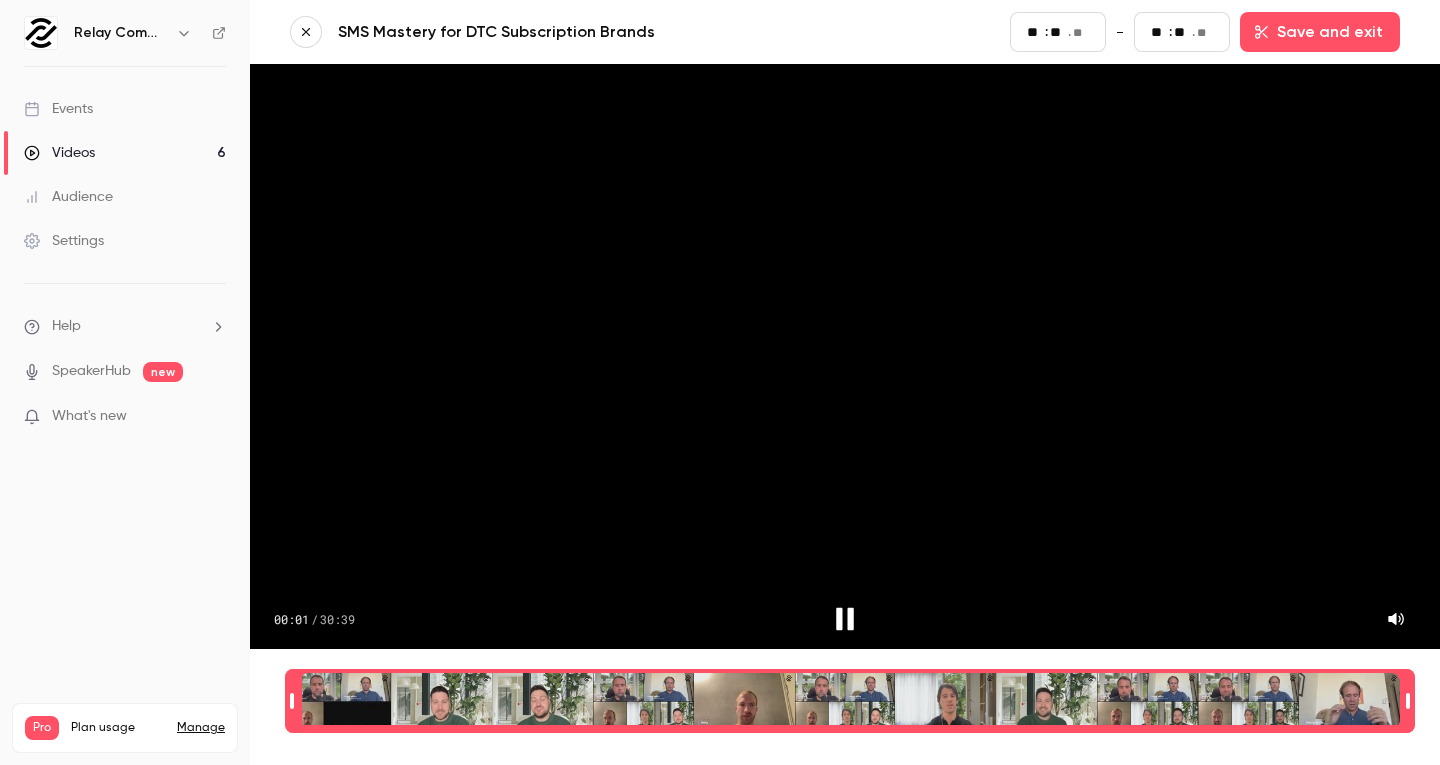 type on "**" 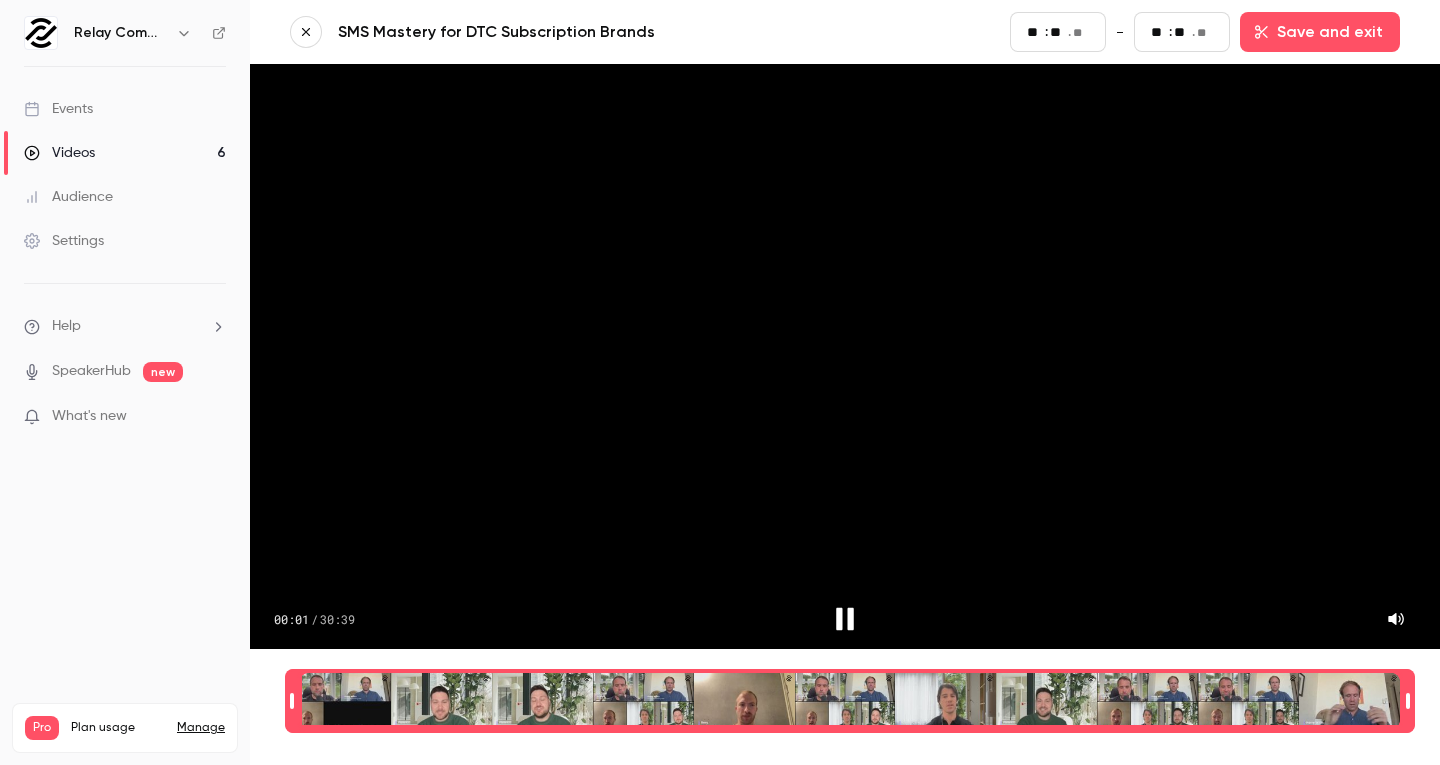 type on "**" 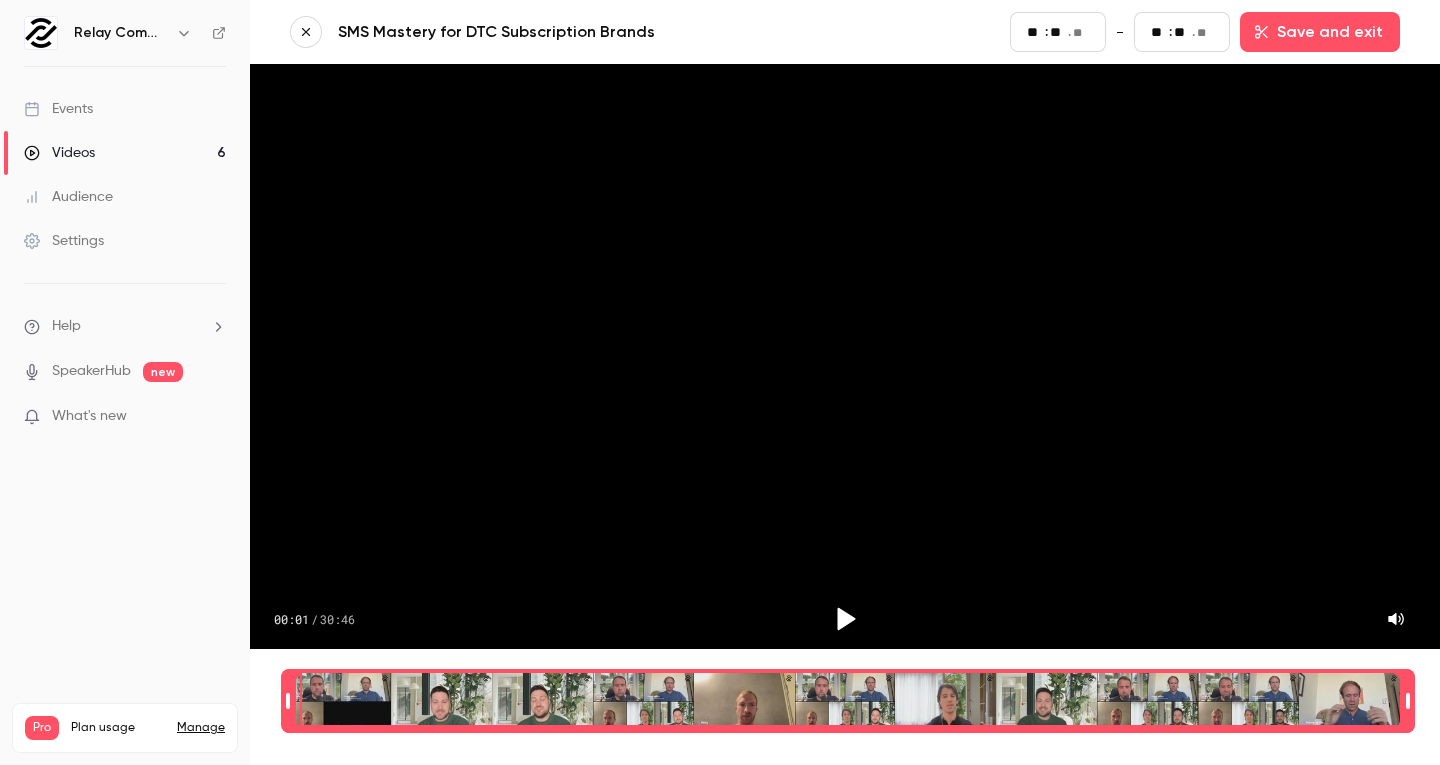 type on "**" 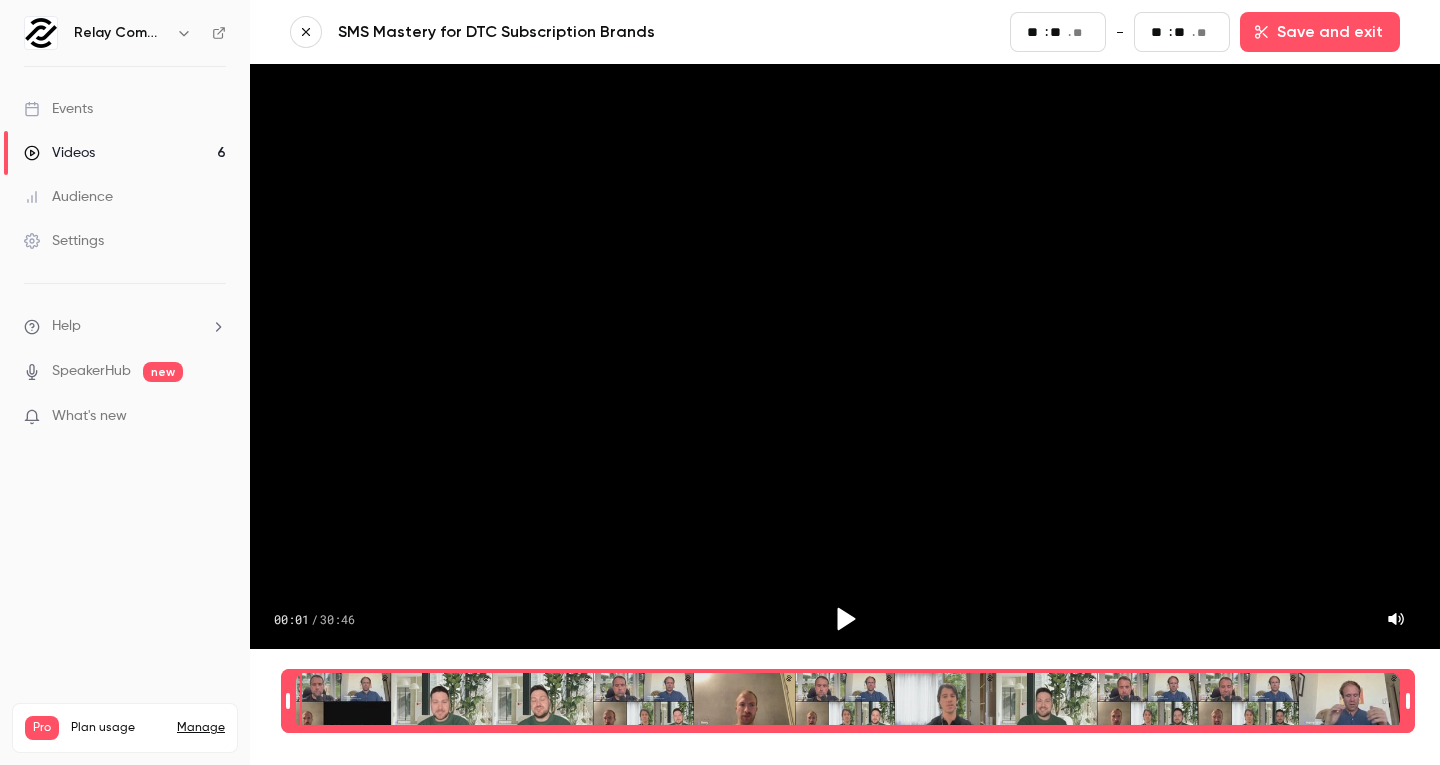 type on "**" 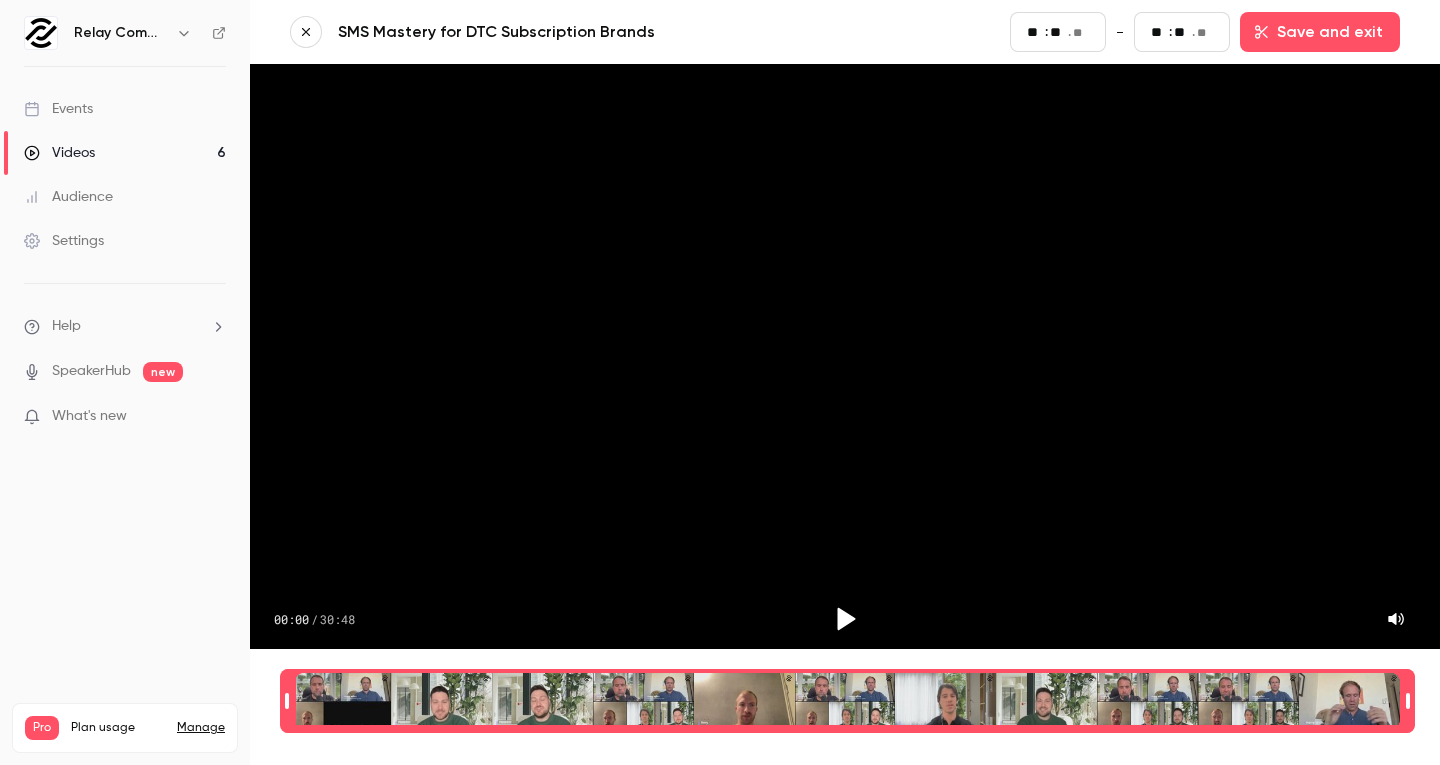 click at bounding box center [287, 701] 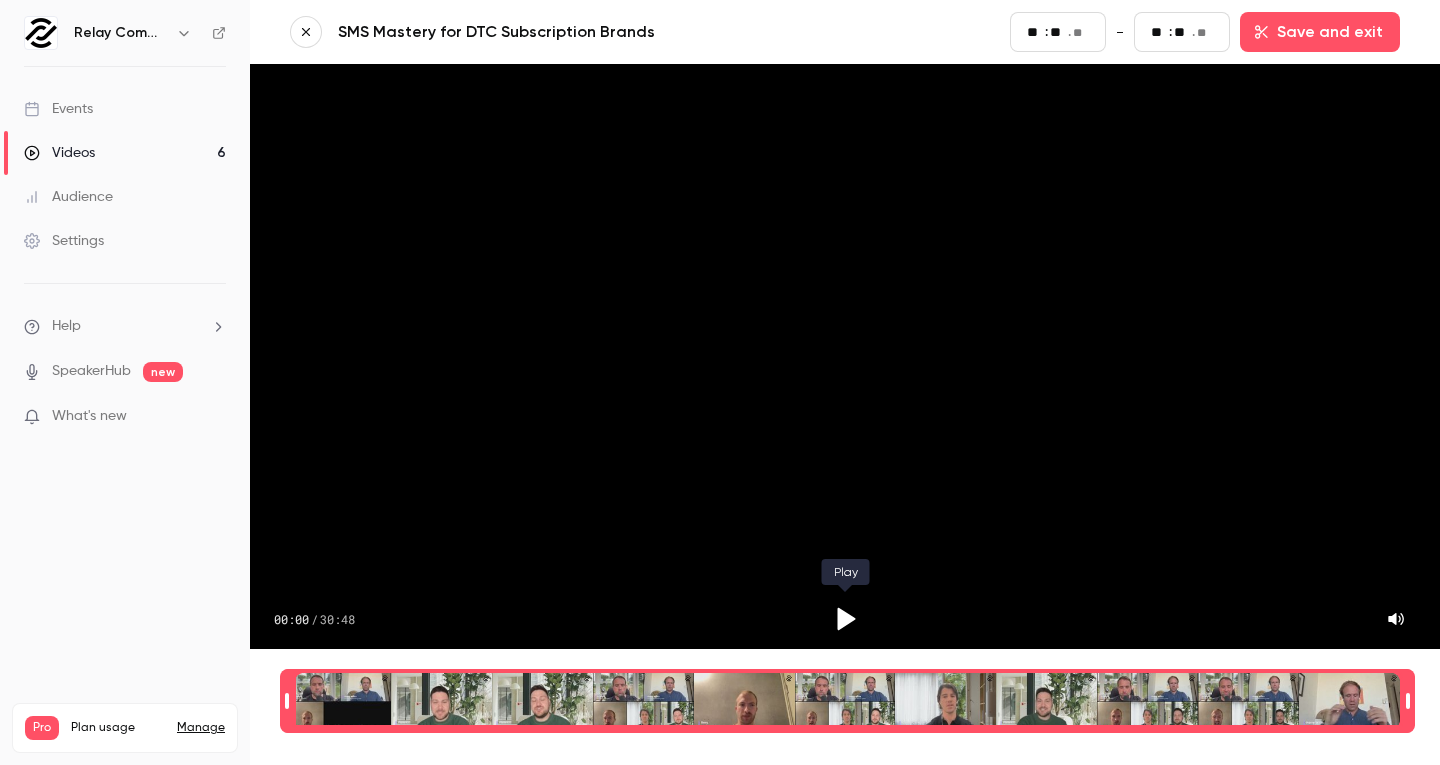 click 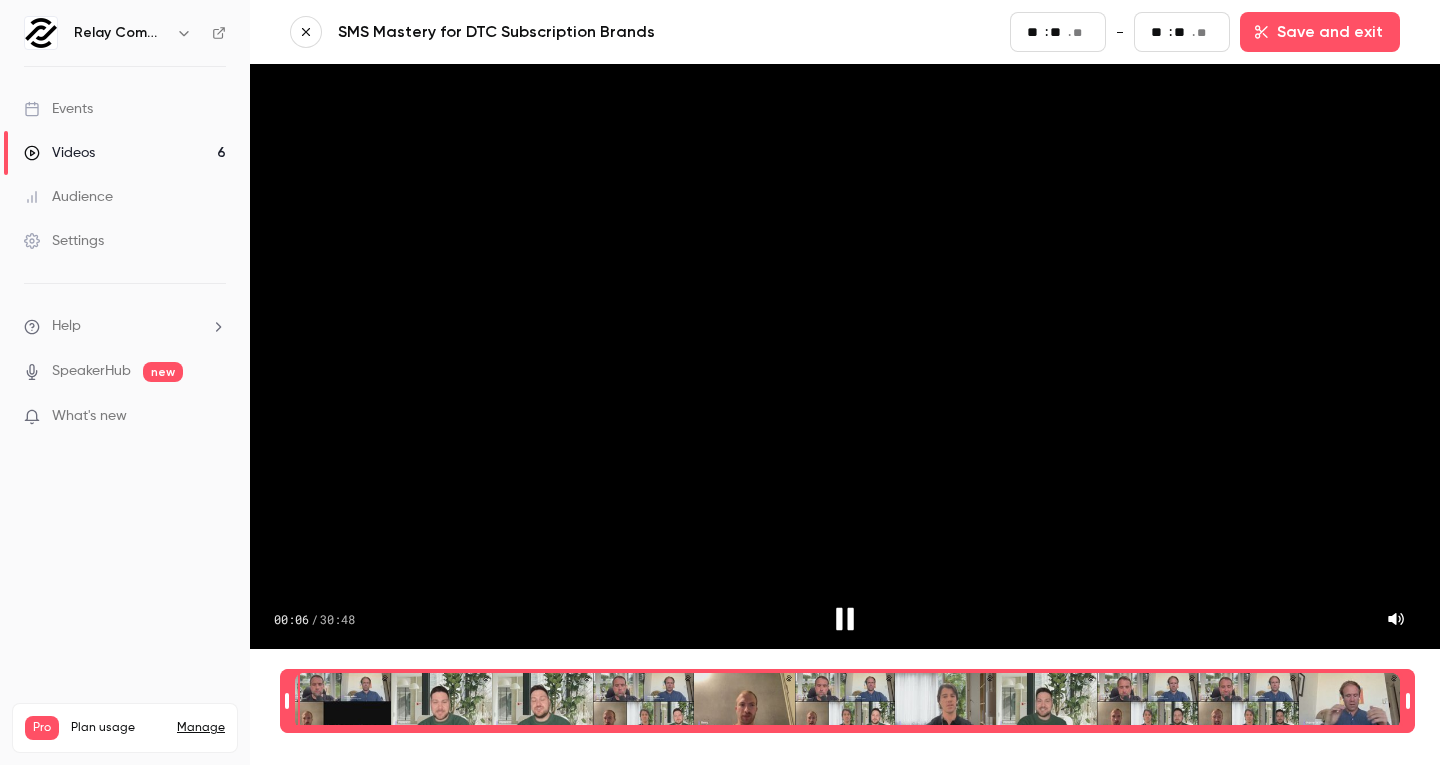type on "**" 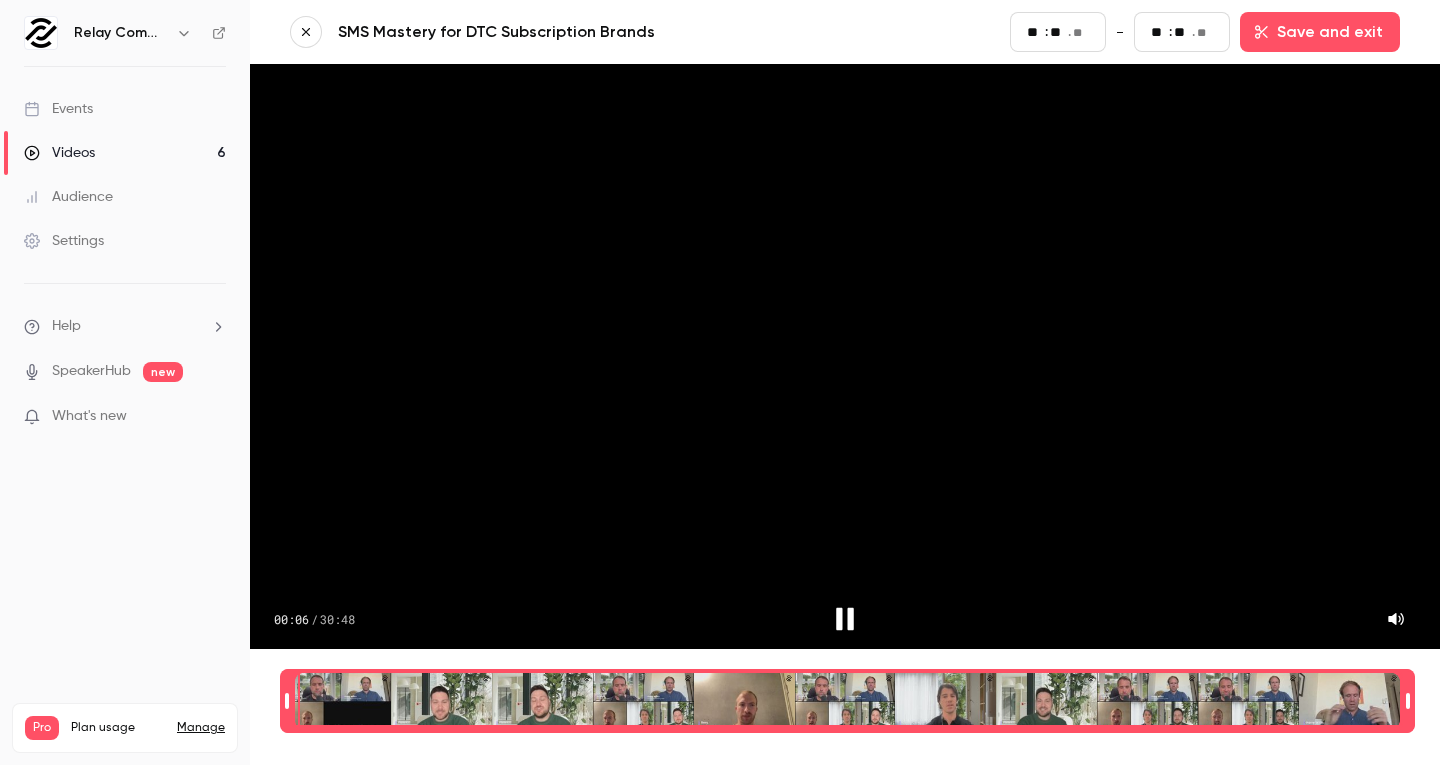type on "**" 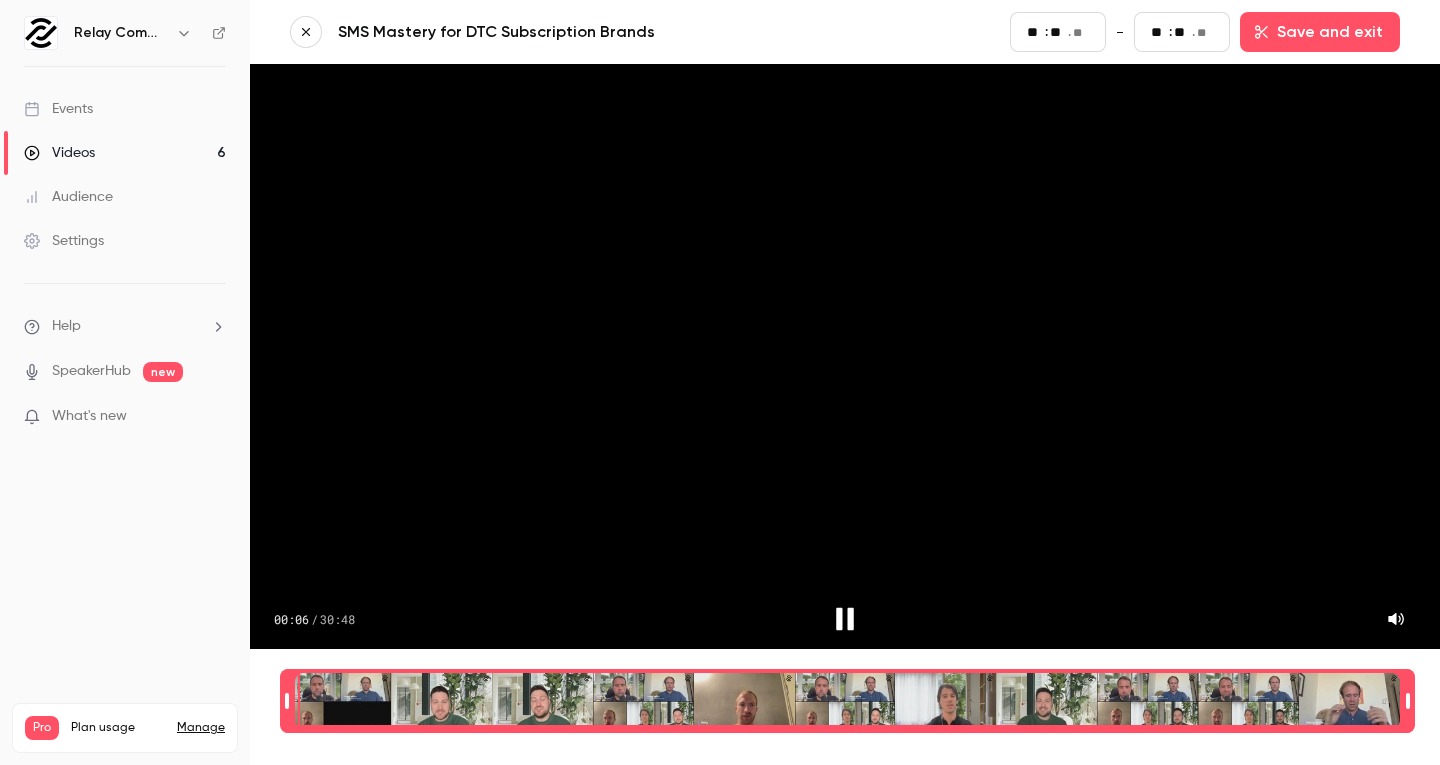 type on "**" 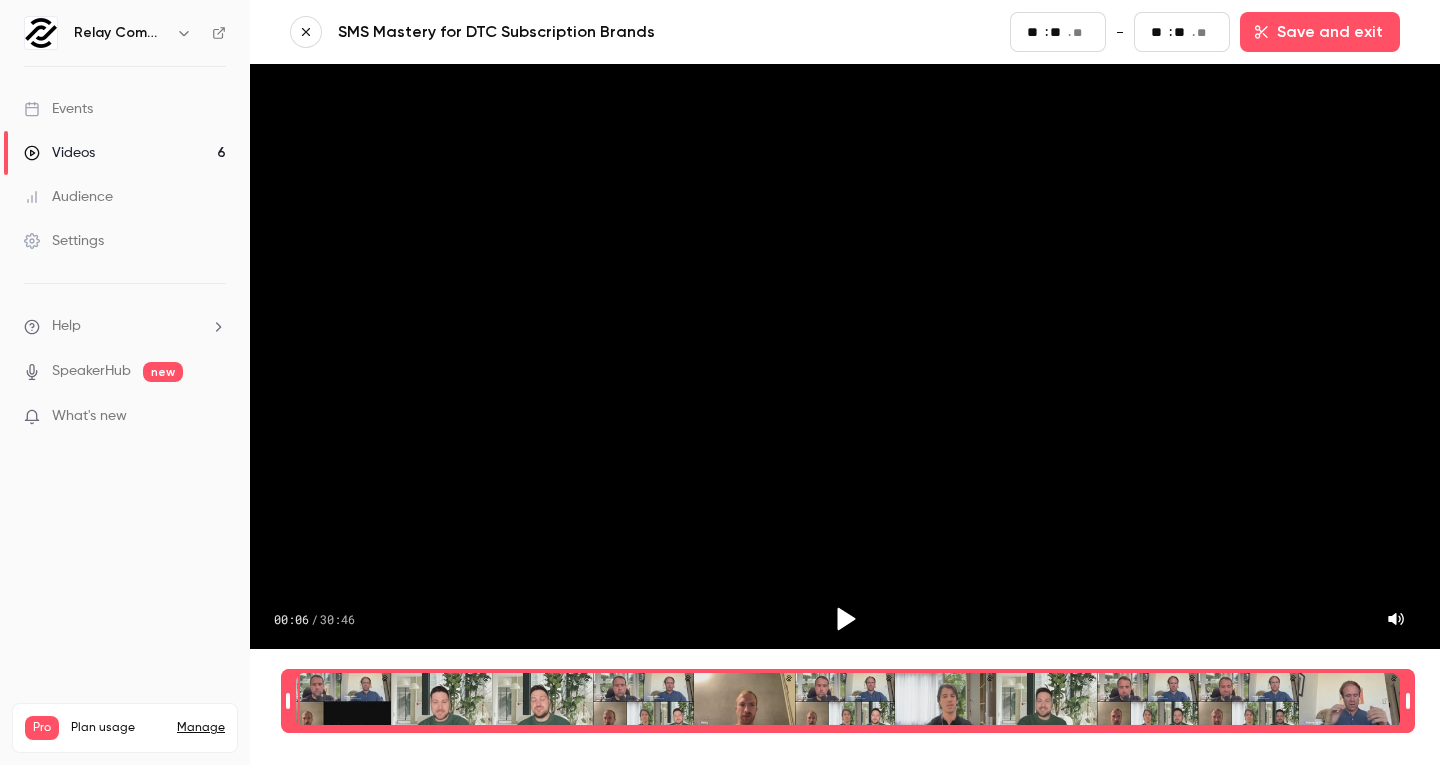 type on "**" 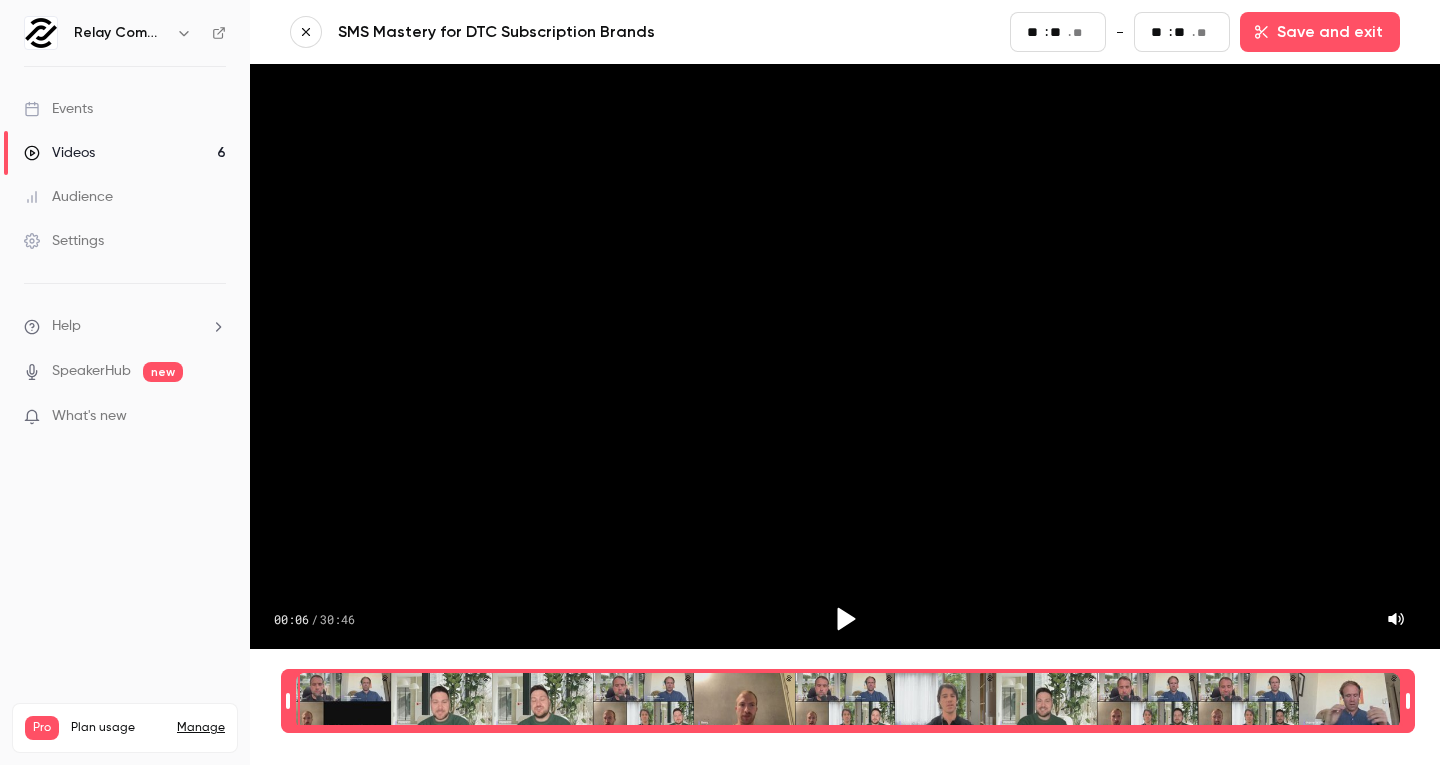 type on "**" 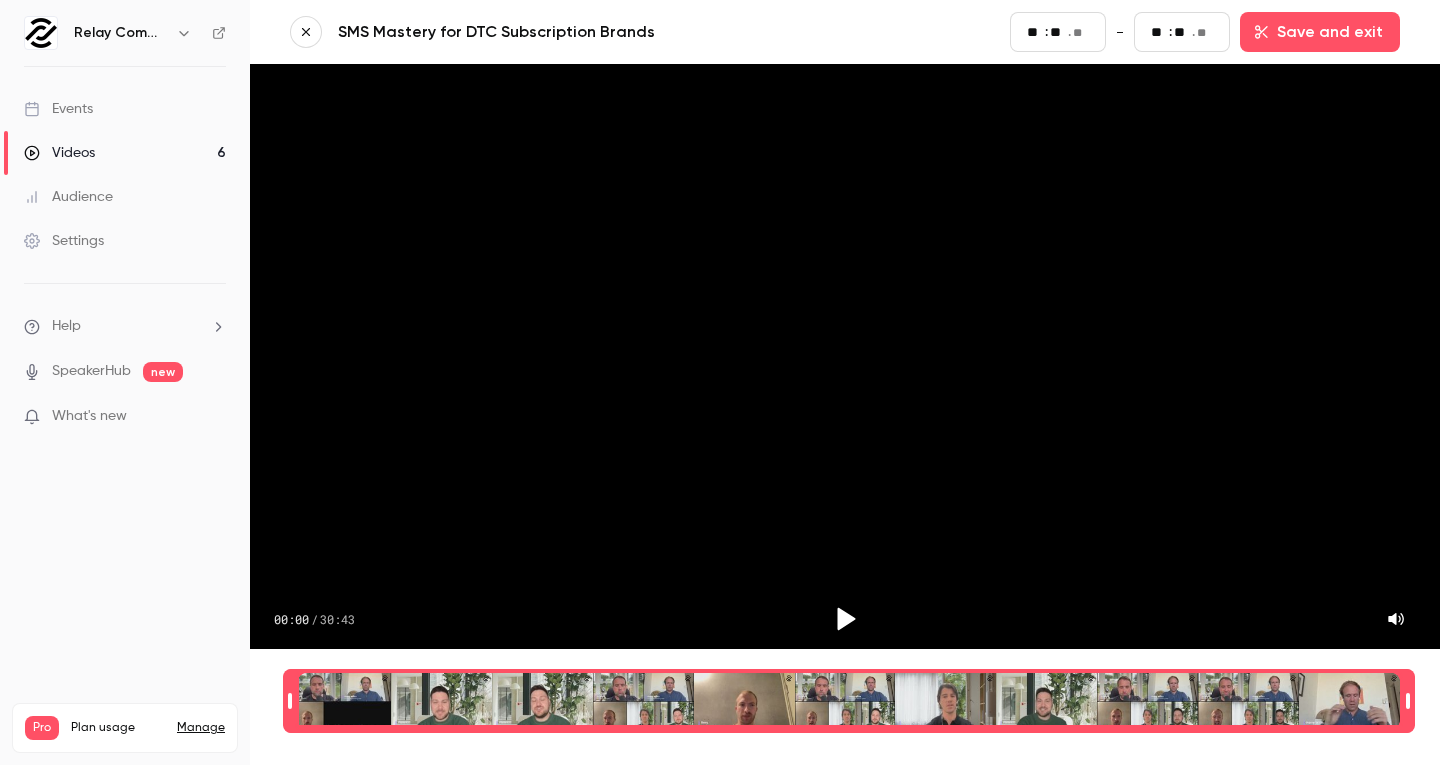 type on "**" 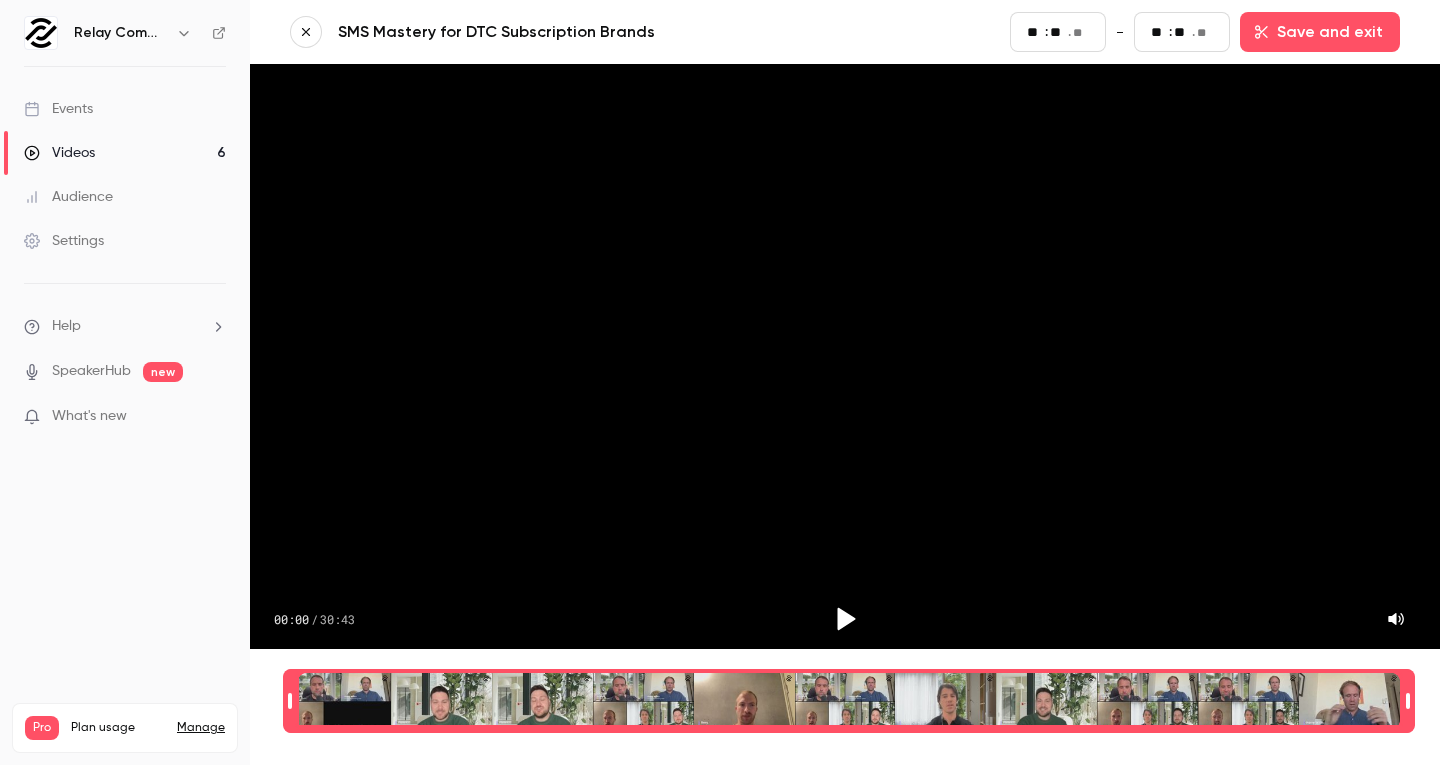 type on "**" 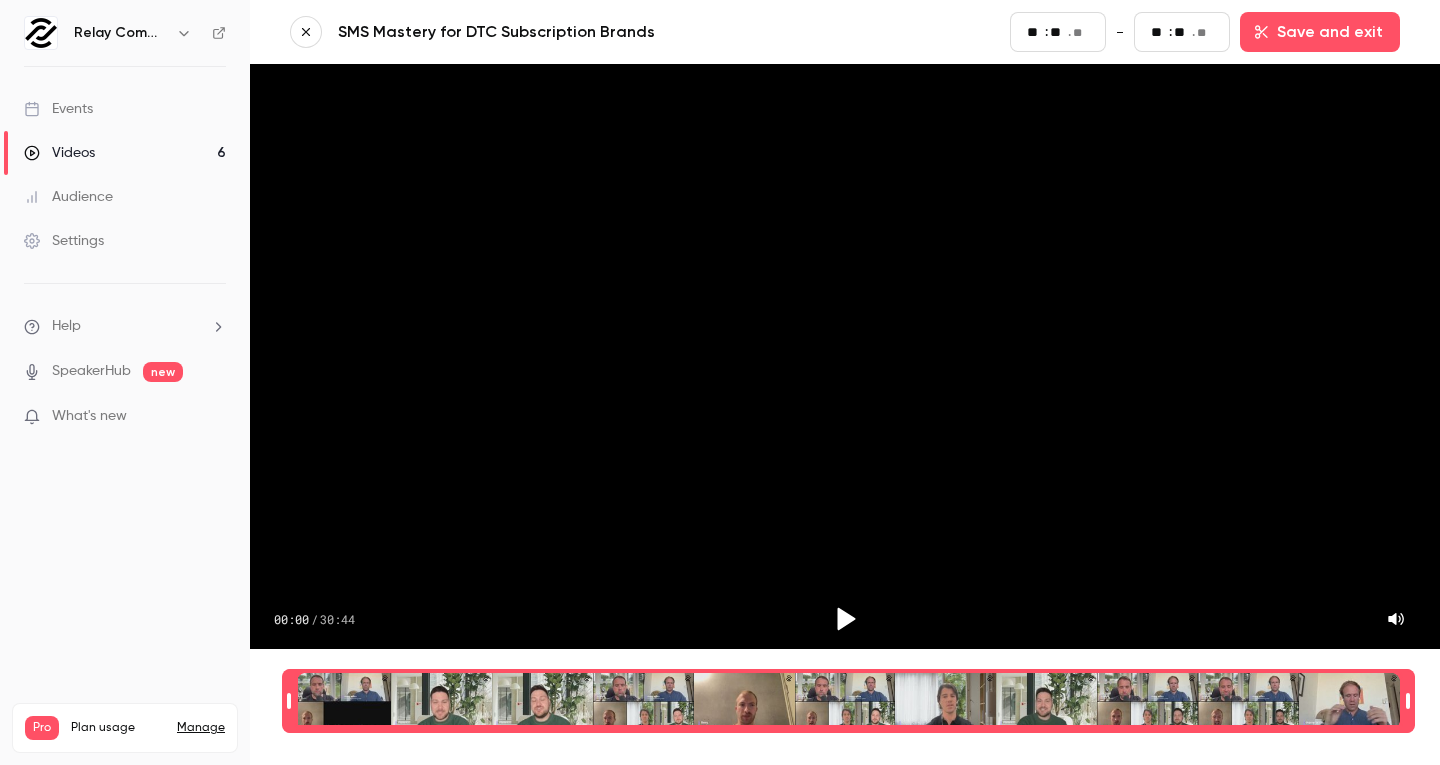 click at bounding box center (289, 701) 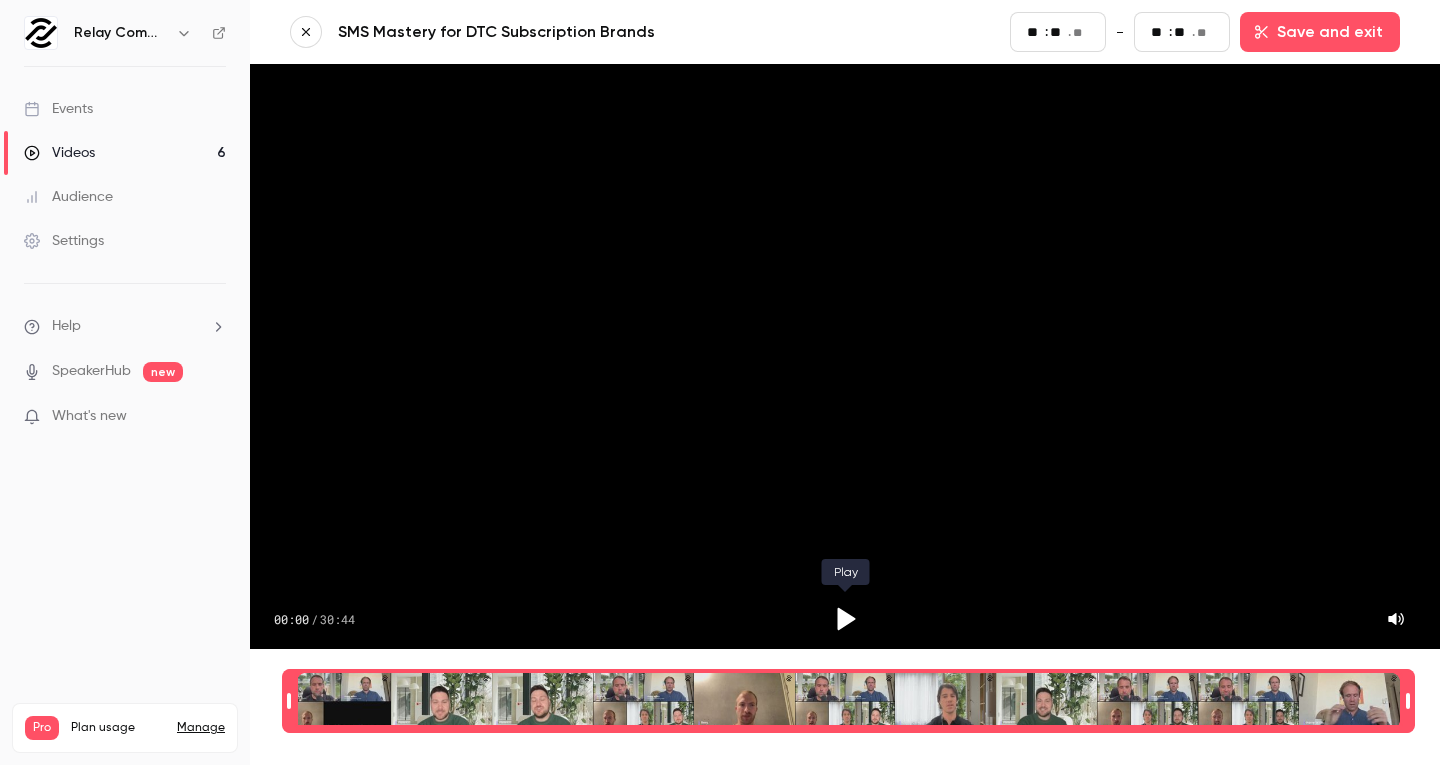 click 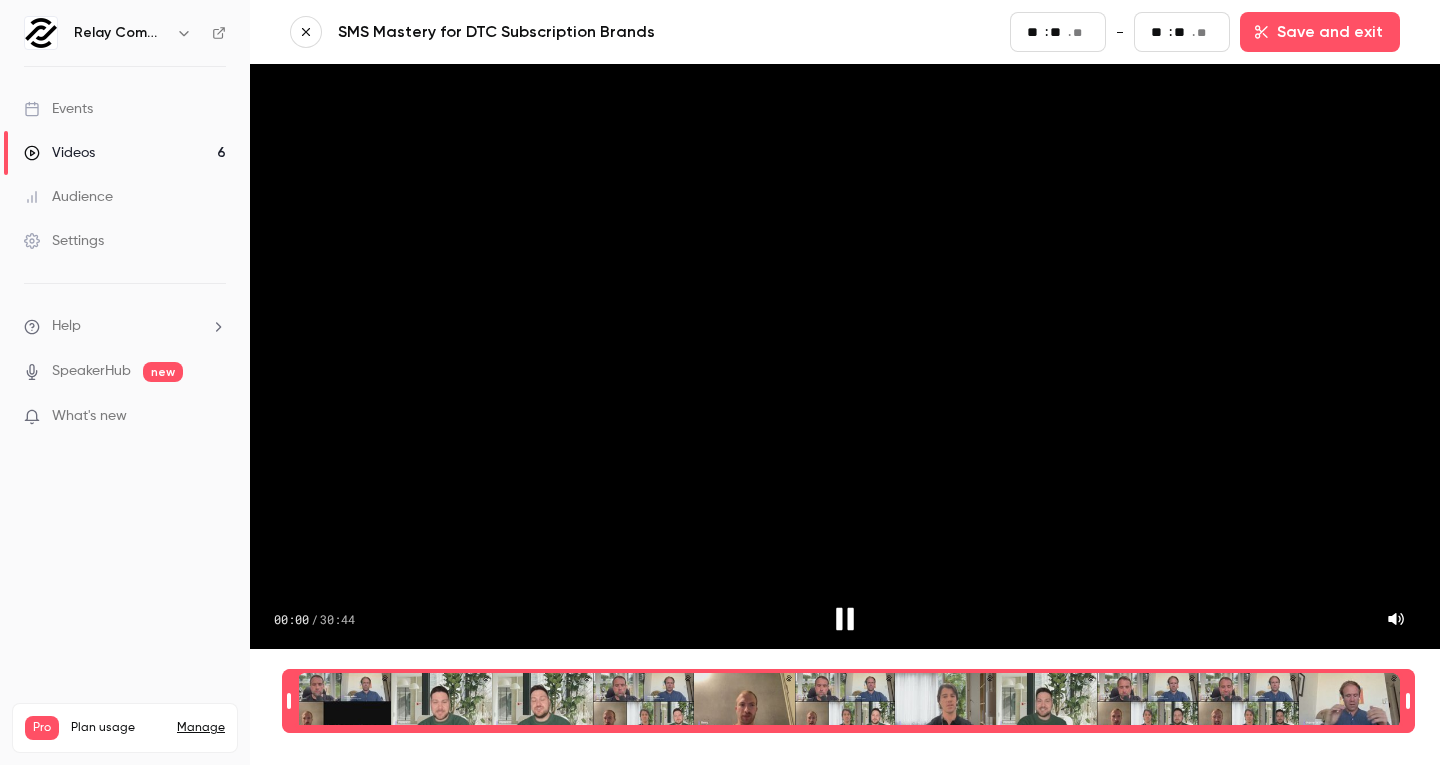 type on "**" 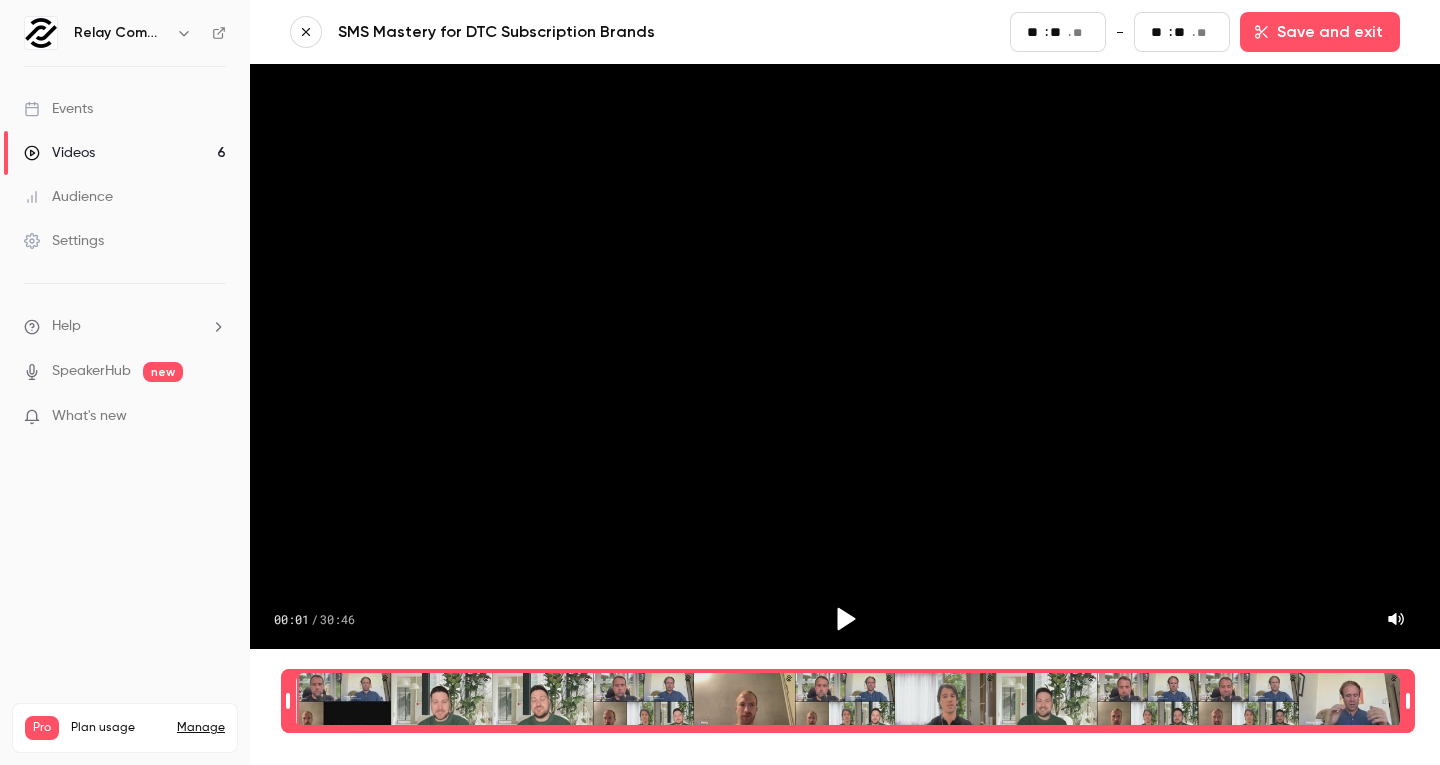 type on "**" 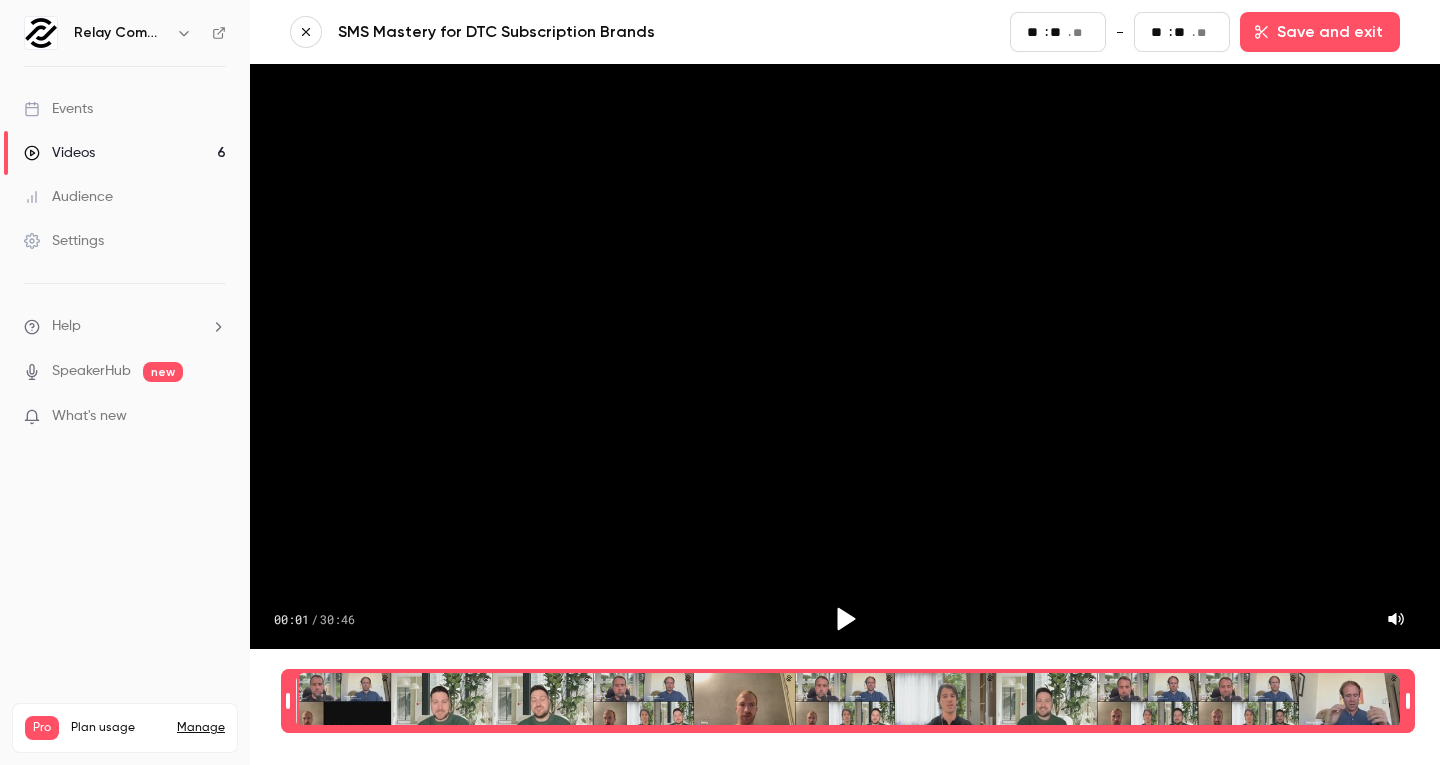 type on "**" 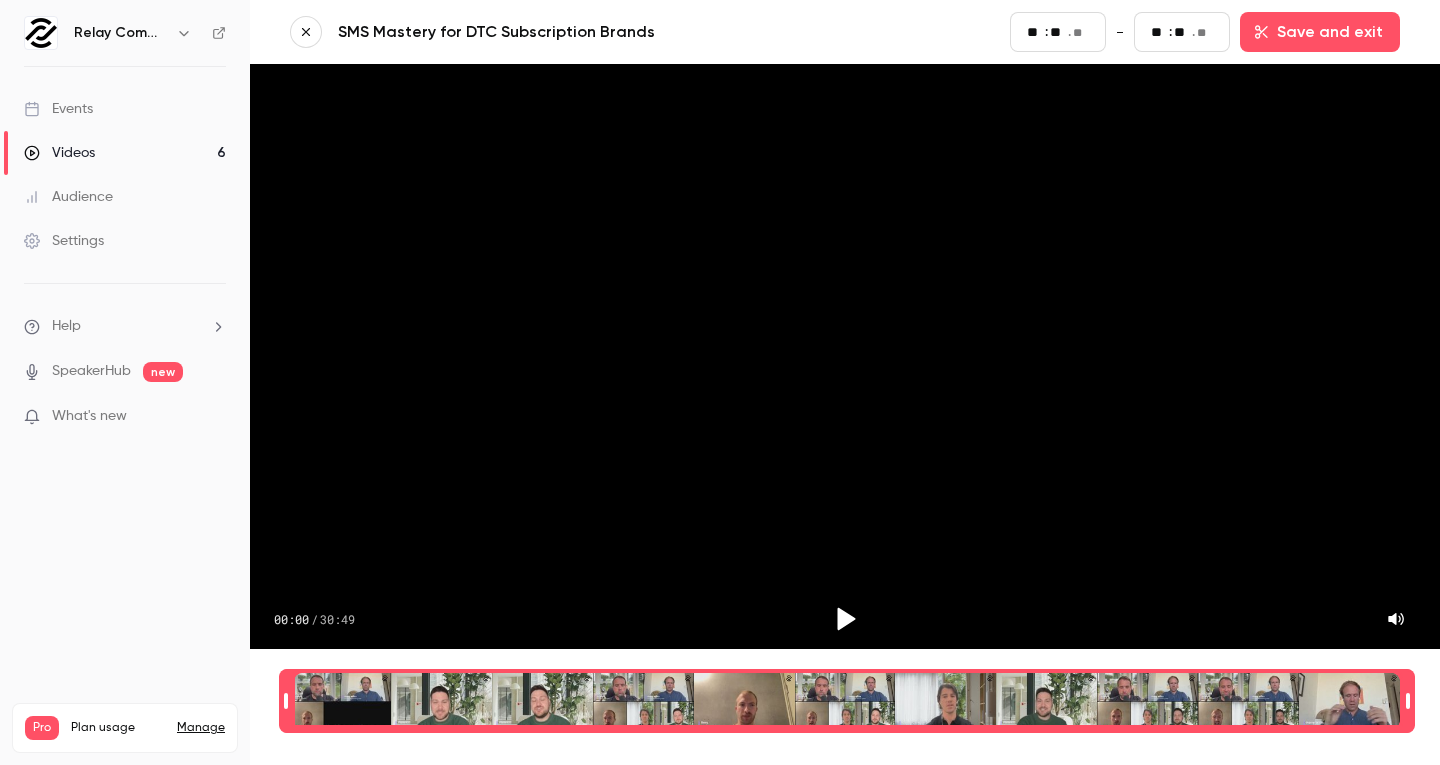 type on "**" 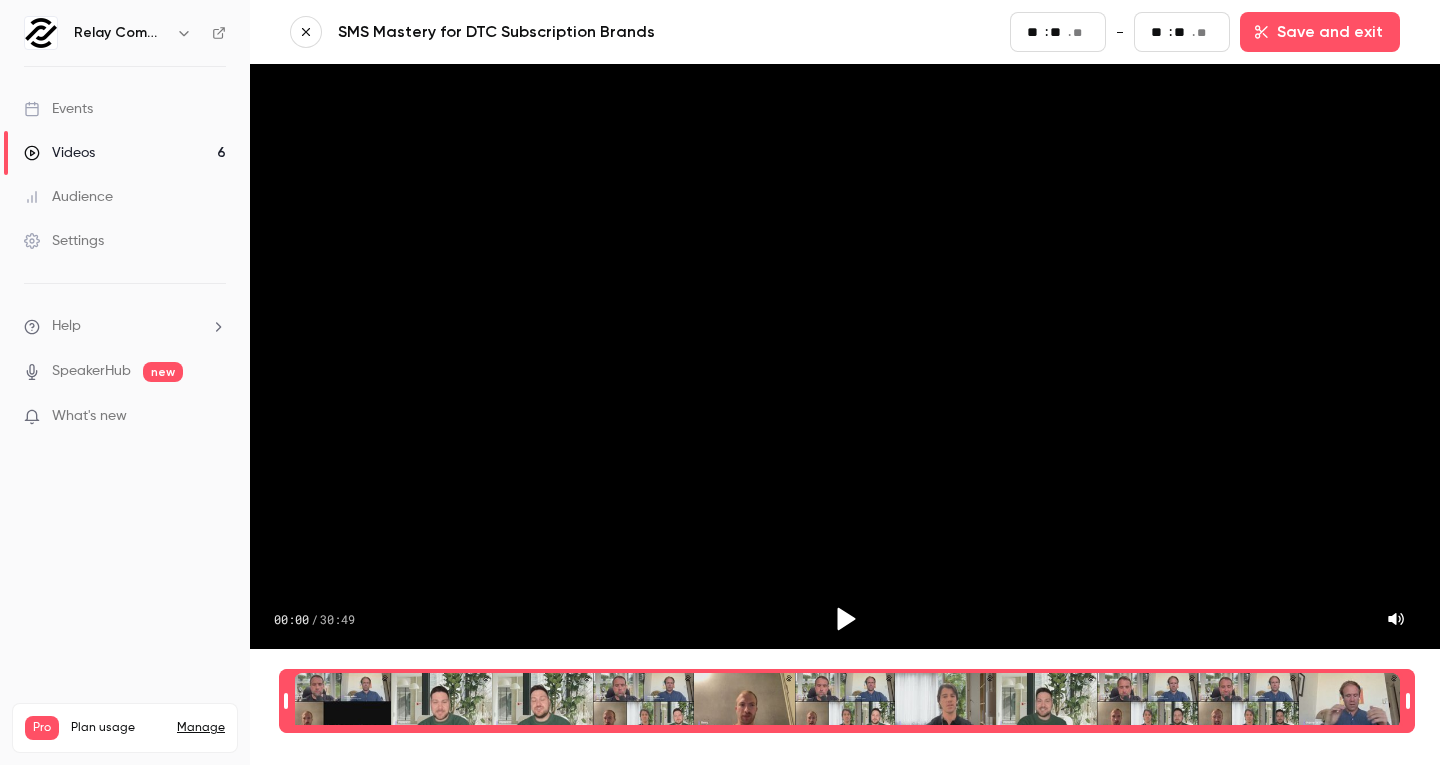 type on "**" 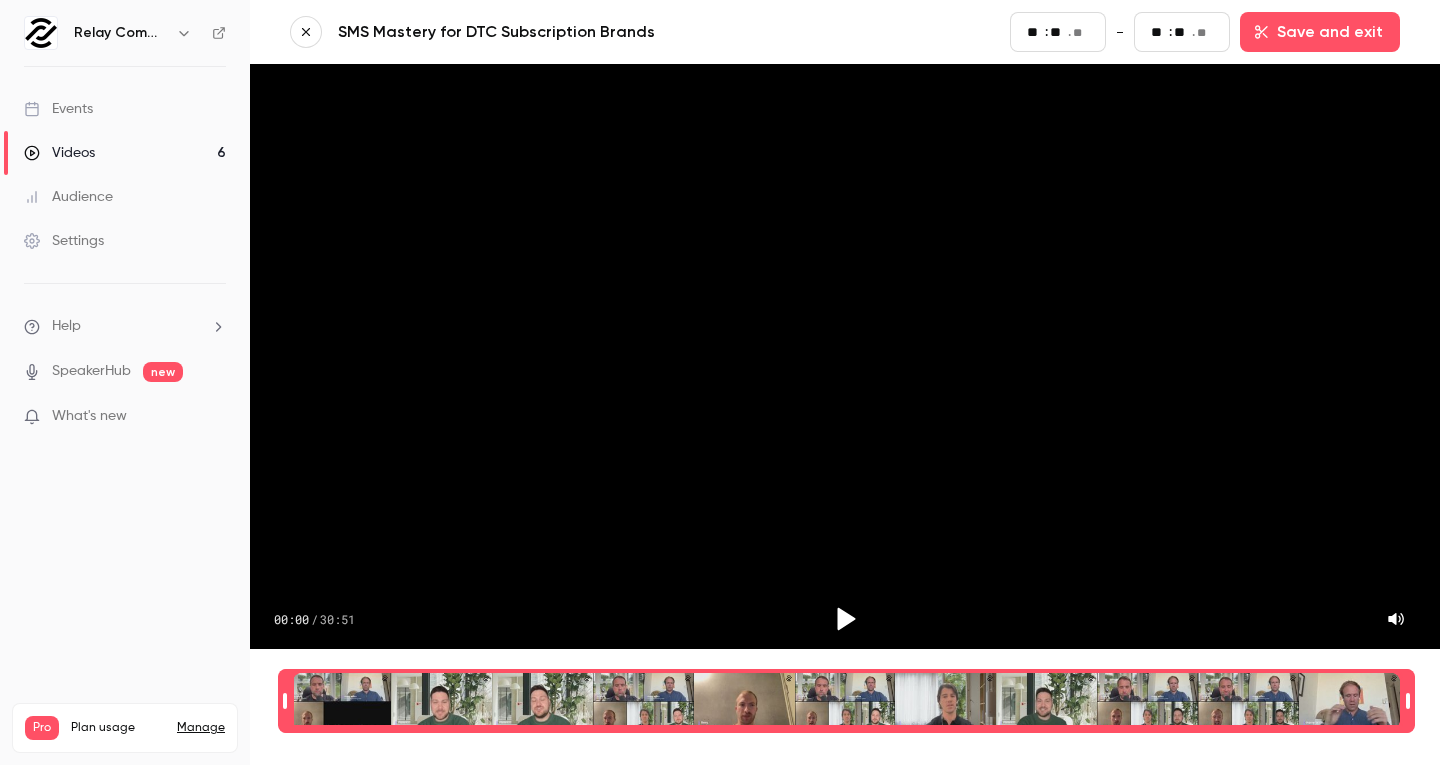 click at bounding box center (285, 701) 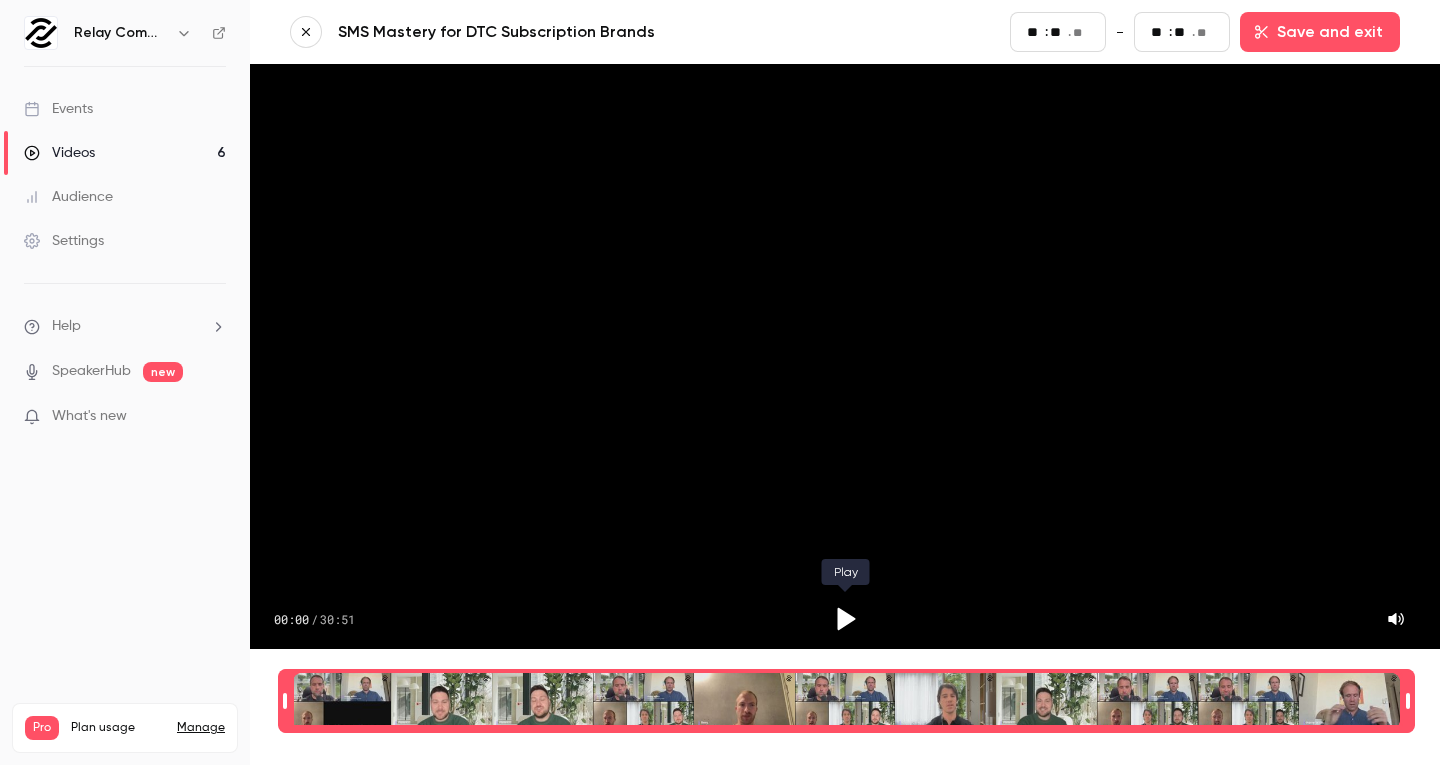 click 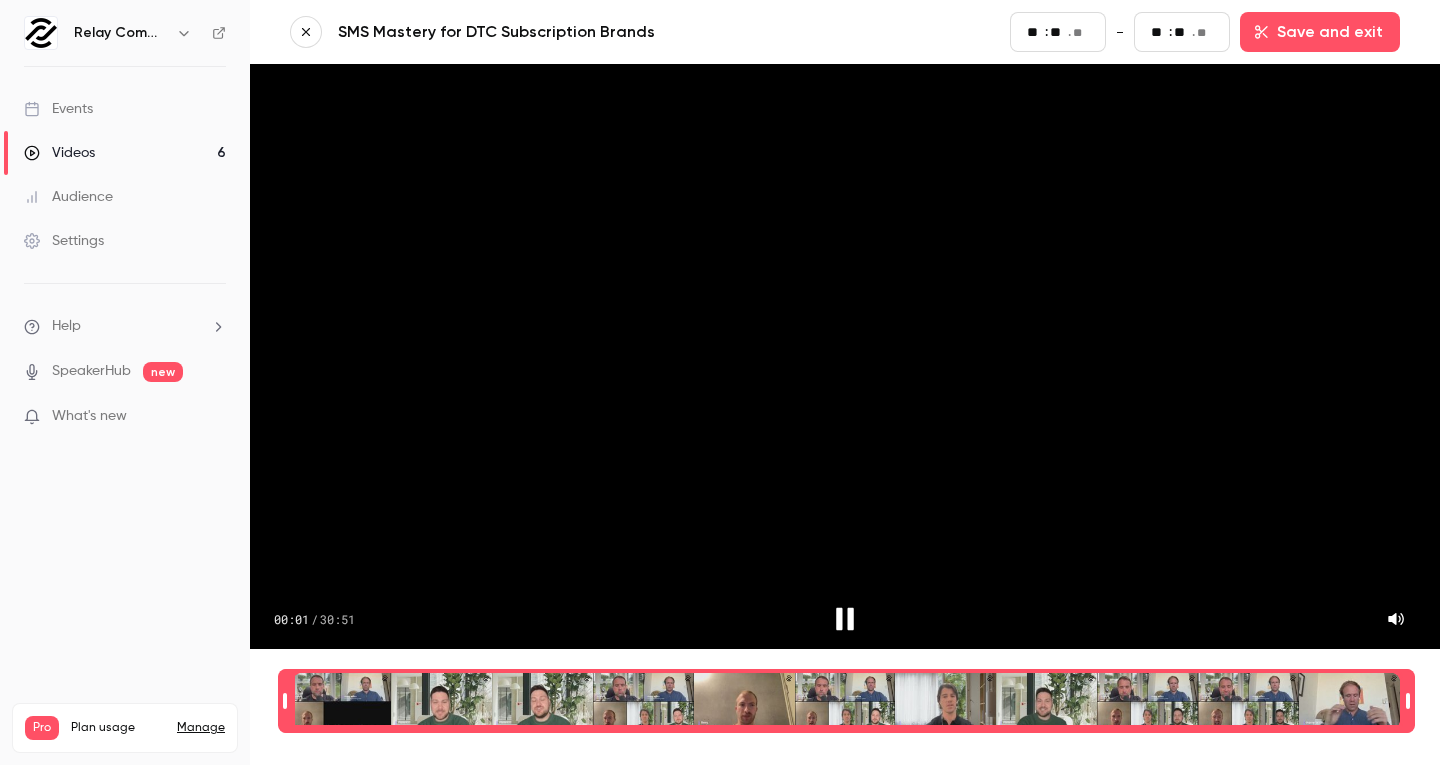 type on "*" 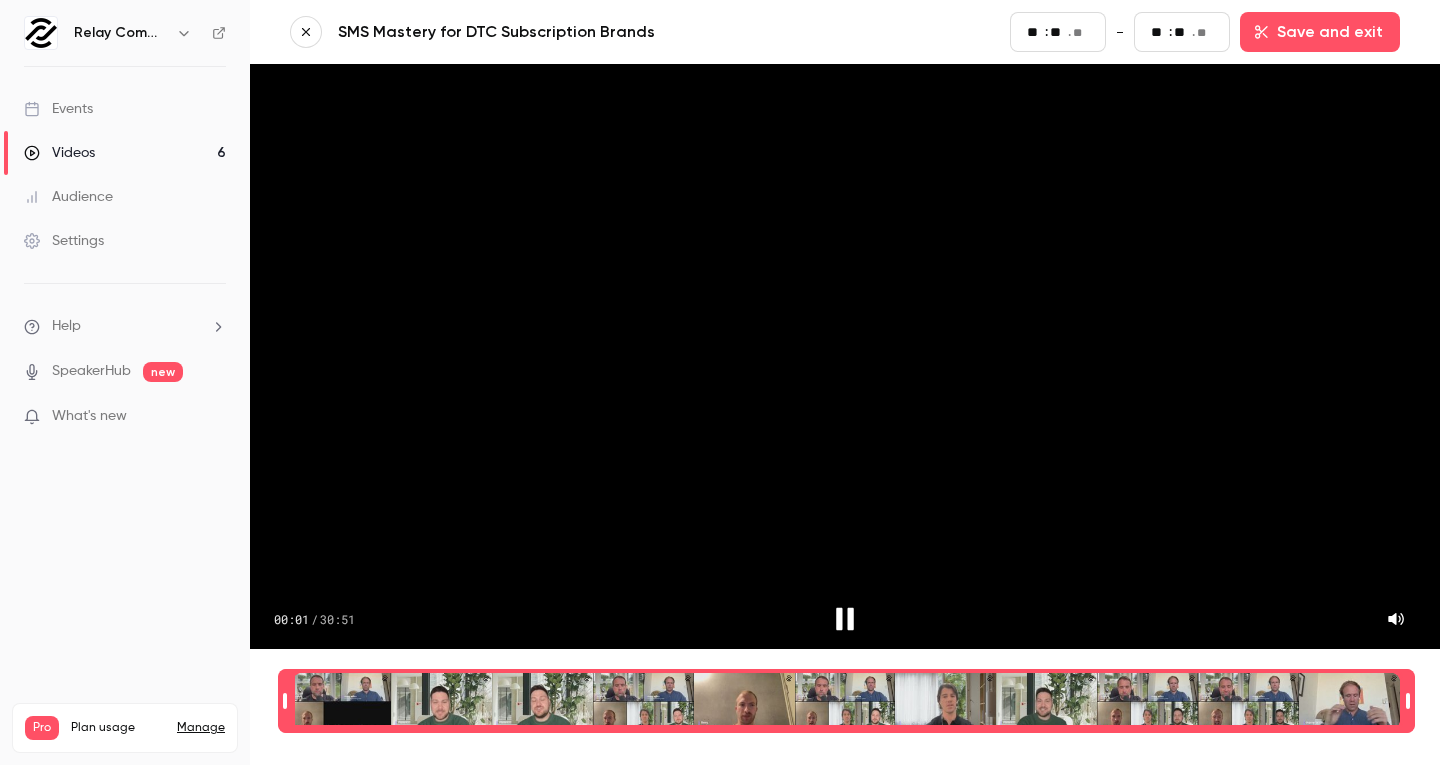 type on "**" 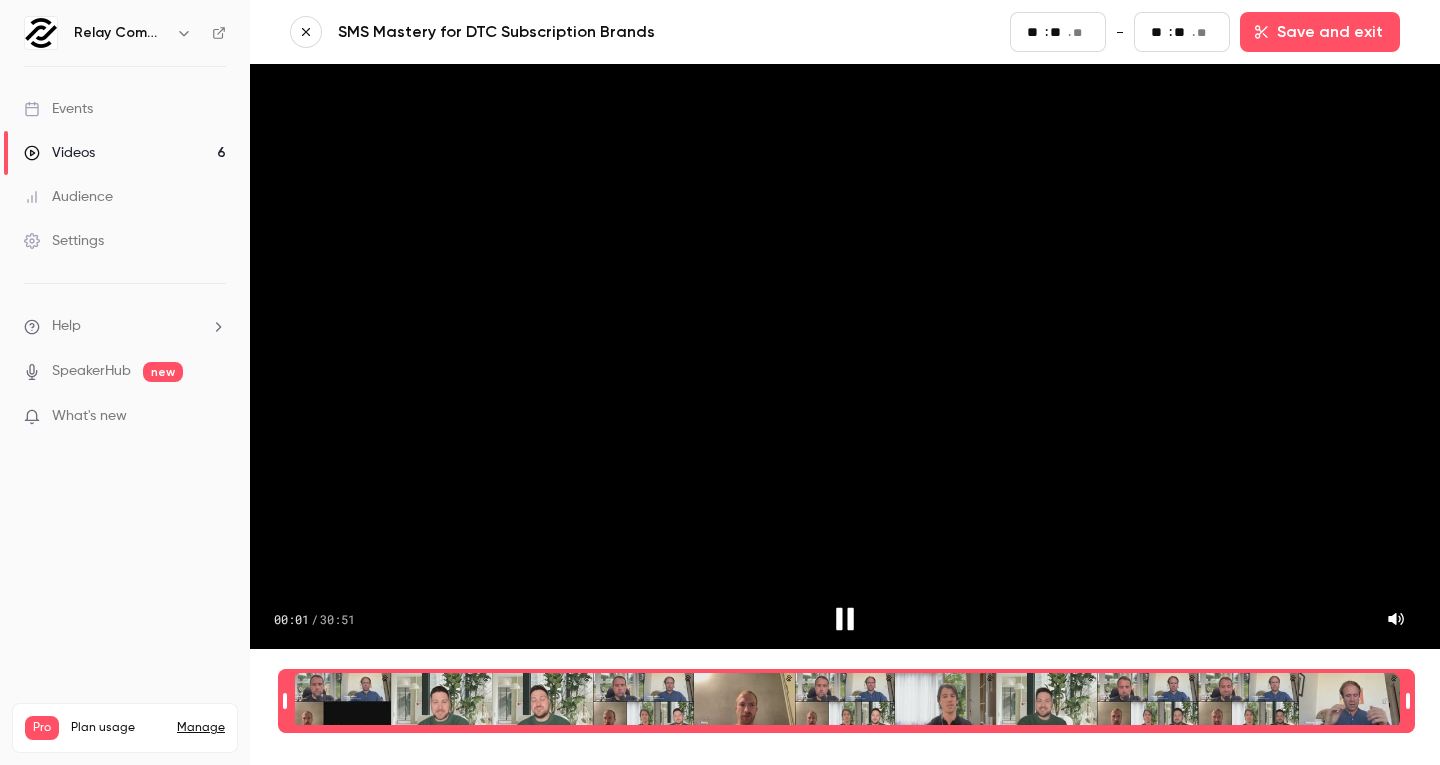 type on "**" 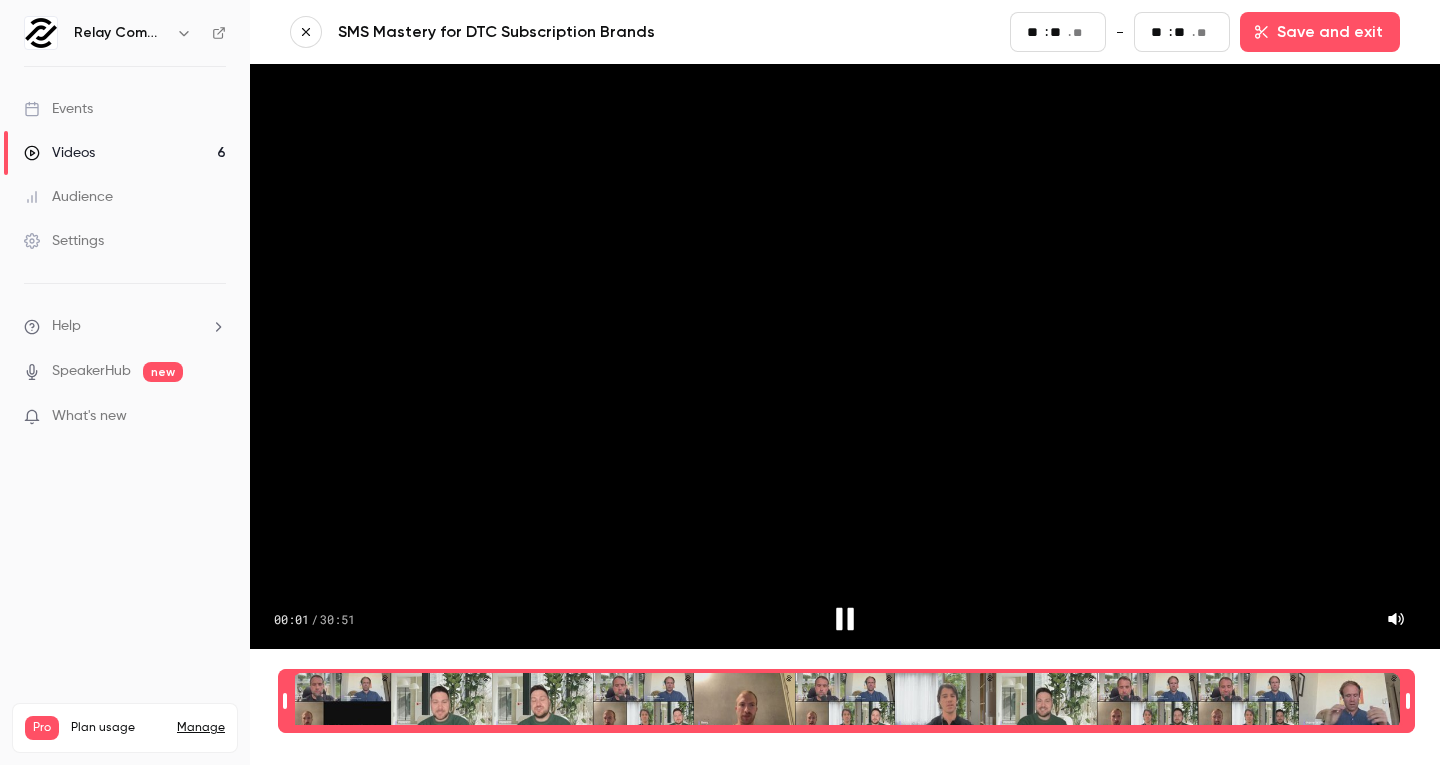 type on "**" 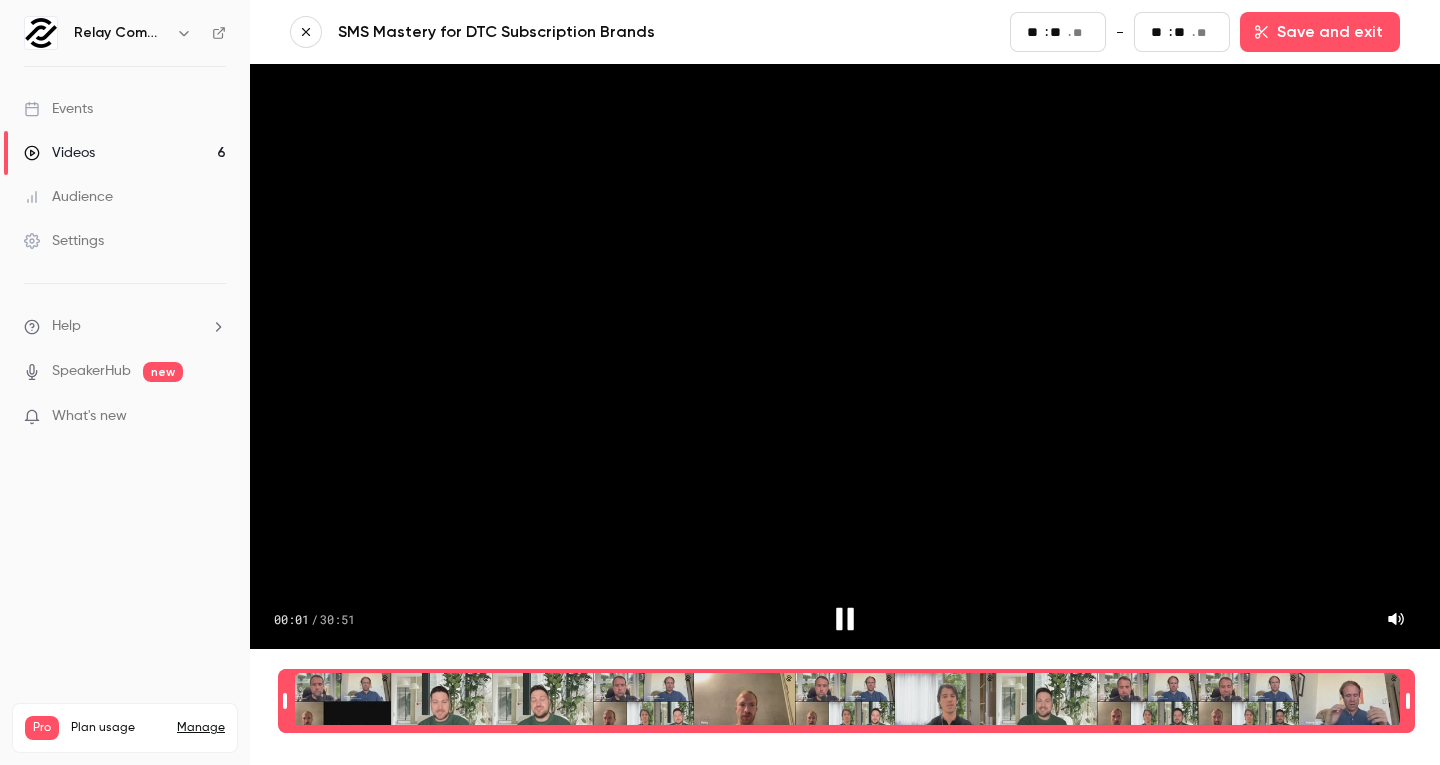 type on "**" 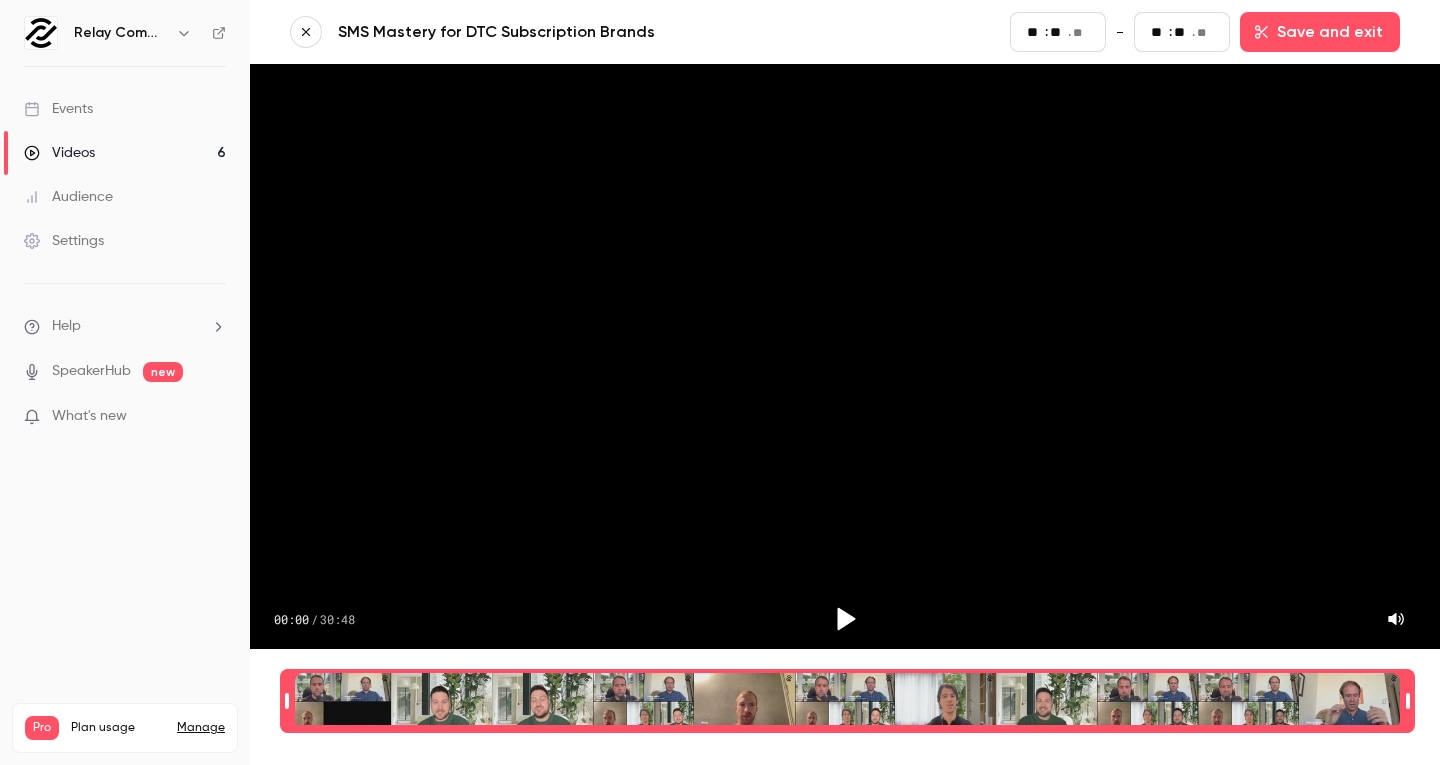 click at bounding box center [287, 701] 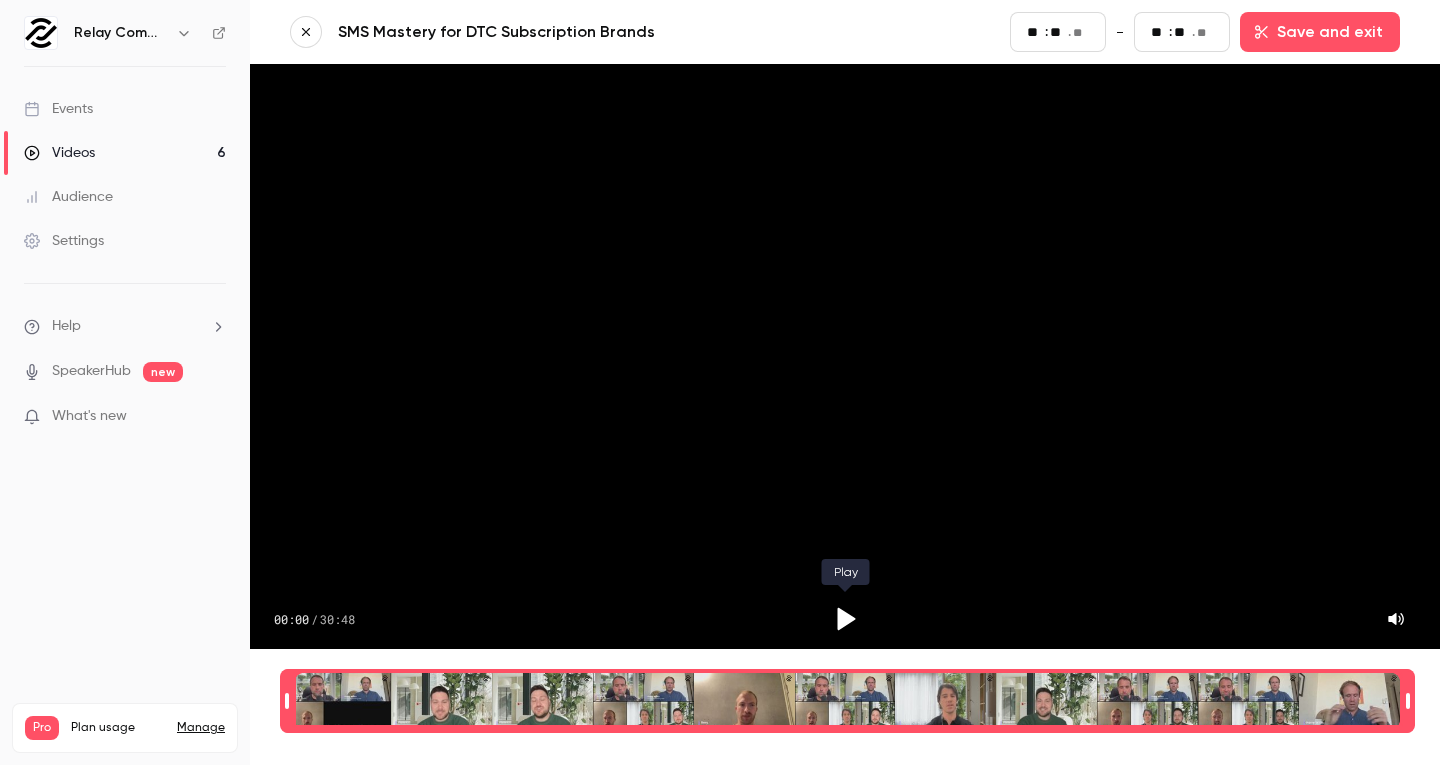 click 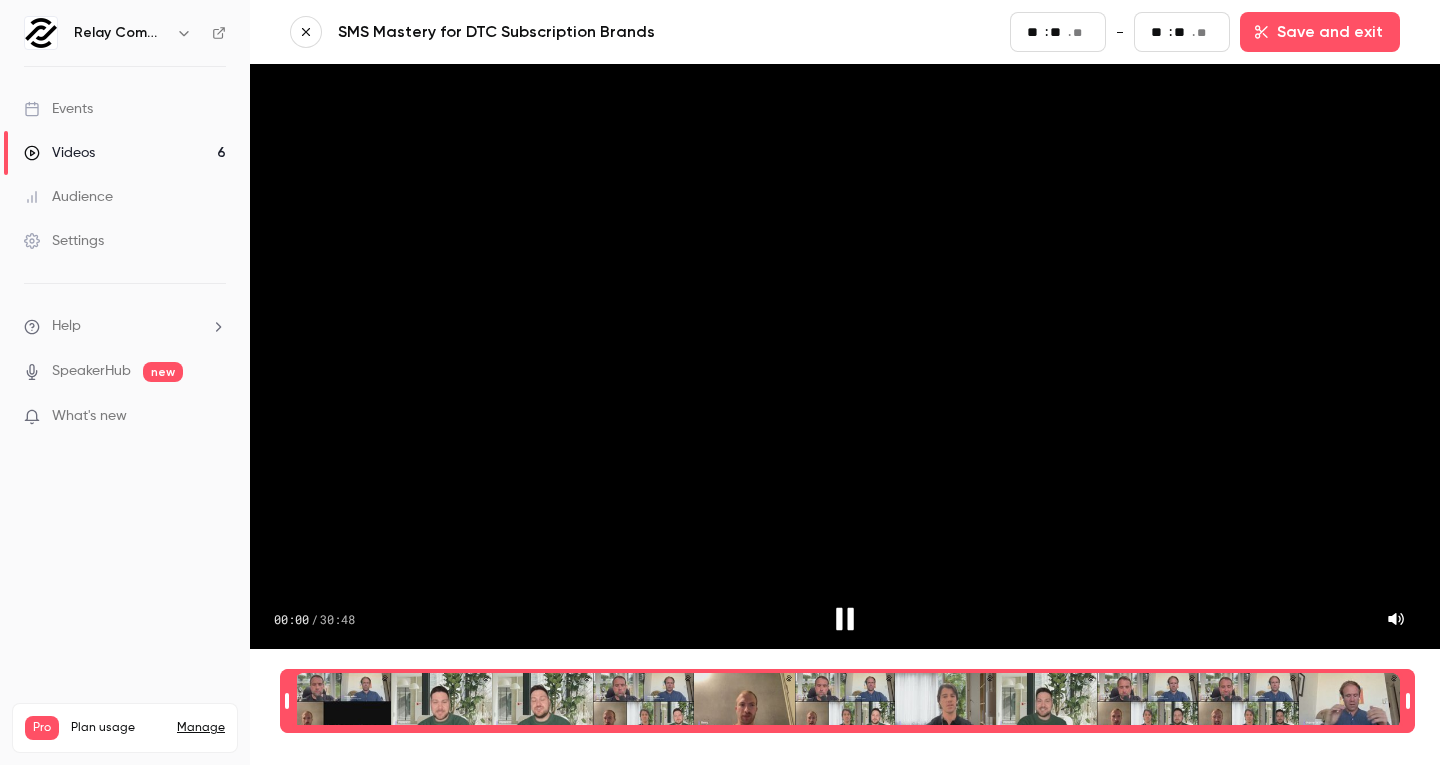 type on "**" 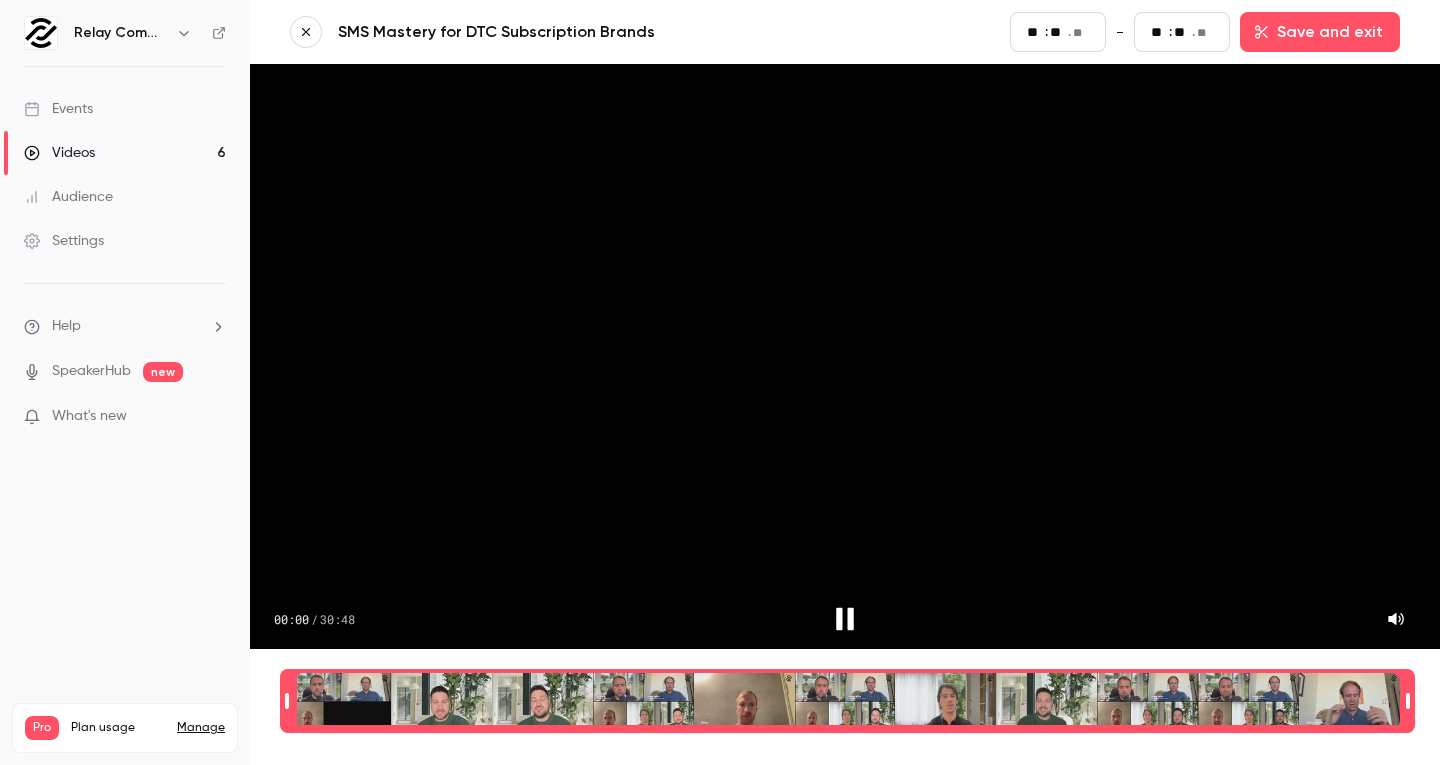 type on "**" 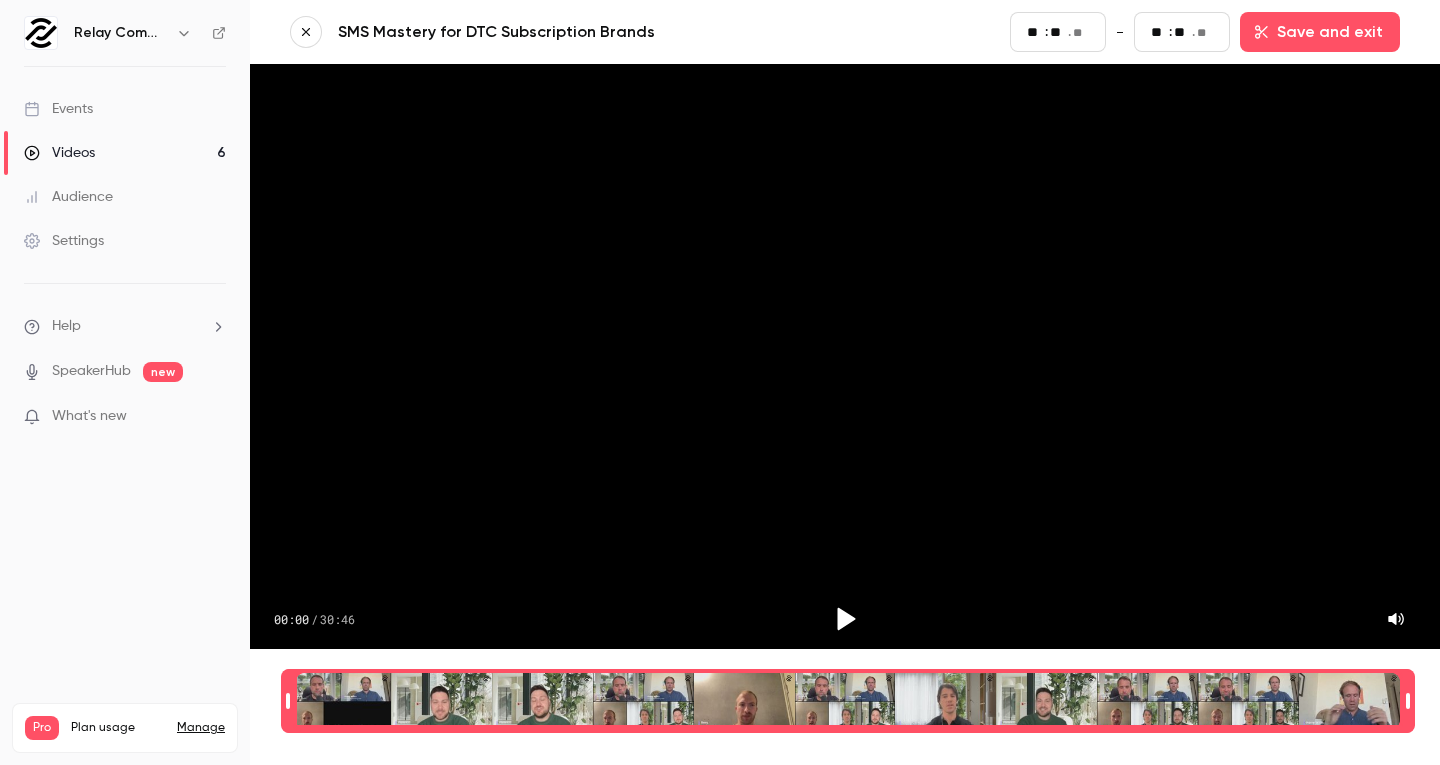 click at bounding box center (288, 701) 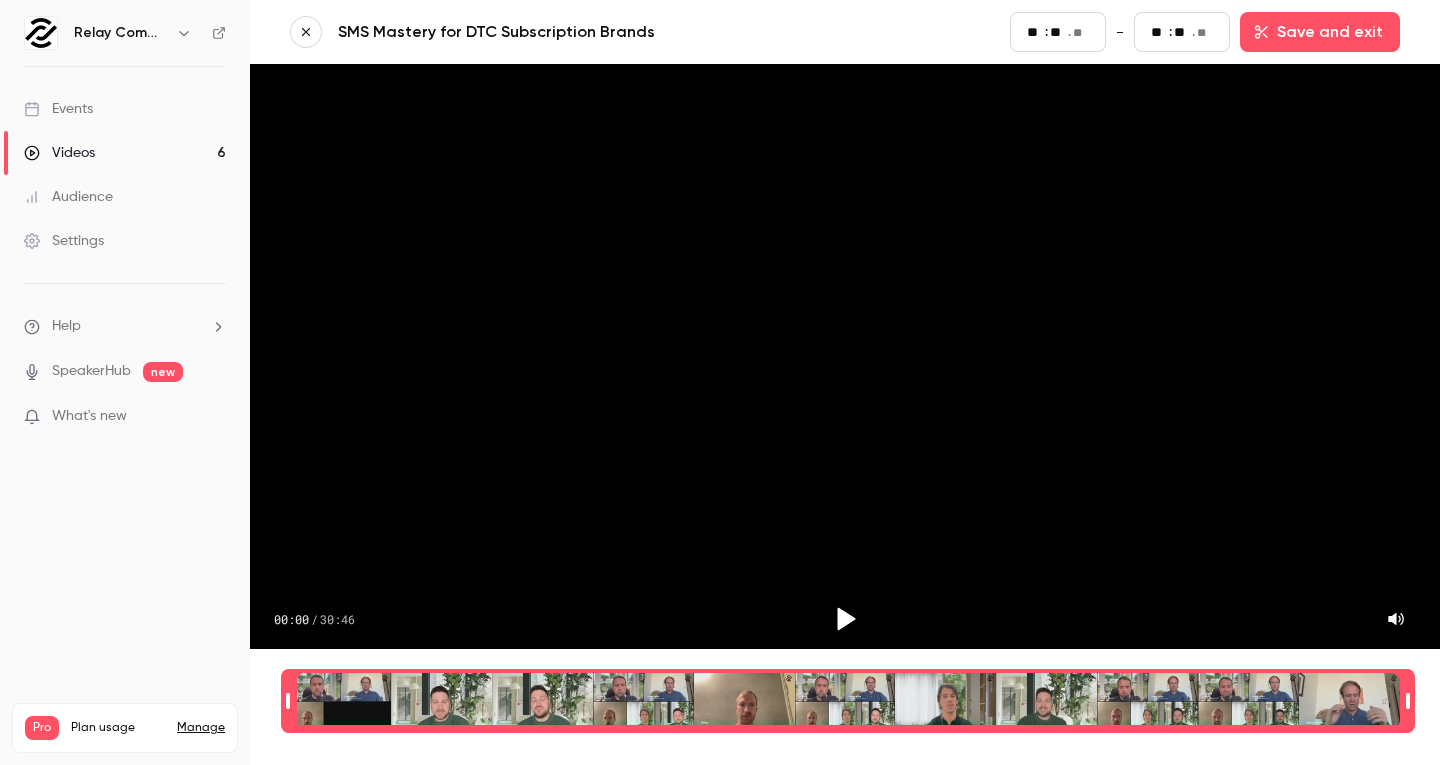click 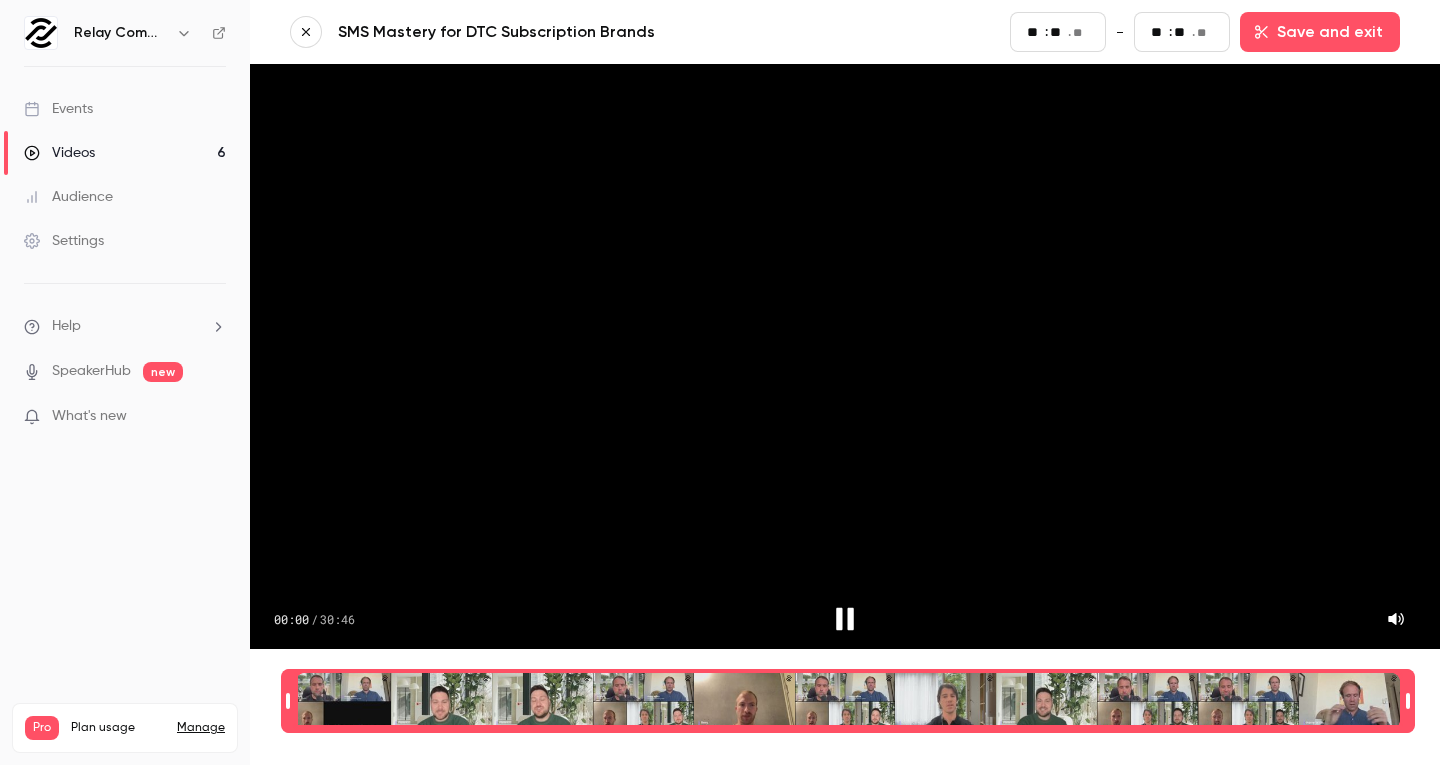 type on "**" 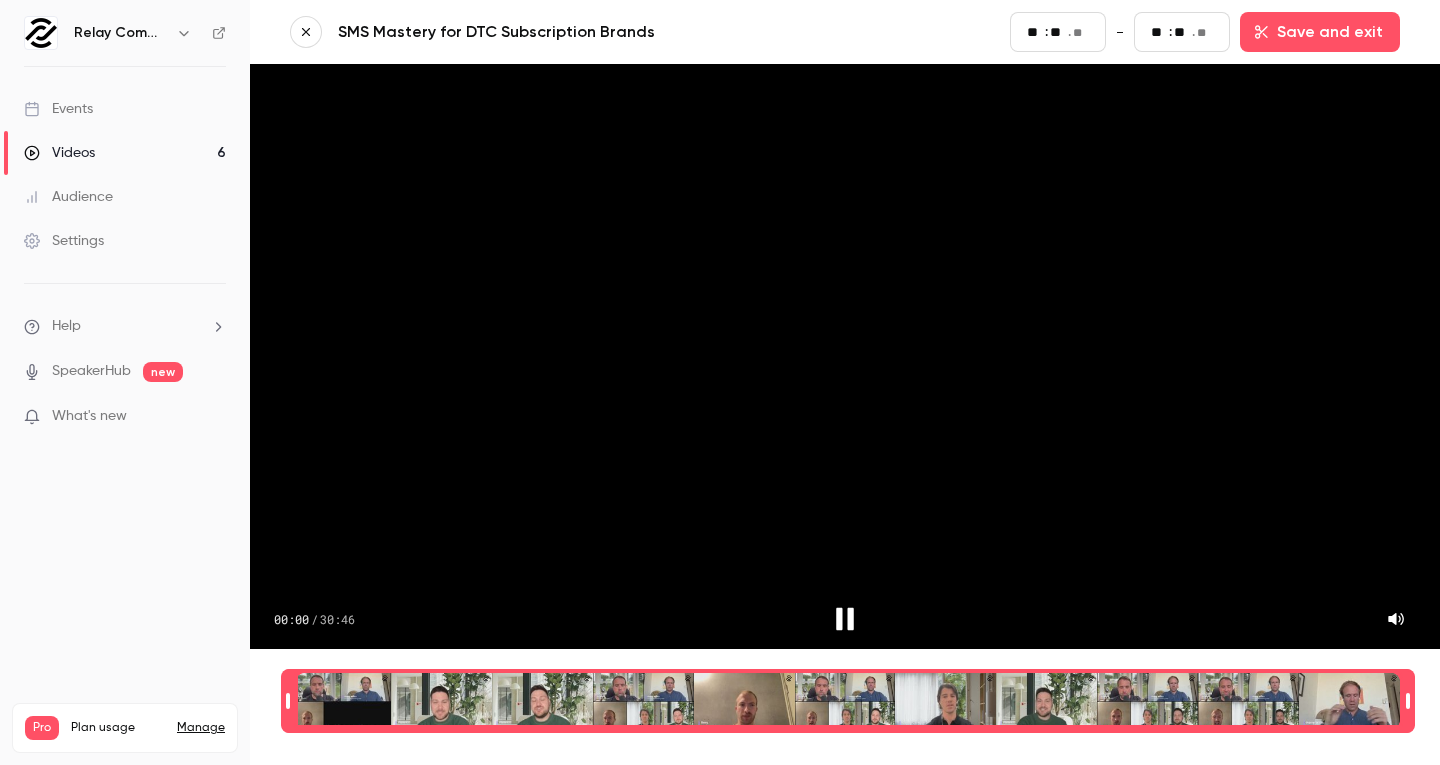 type on "**" 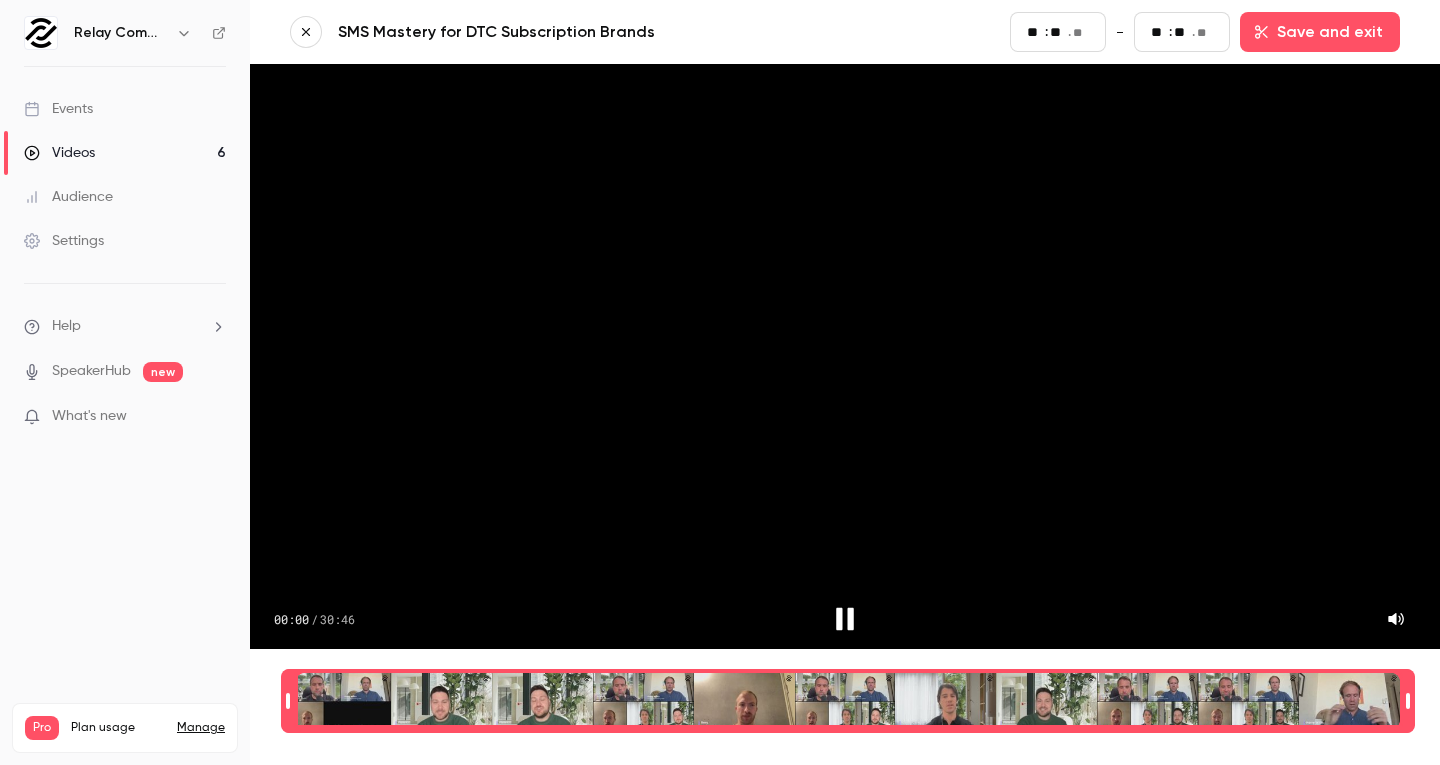 type on "**" 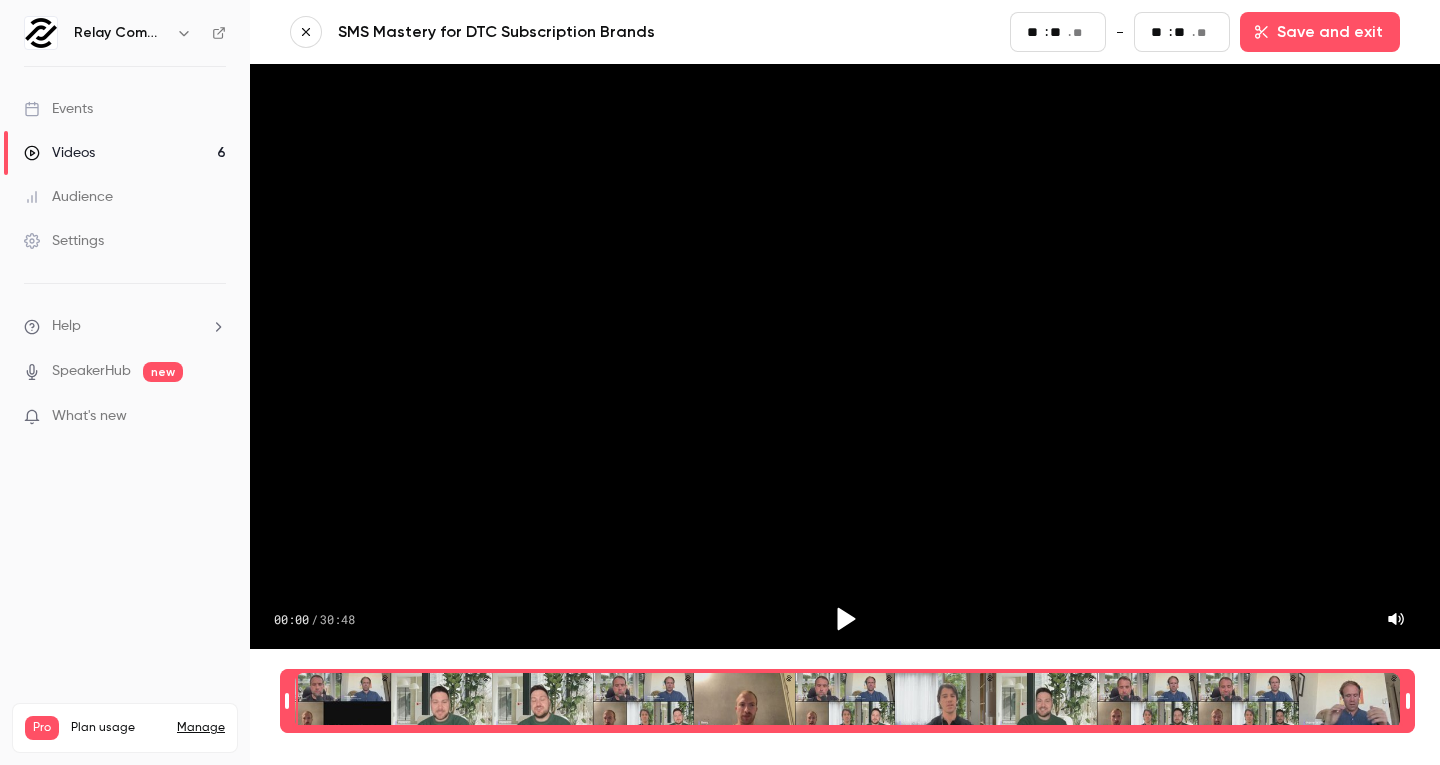 type on "*" 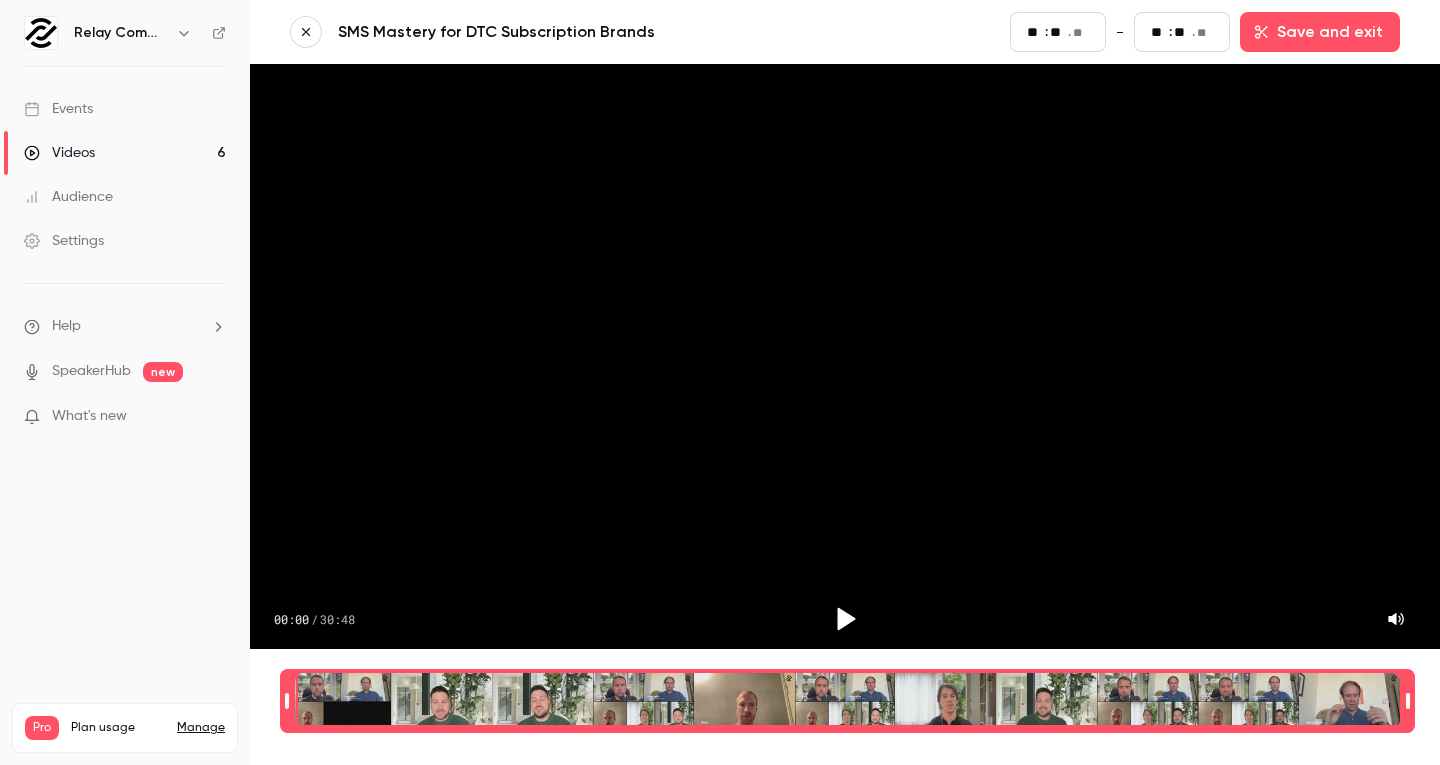 type on "**" 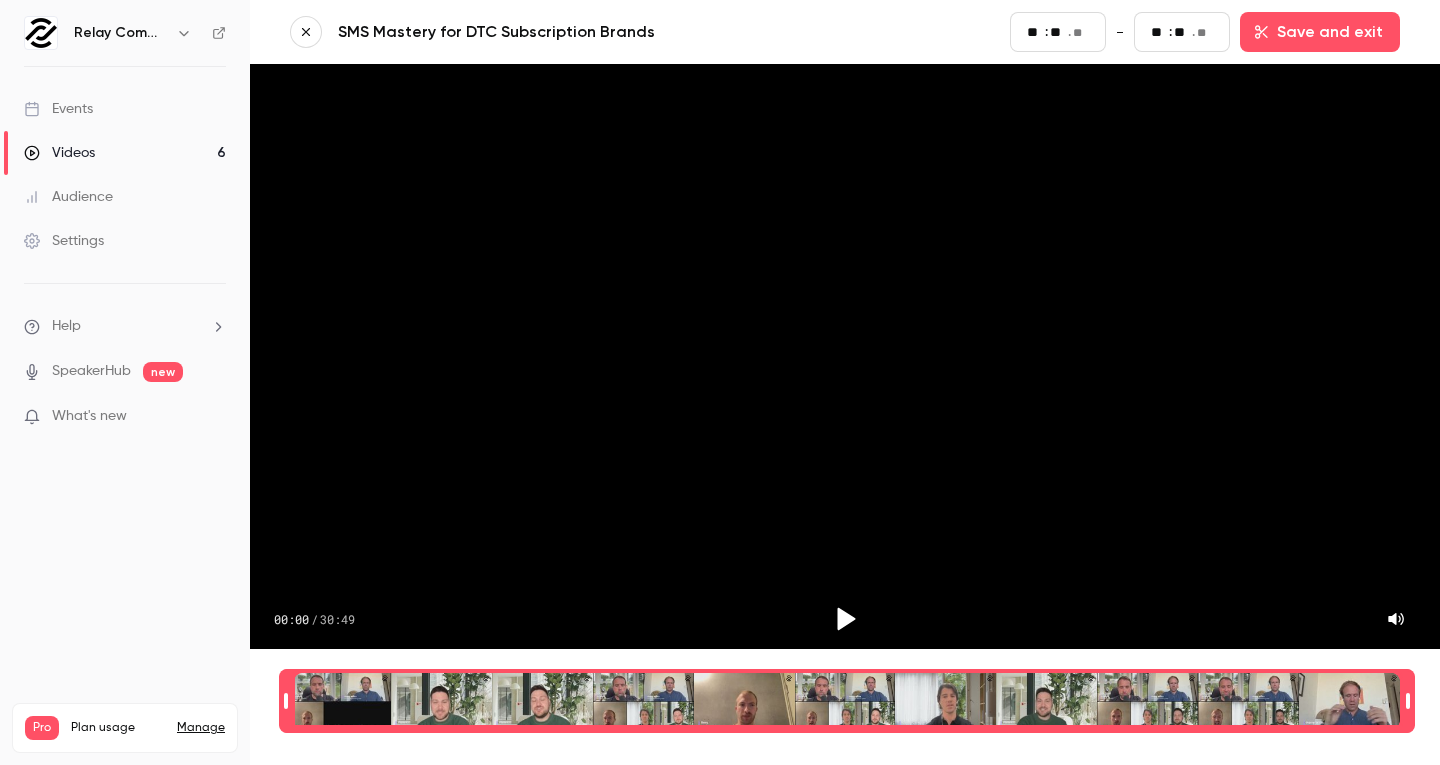 type on "*" 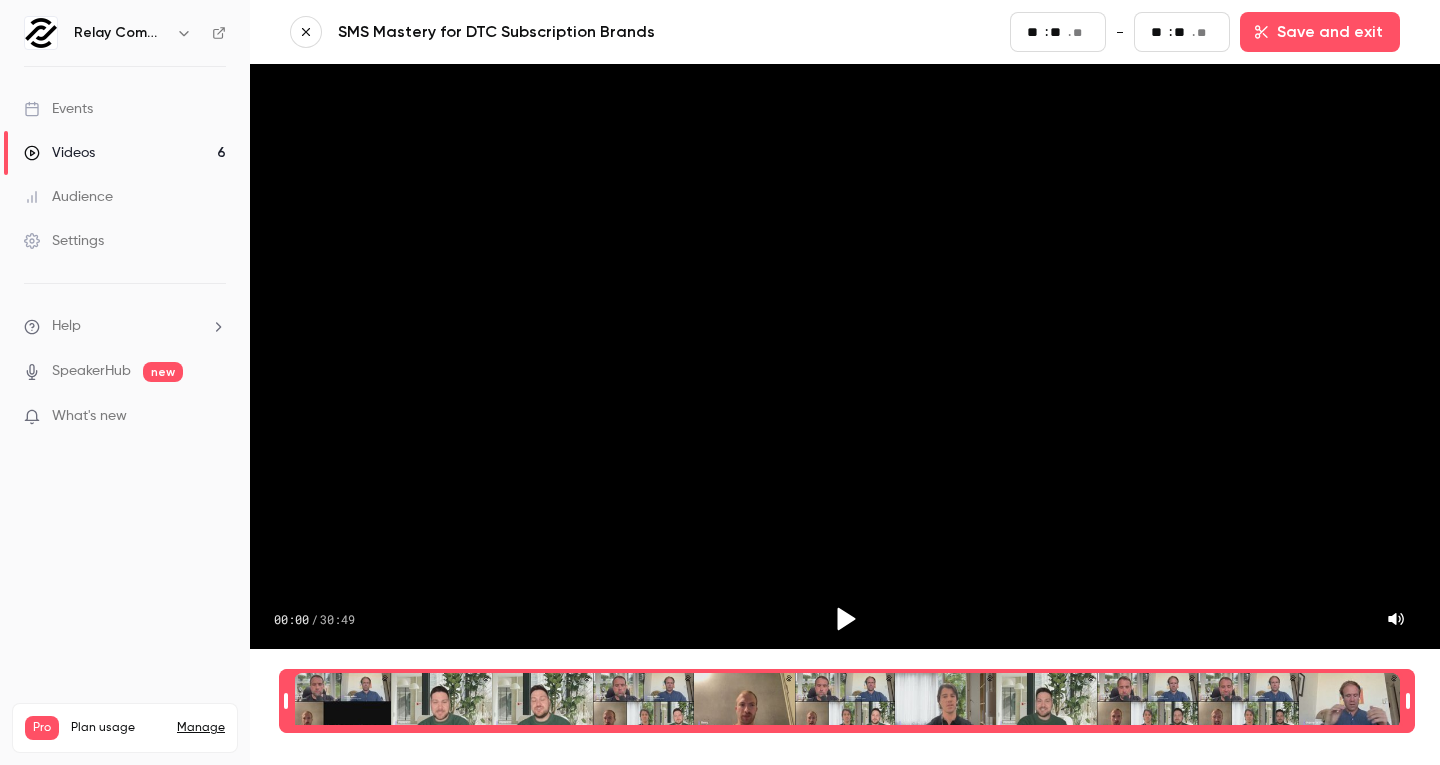 type on "**" 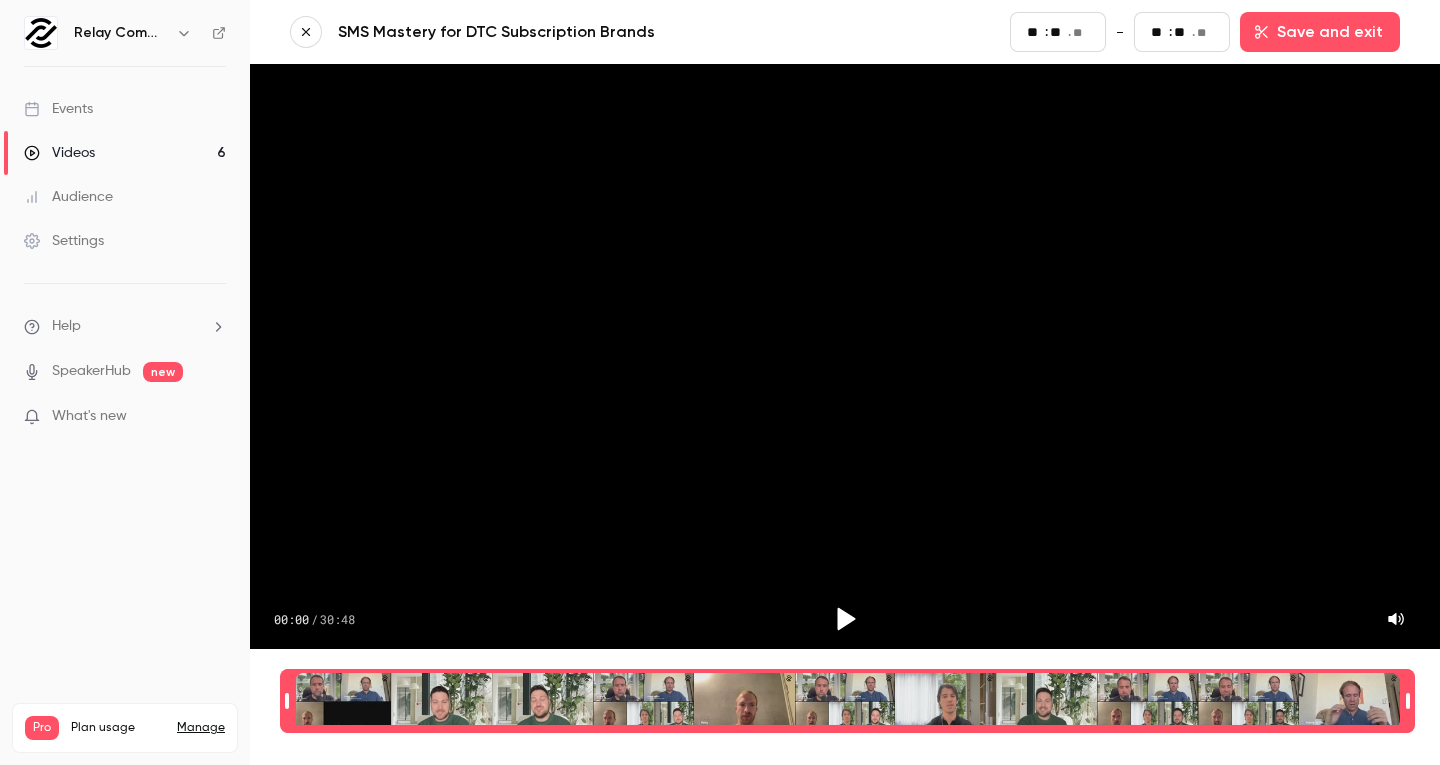 click at bounding box center [287, 701] 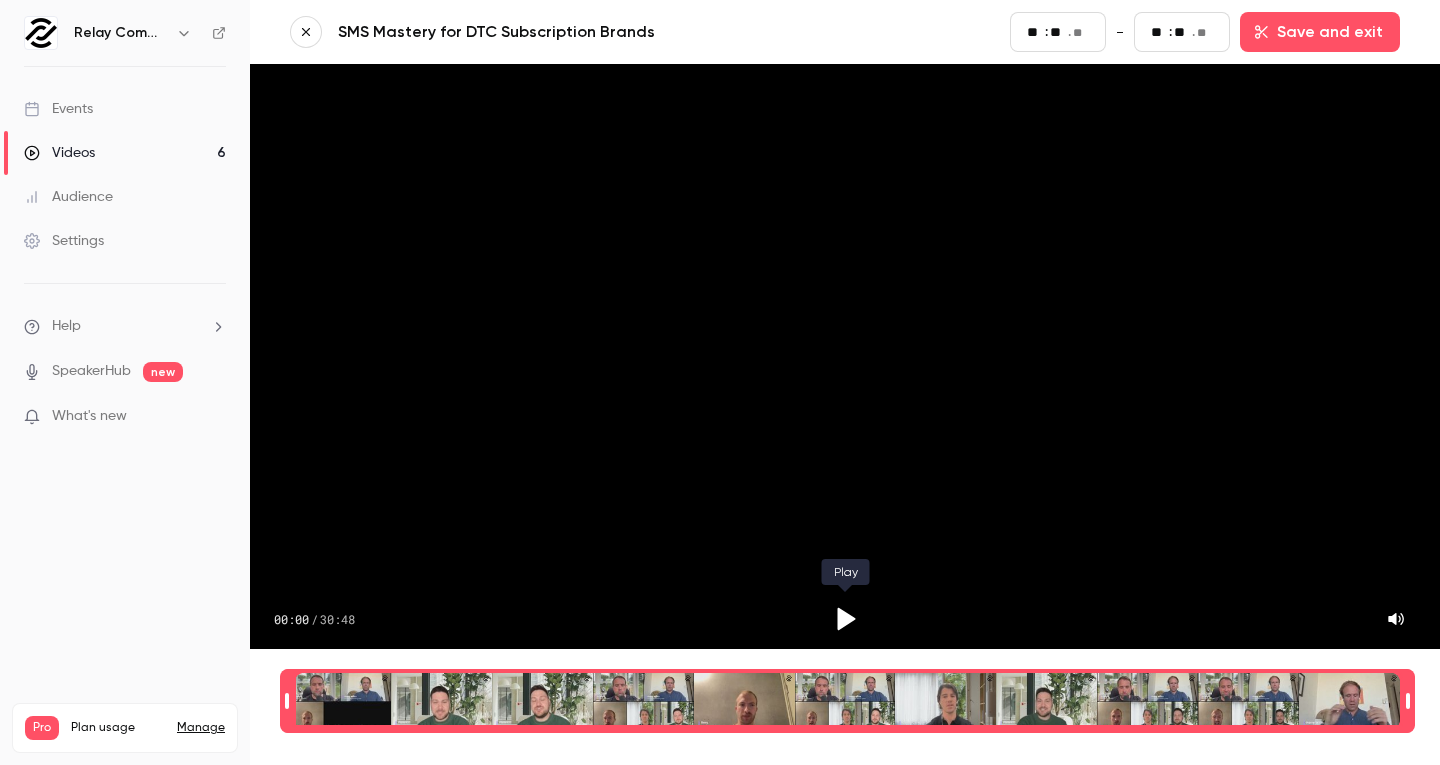 click 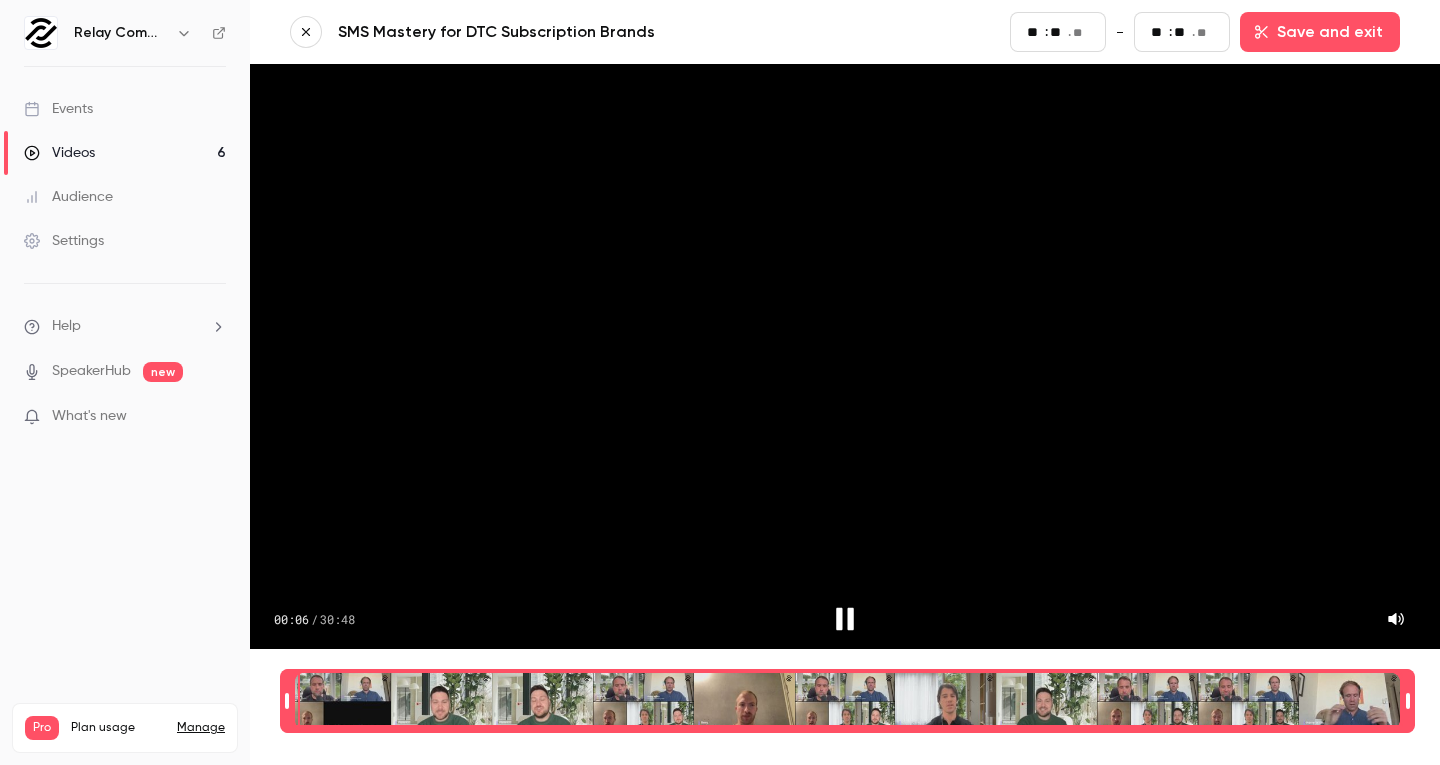 type on "**" 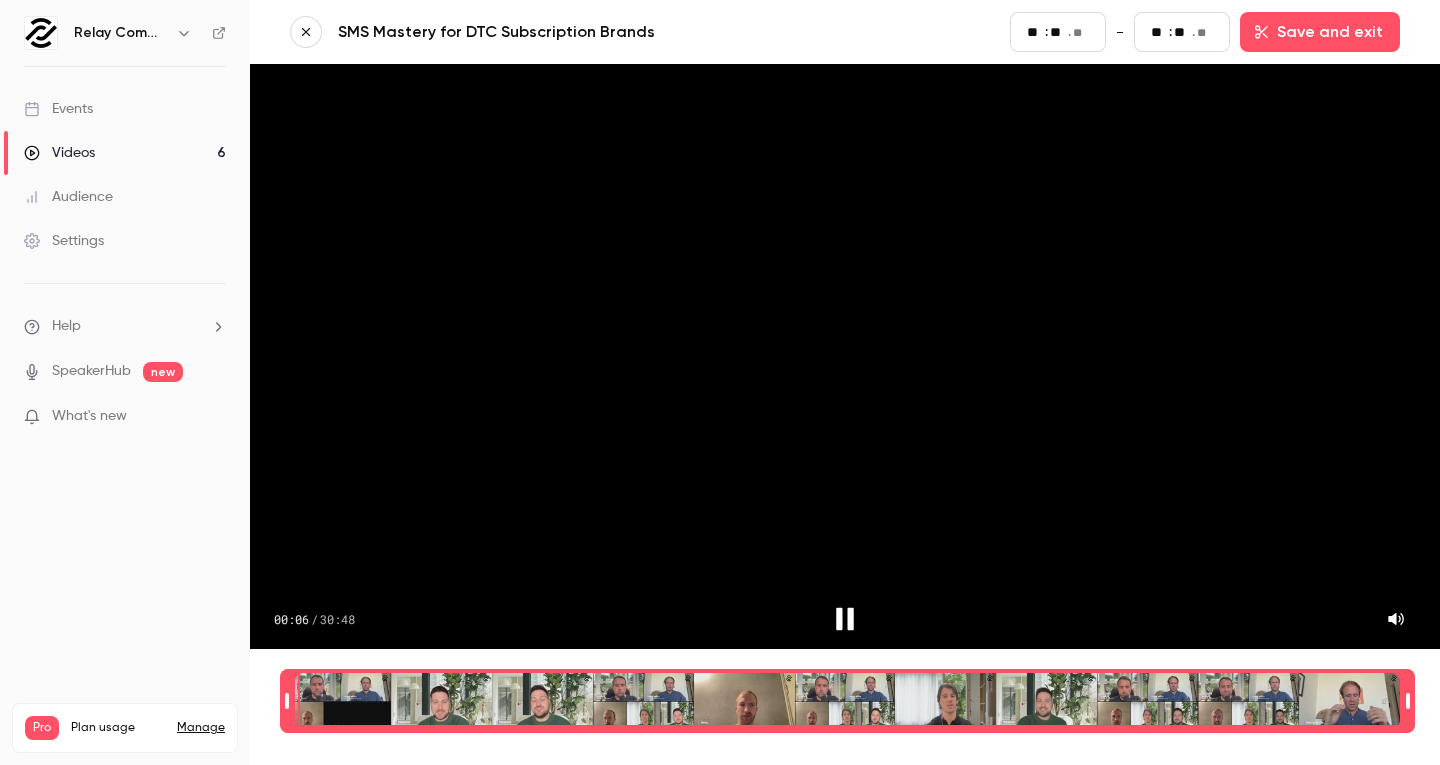type on "**" 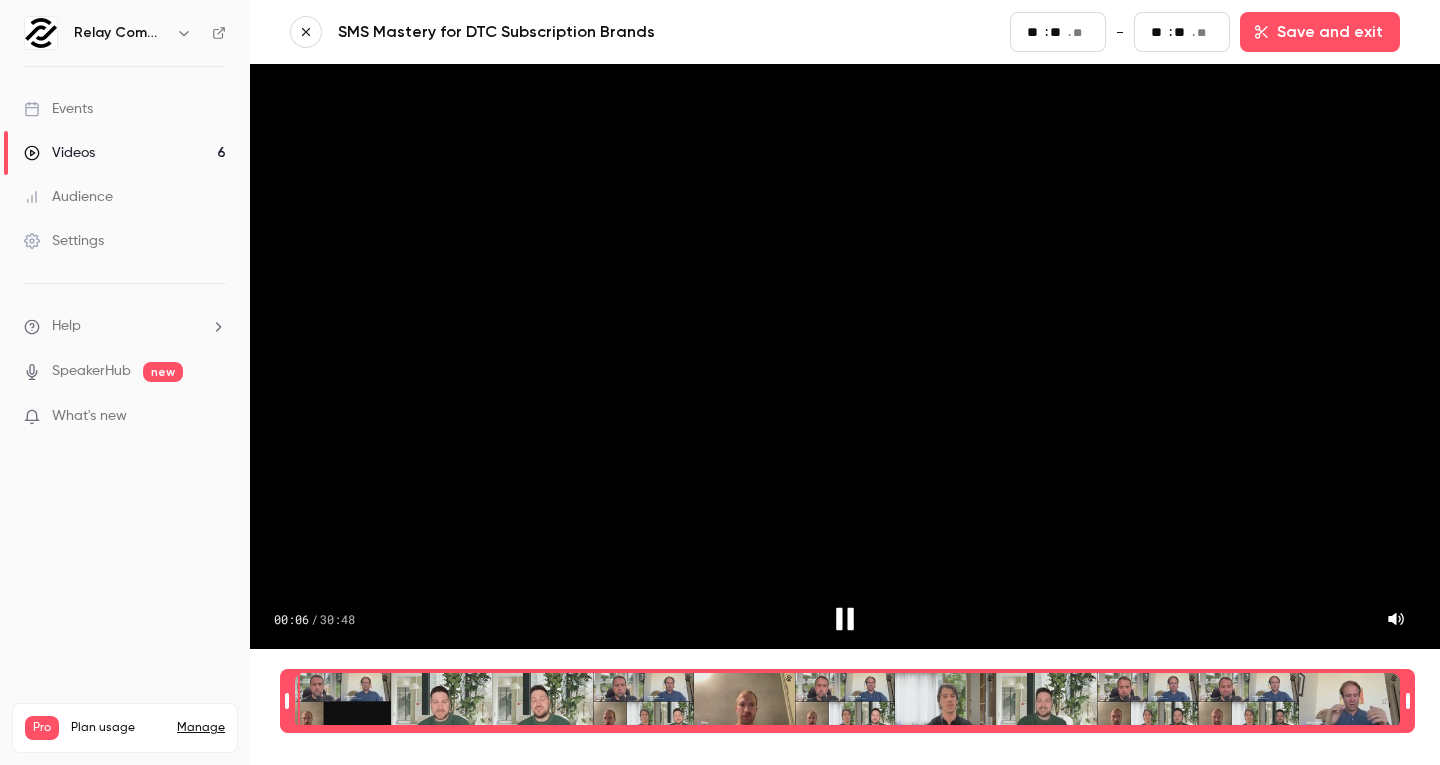 type on "**" 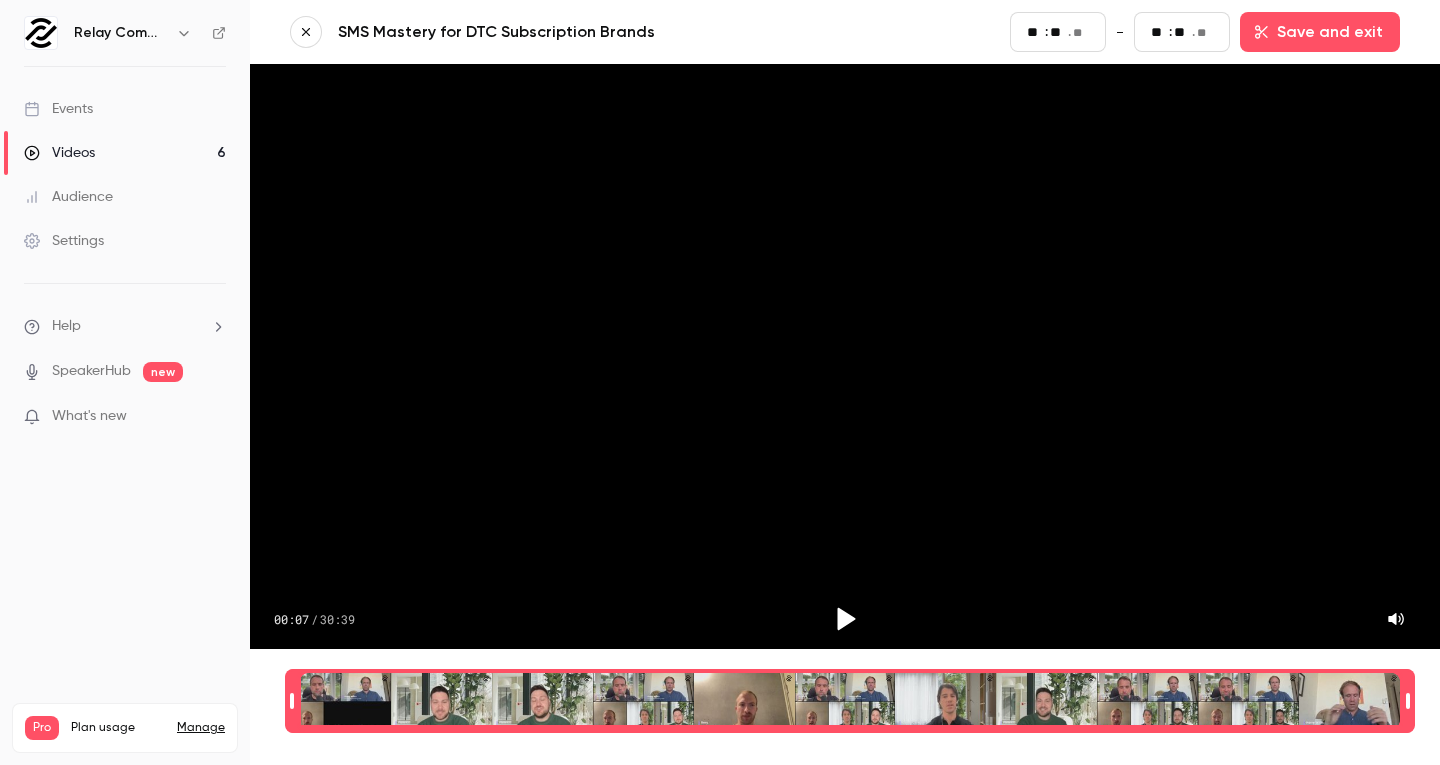 type on "**" 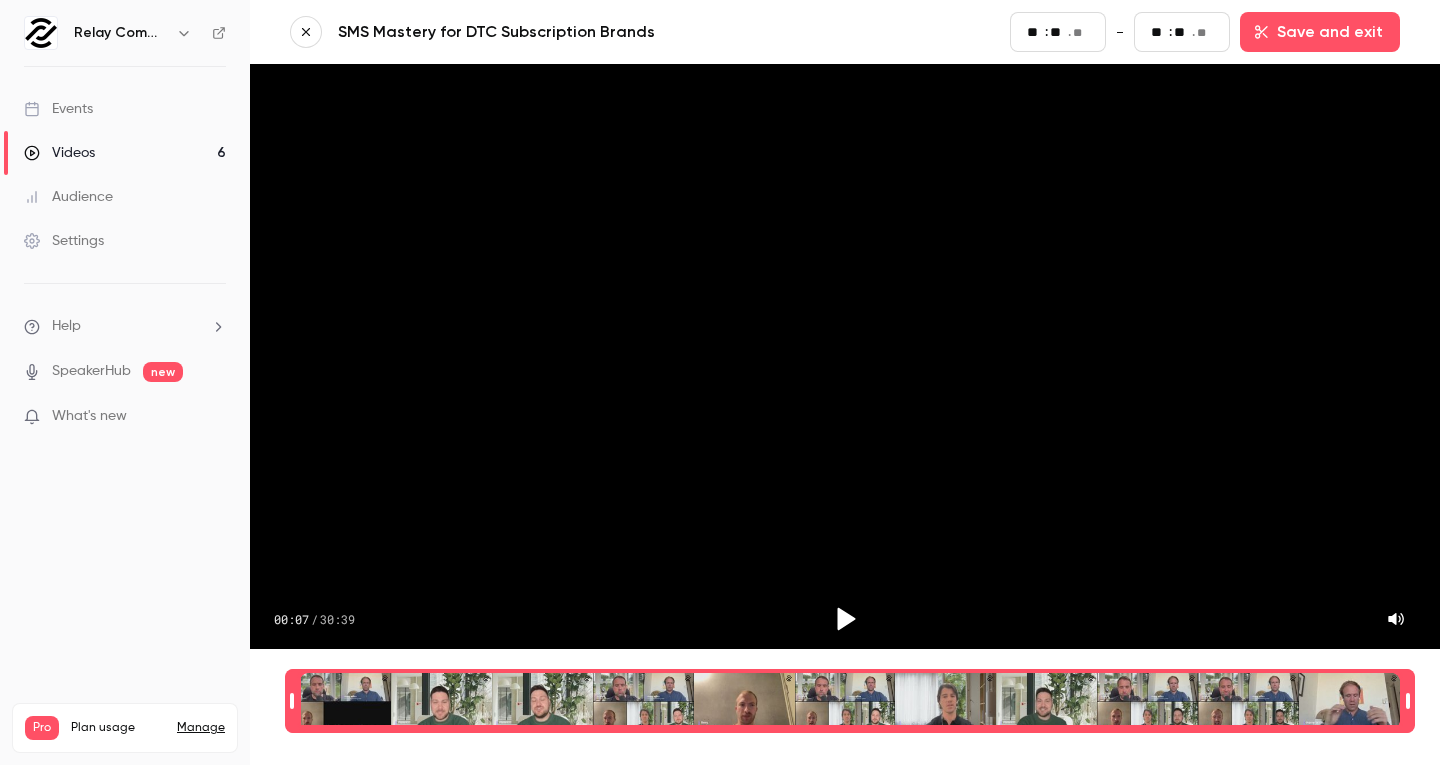 type on "**" 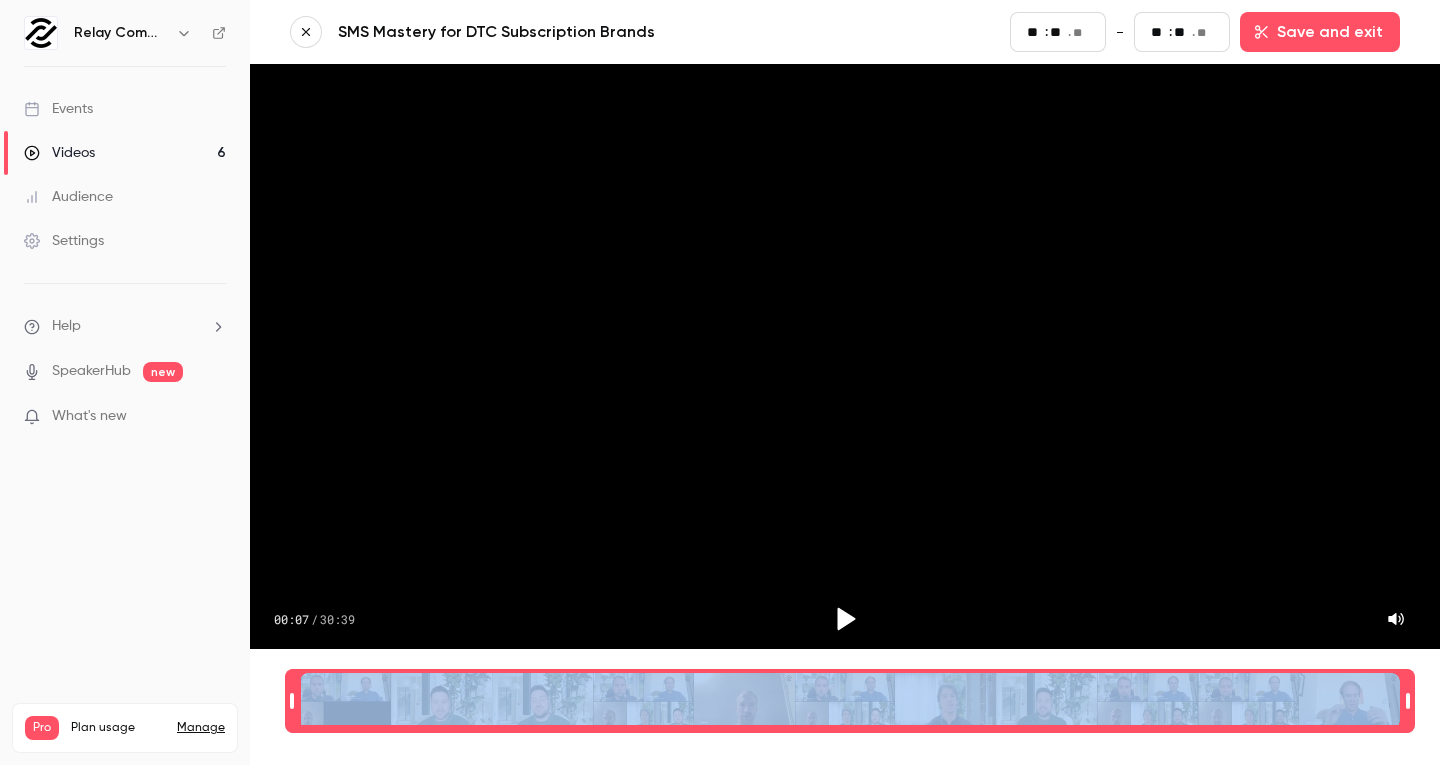 type on "**" 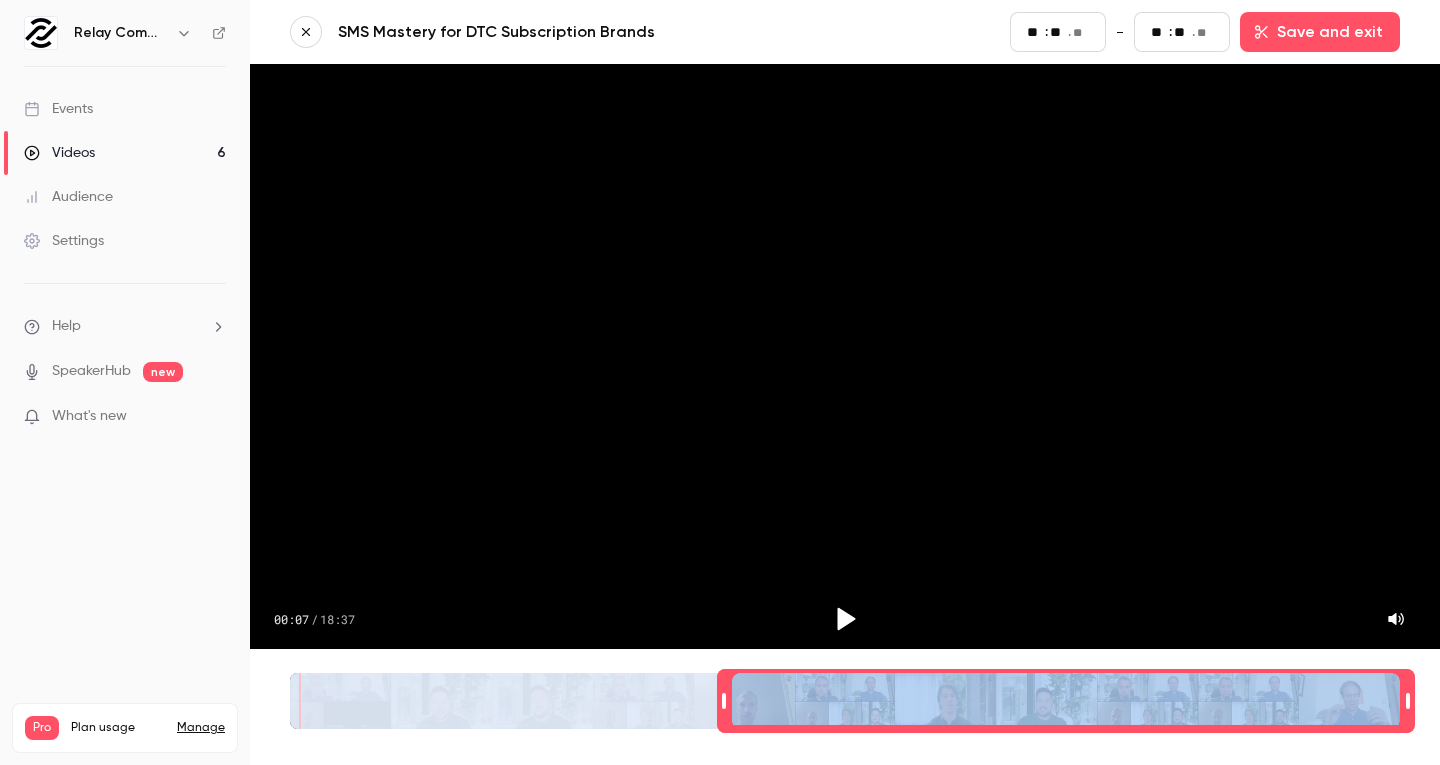 type on "**" 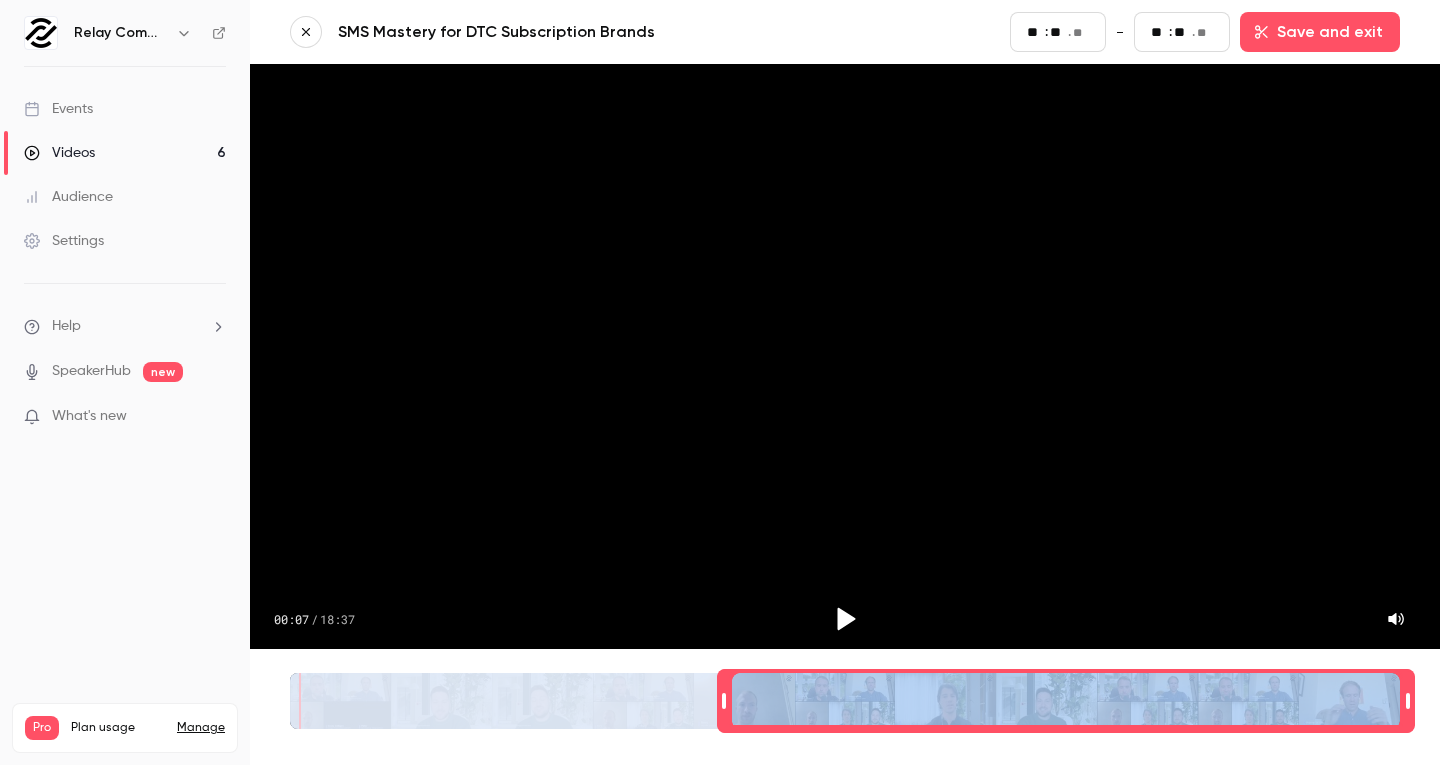 type on "**" 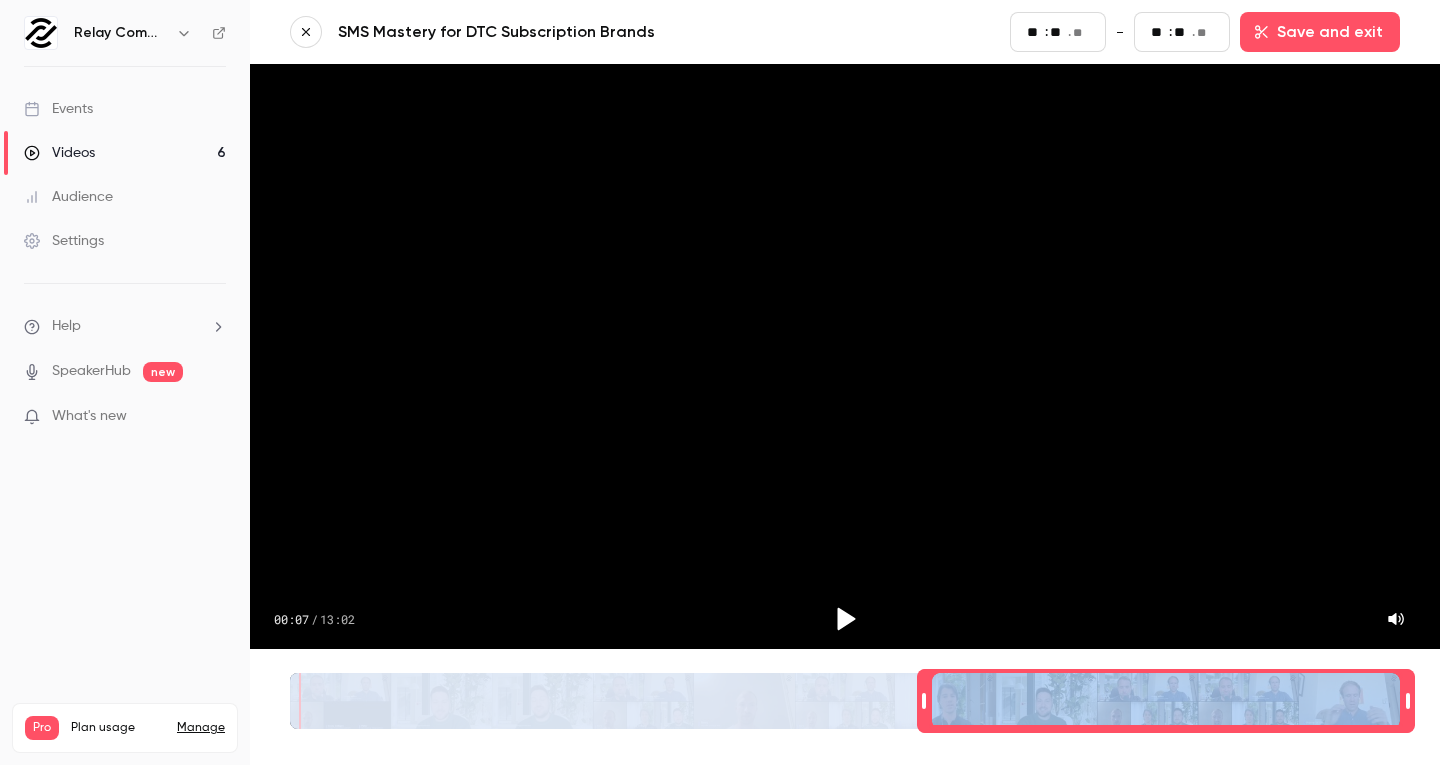 type on "**" 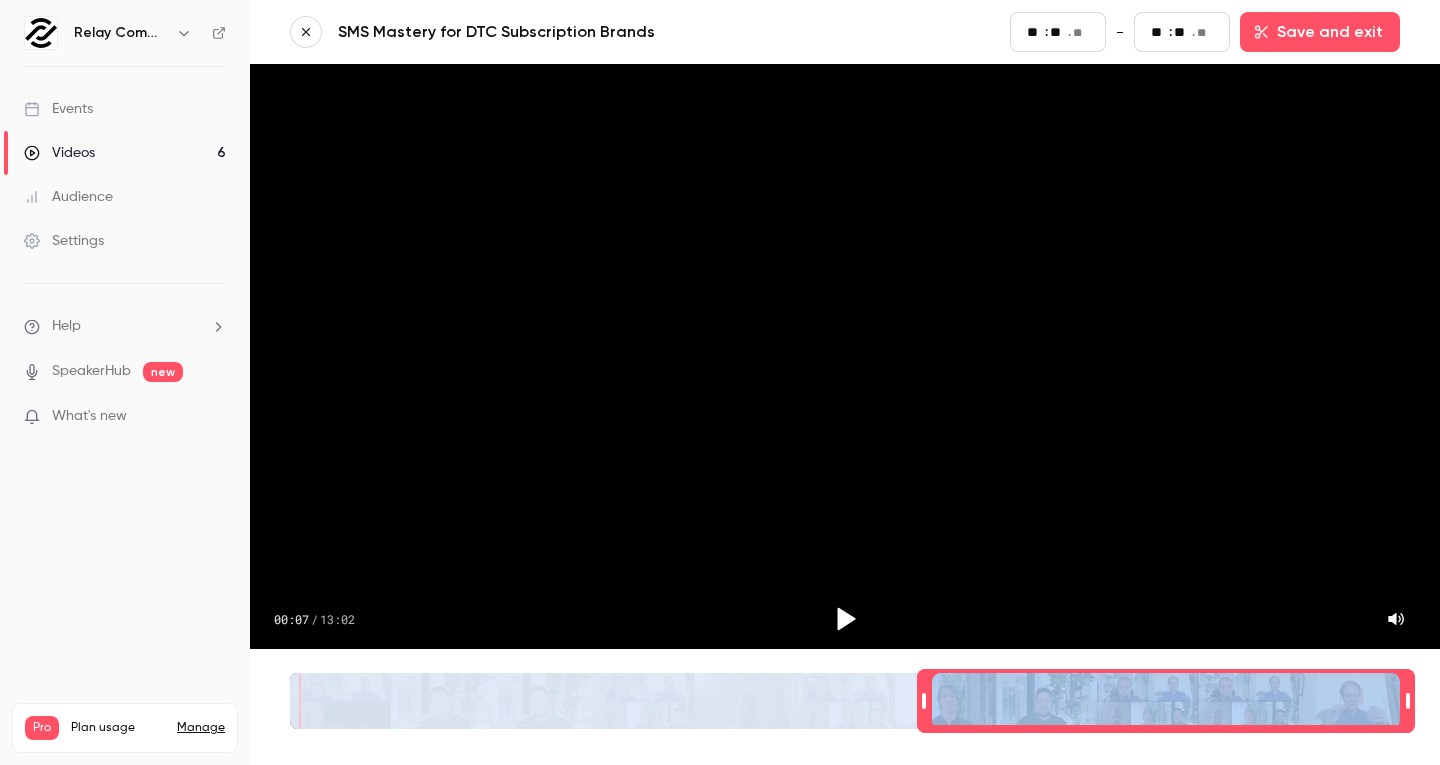 type on "**" 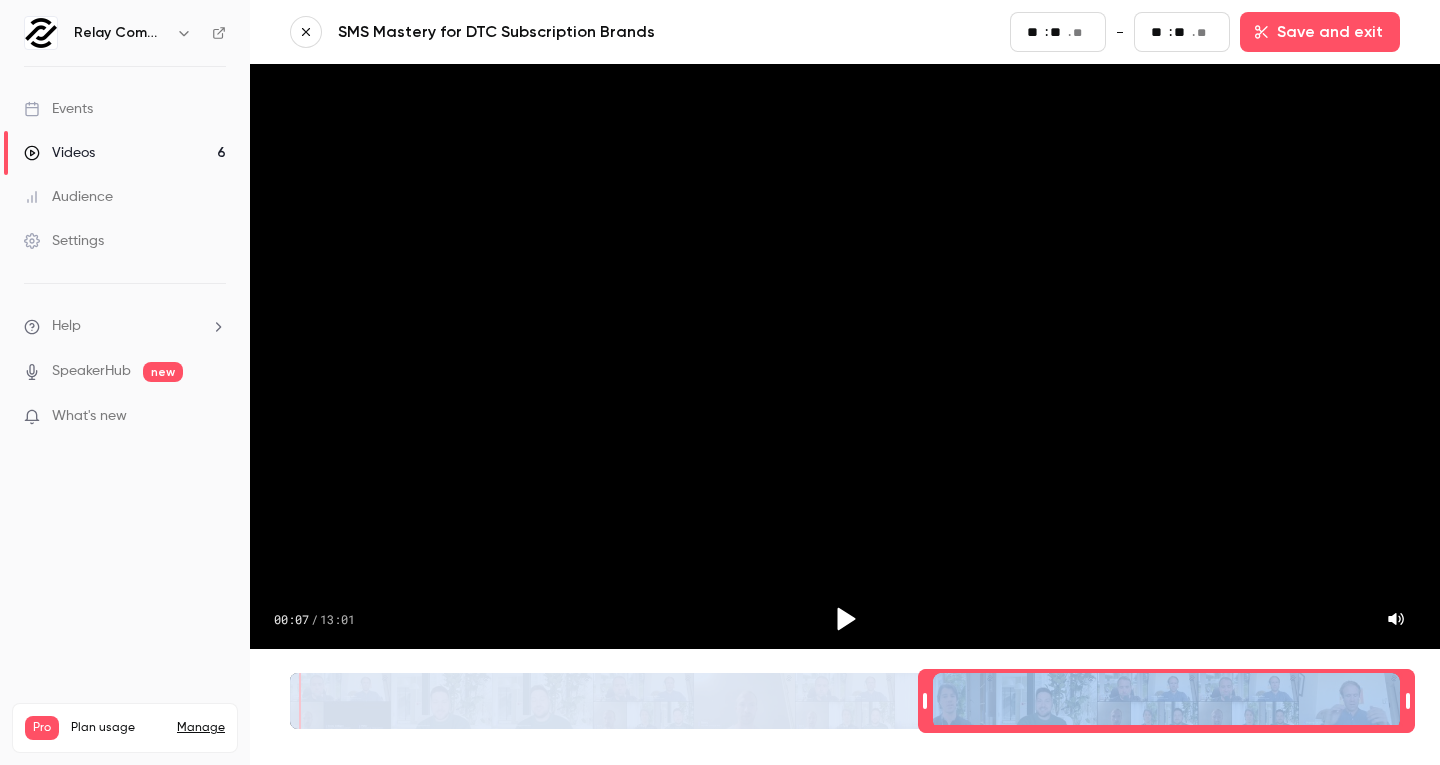 type on "**" 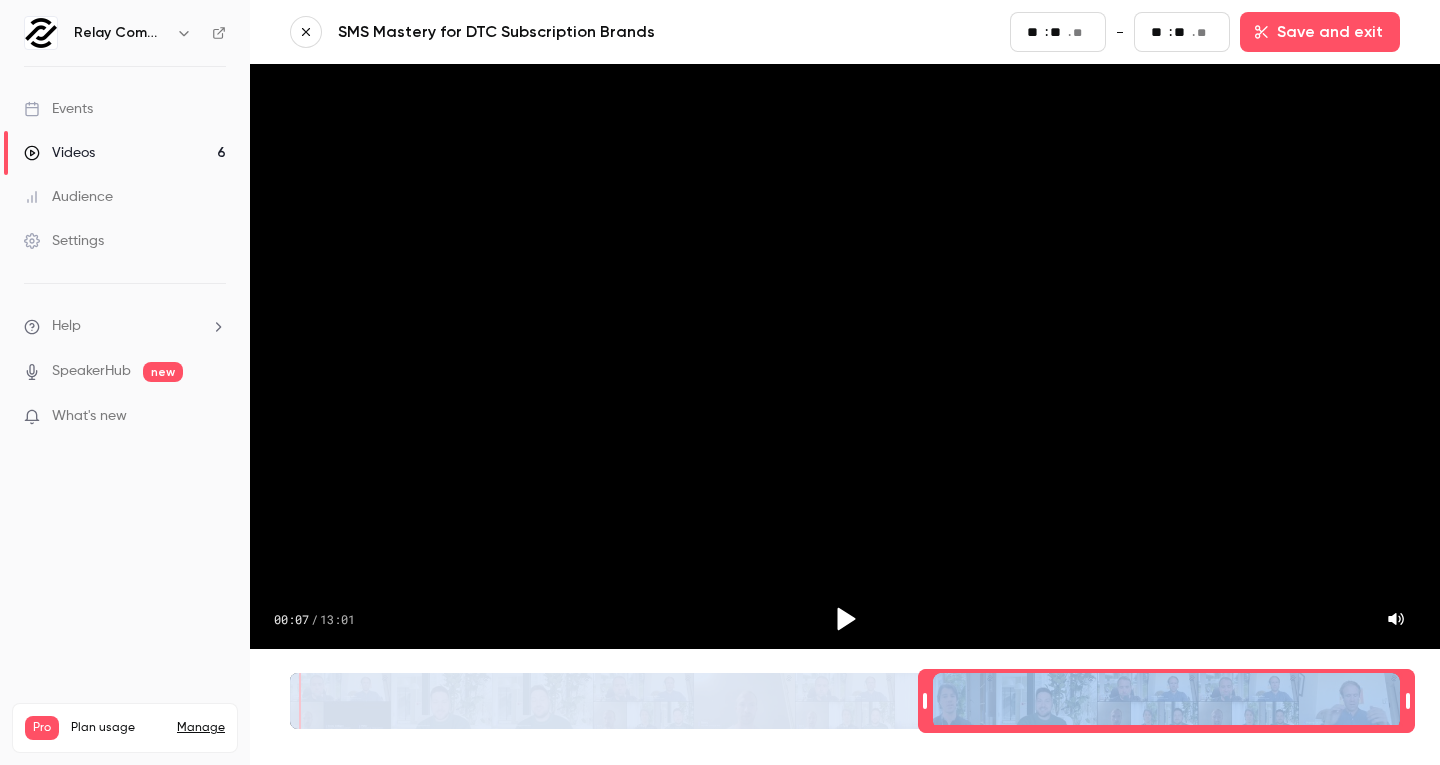 type on "**" 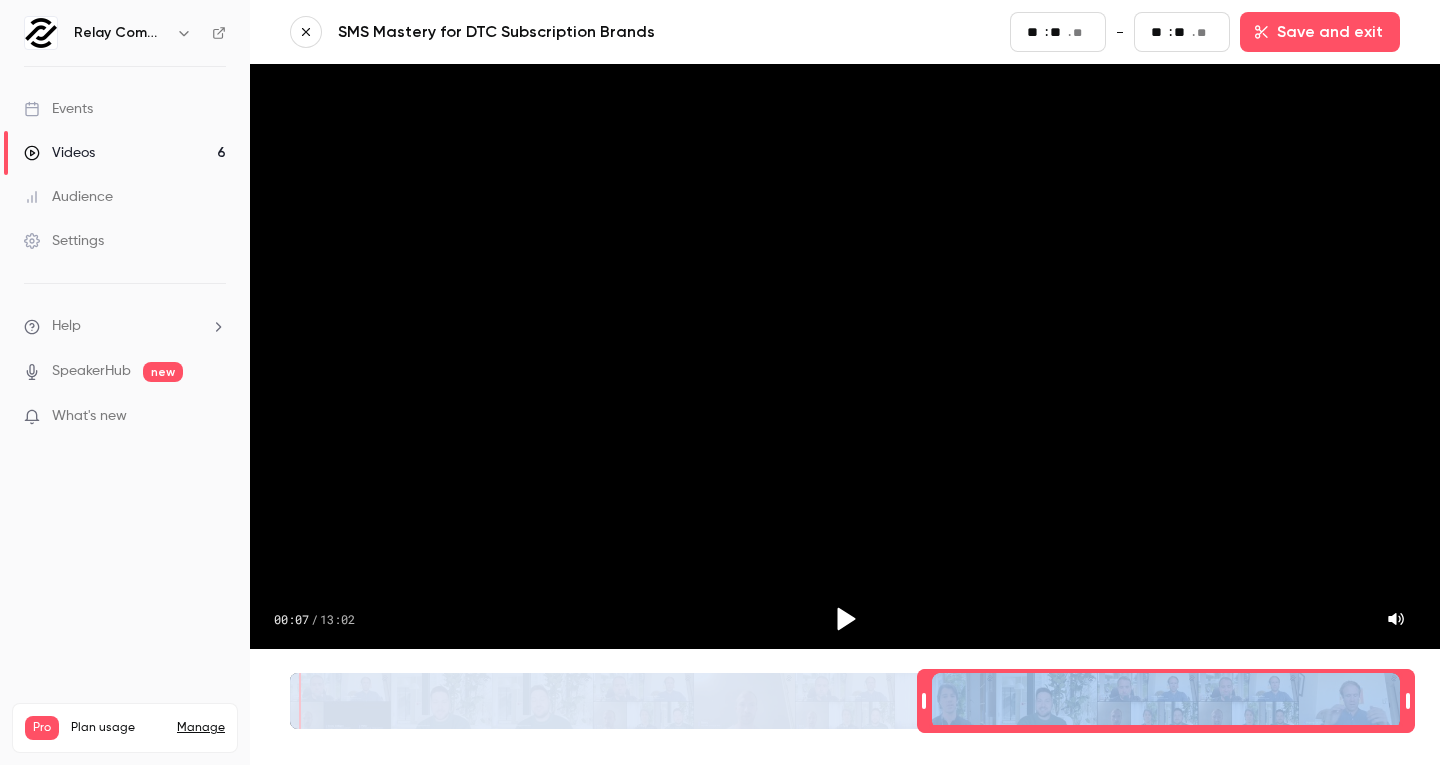 type on "**" 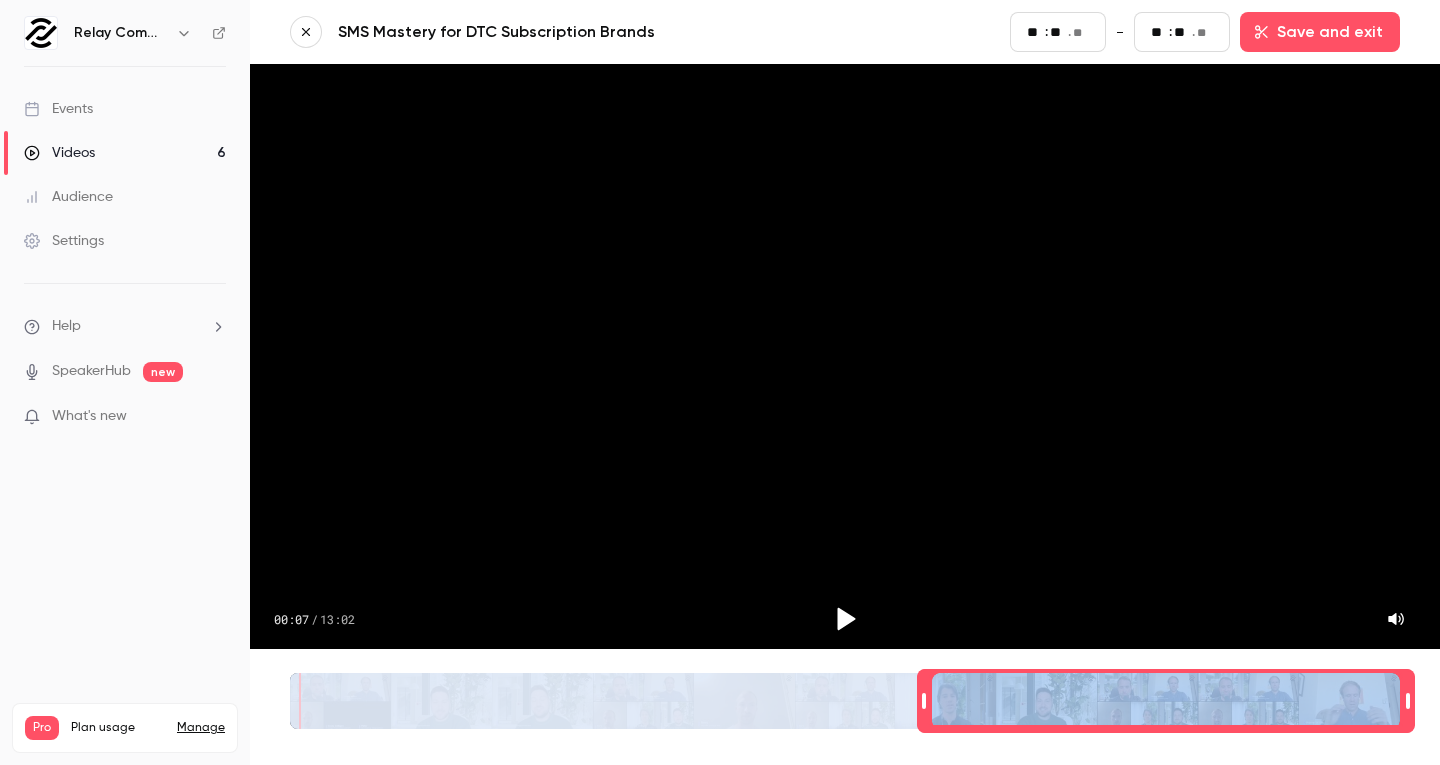 type on "**" 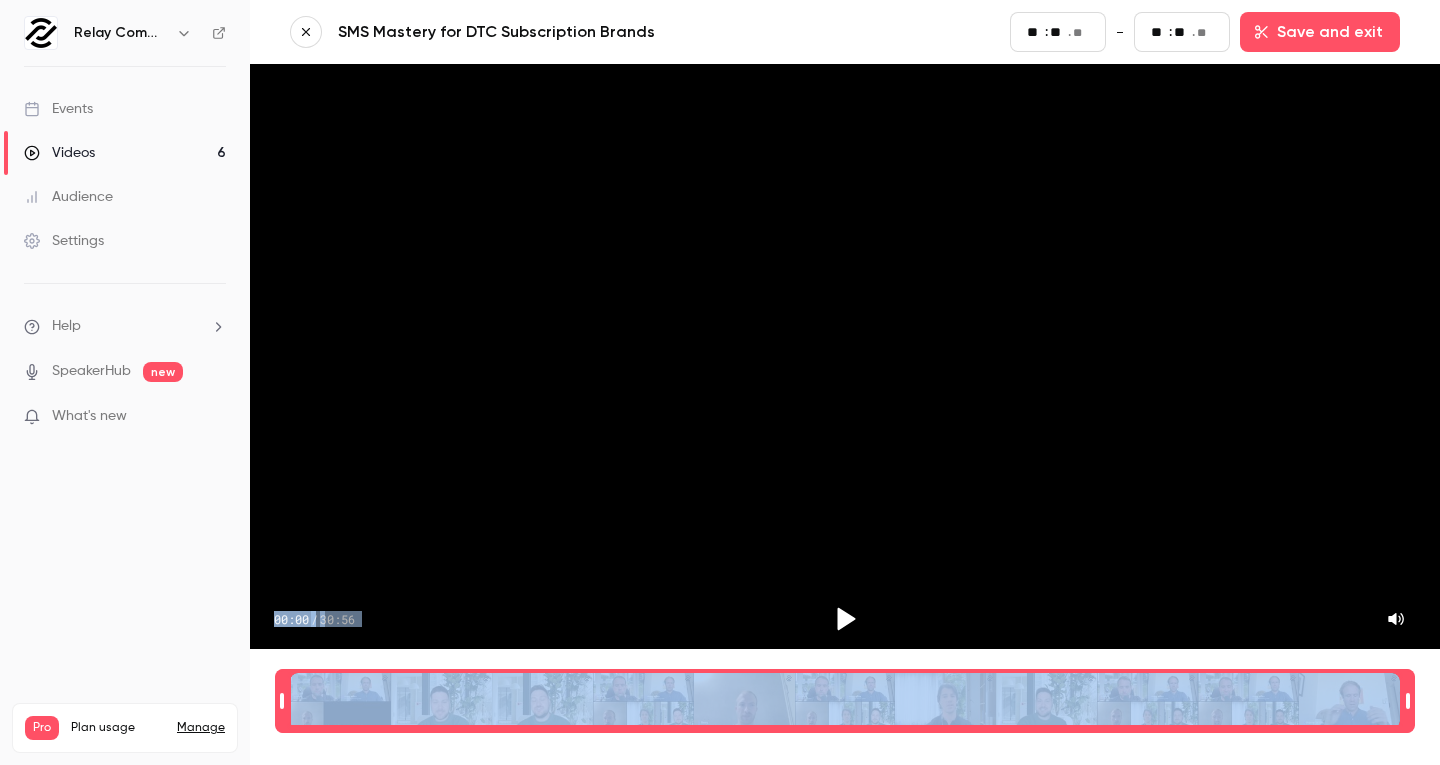 drag, startPoint x: 298, startPoint y: 680, endPoint x: 269, endPoint y: 651, distance: 41.01219 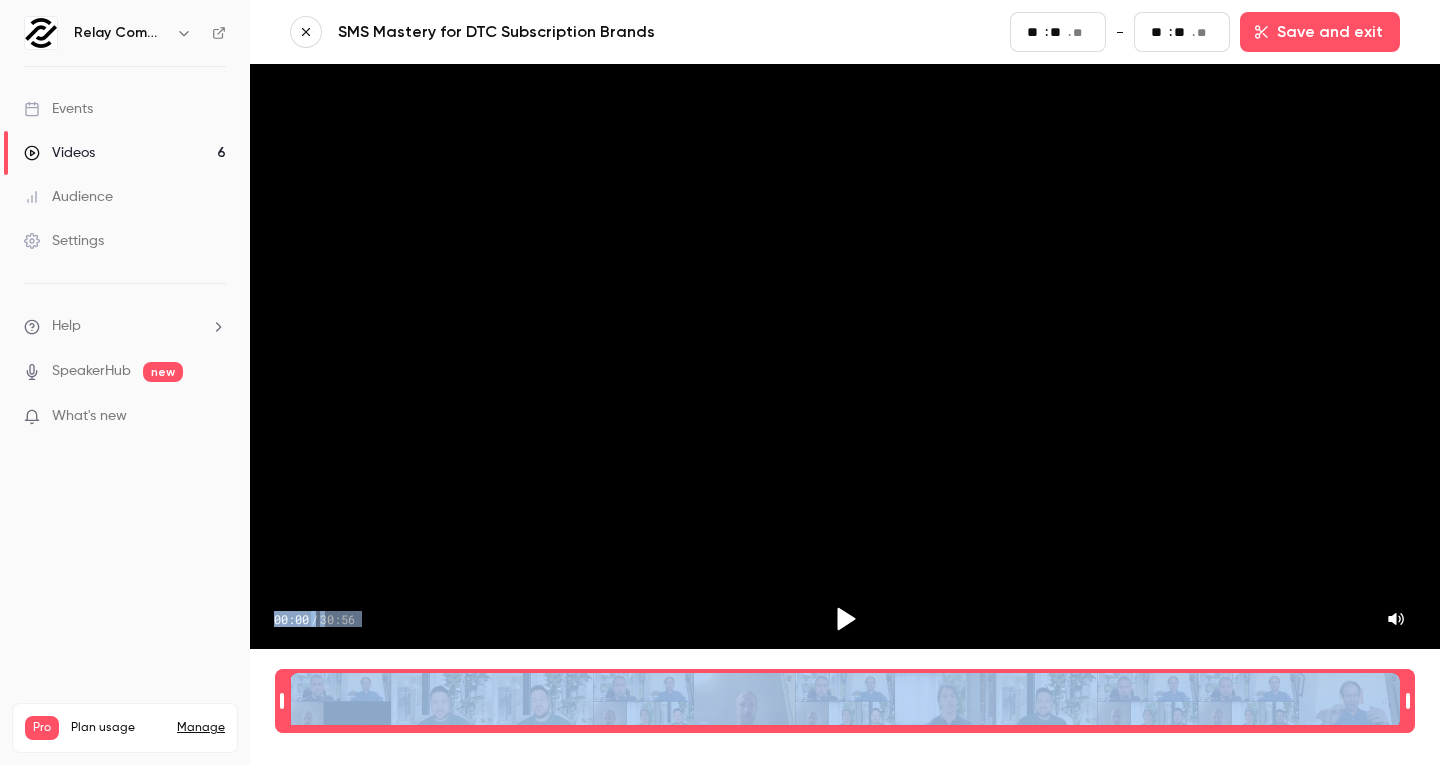click on "SMS Mastery for DTC Subscription Brands Start ** : ** . ** - End ** : ** . ** Save and exit 00:00 / 30:56 00:00.00" at bounding box center (845, 382) 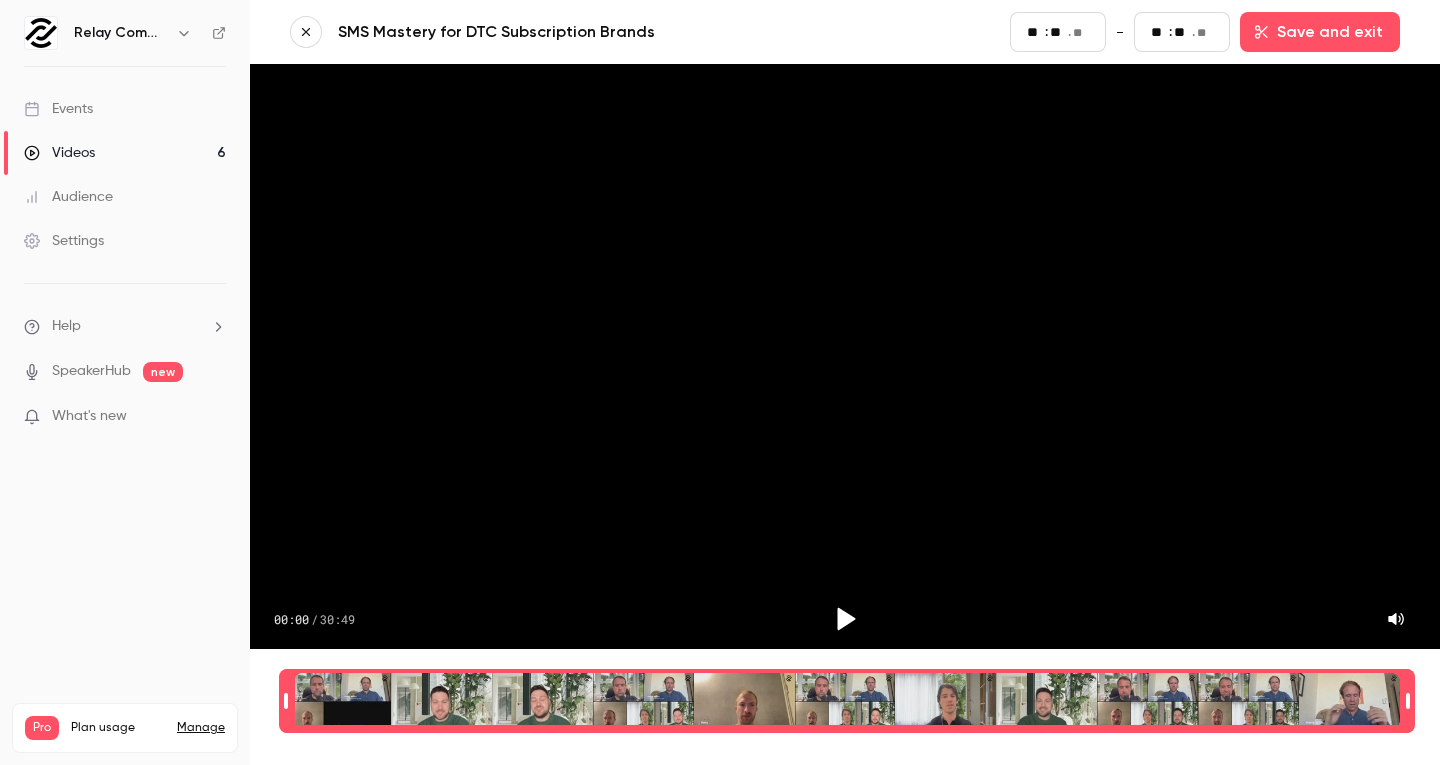click at bounding box center [286, 701] 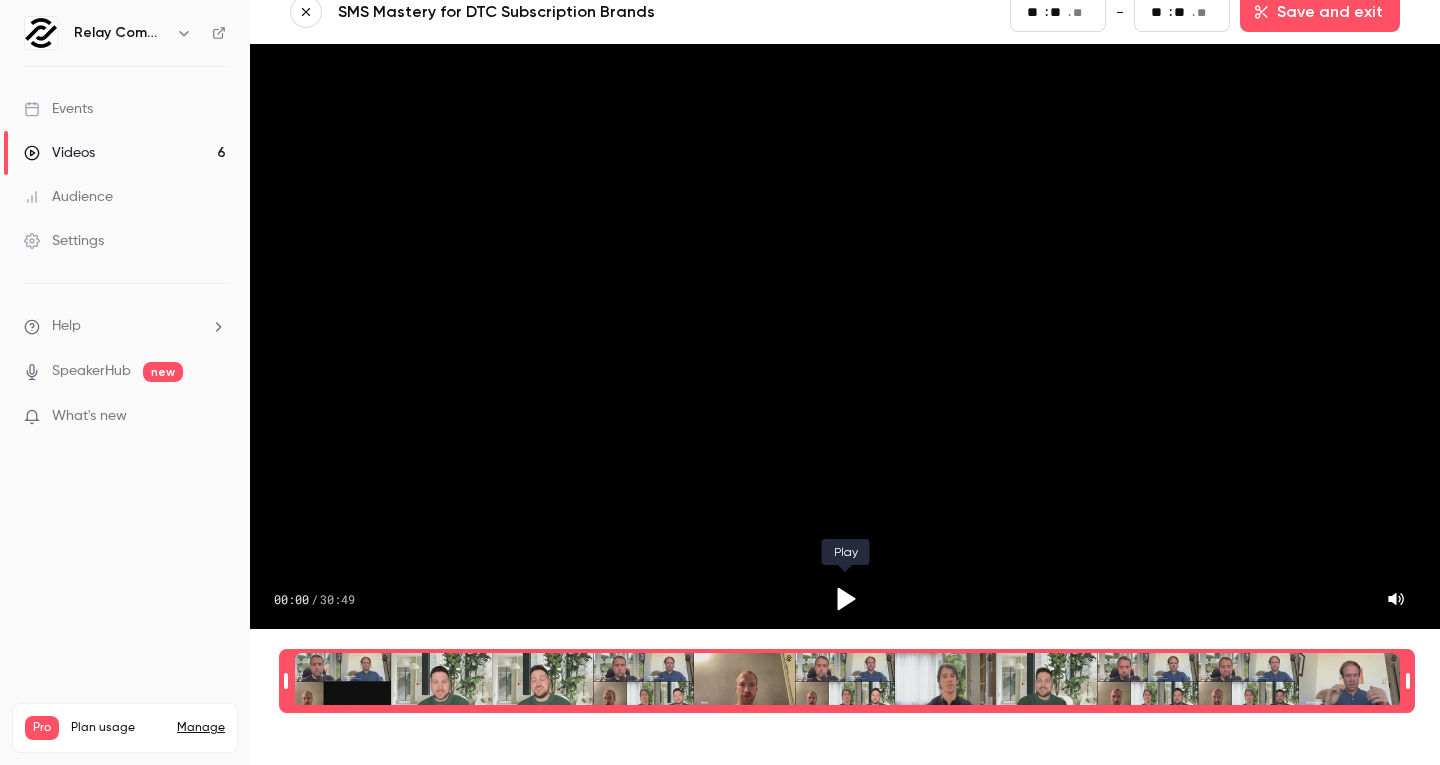 click 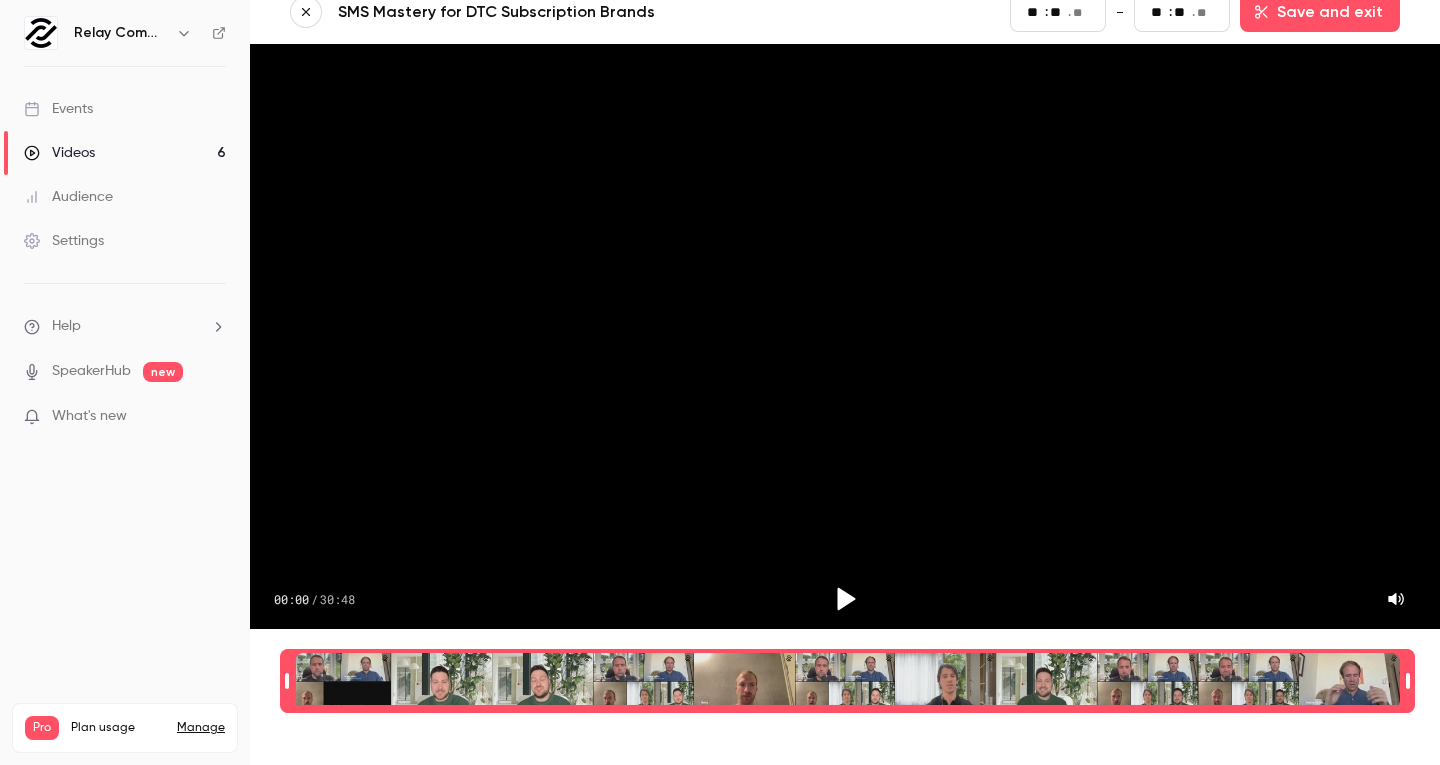 click at bounding box center [287, 681] 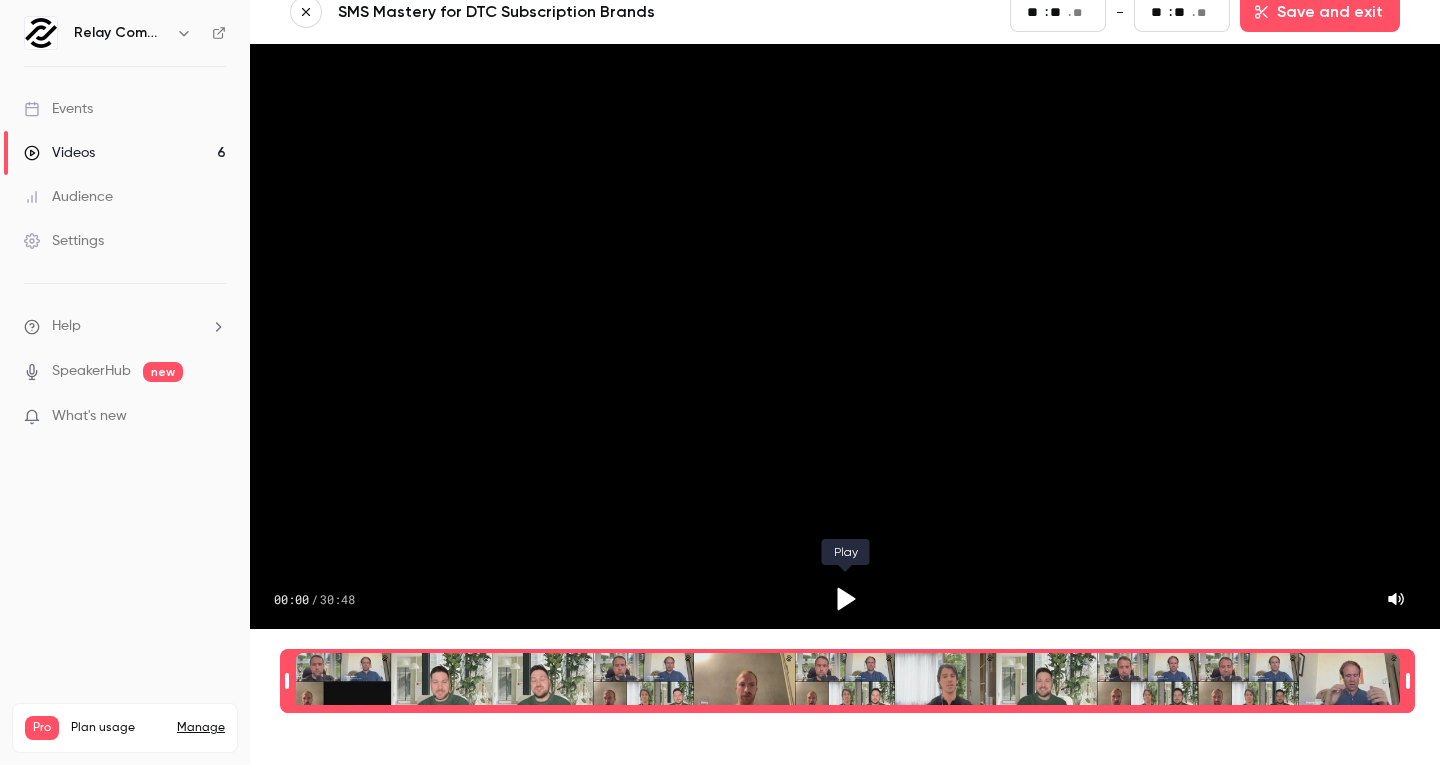click 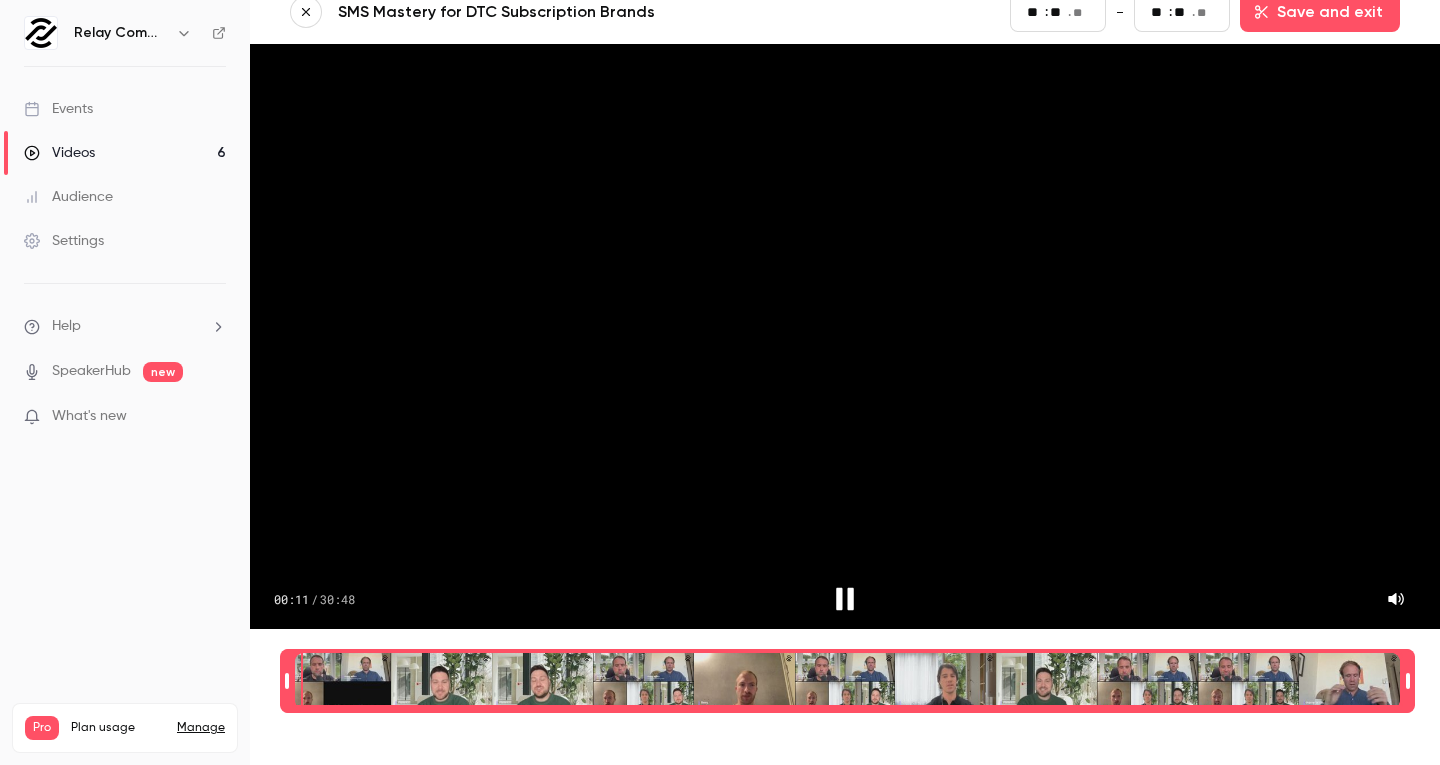 drag, startPoint x: 302, startPoint y: 673, endPoint x: 841, endPoint y: 690, distance: 539.268 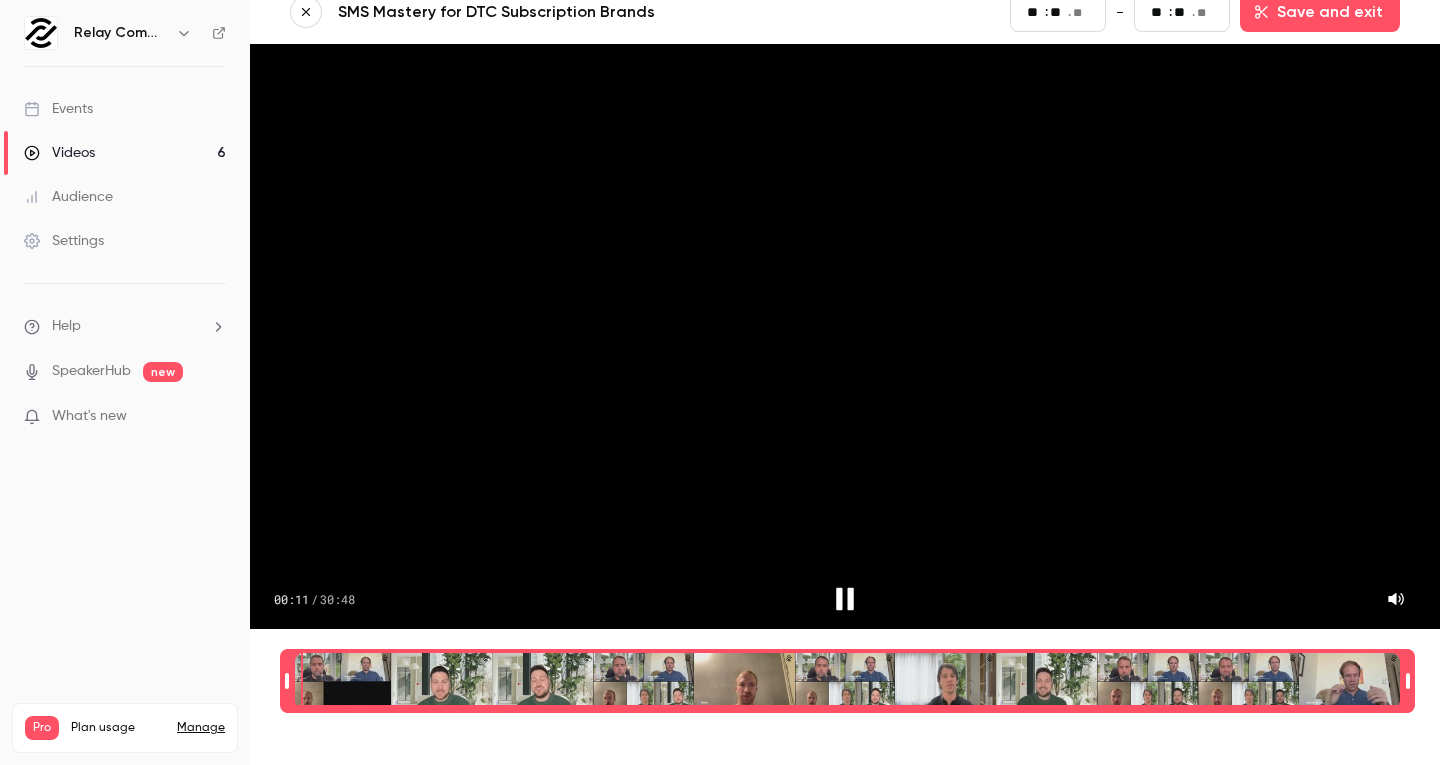 click at bounding box center (847, 681) 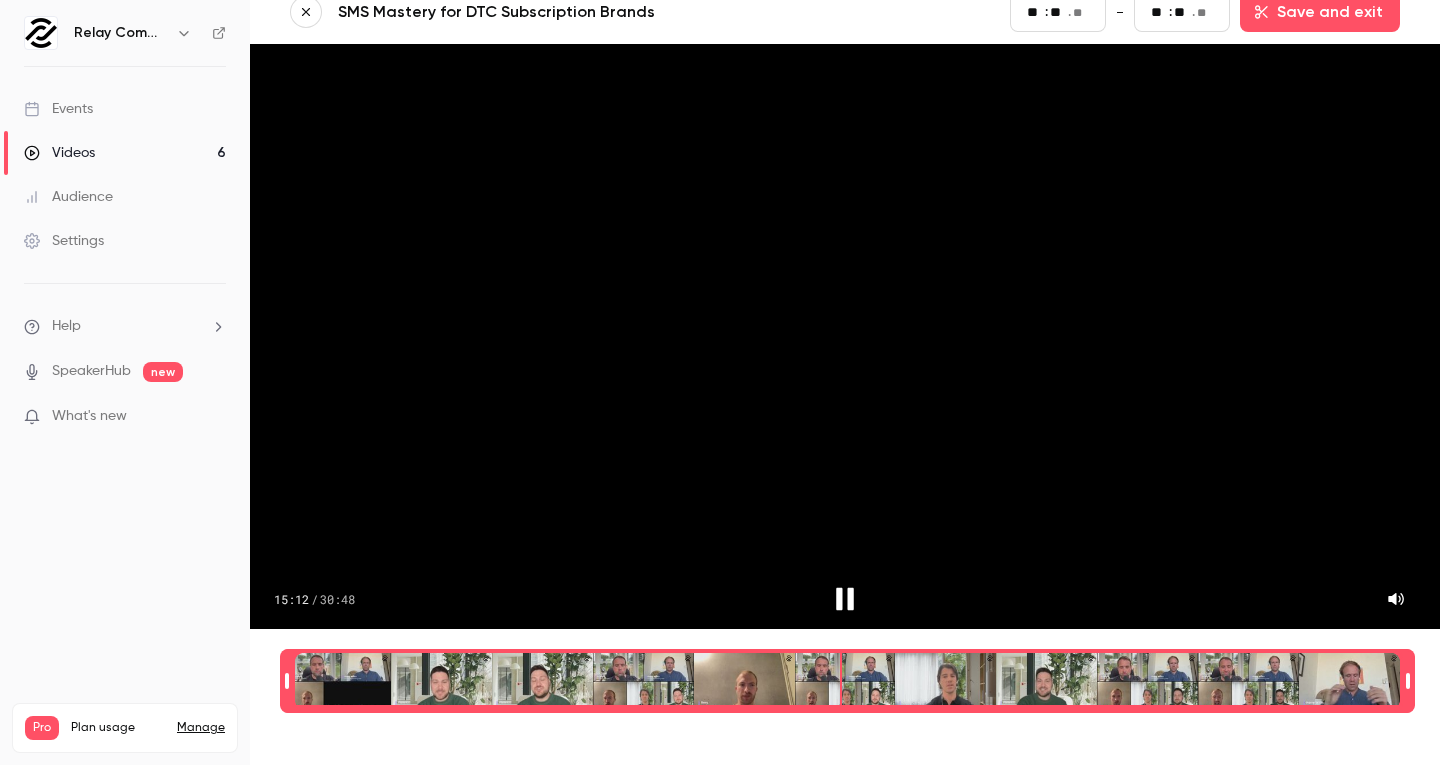click at bounding box center (847, 681) 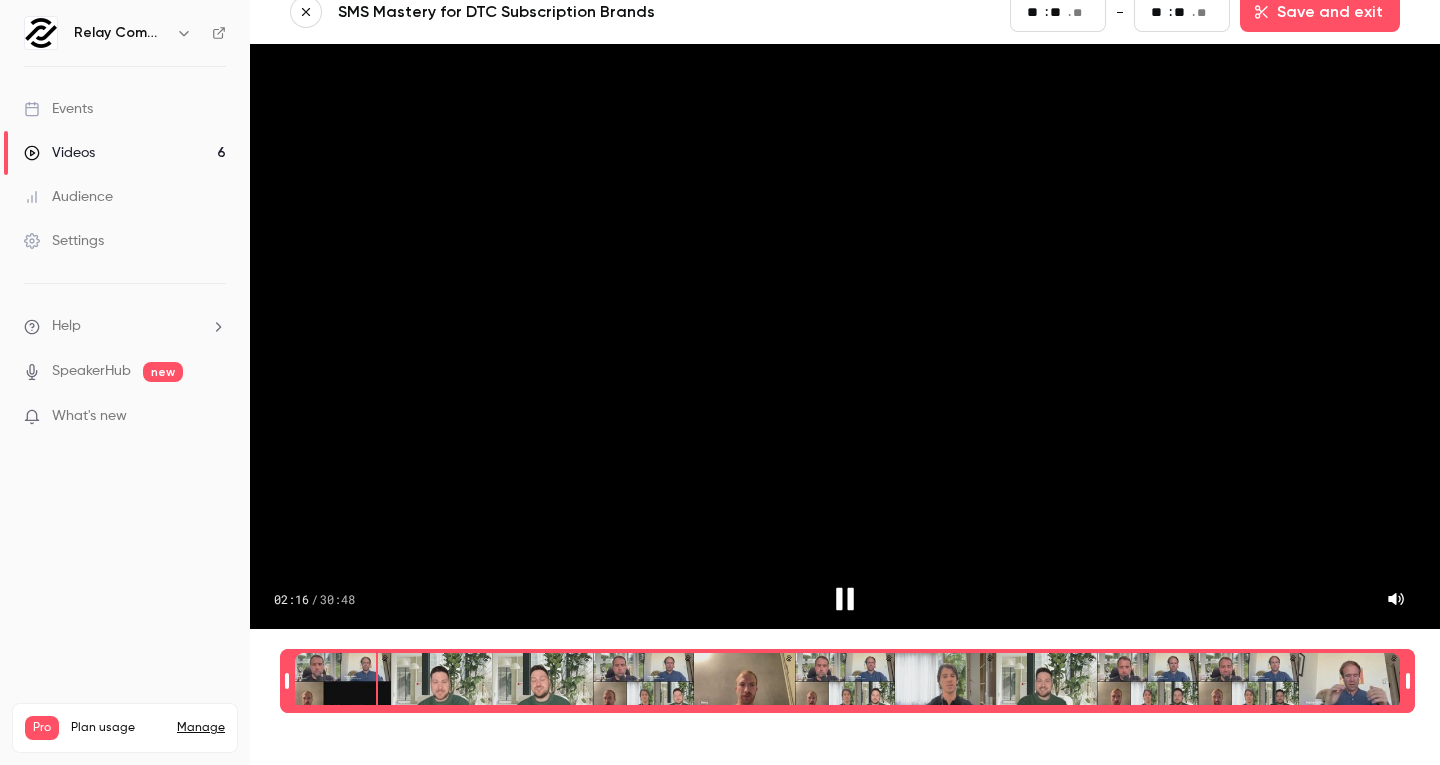 drag, startPoint x: 377, startPoint y: 684, endPoint x: 675, endPoint y: 702, distance: 298.54312 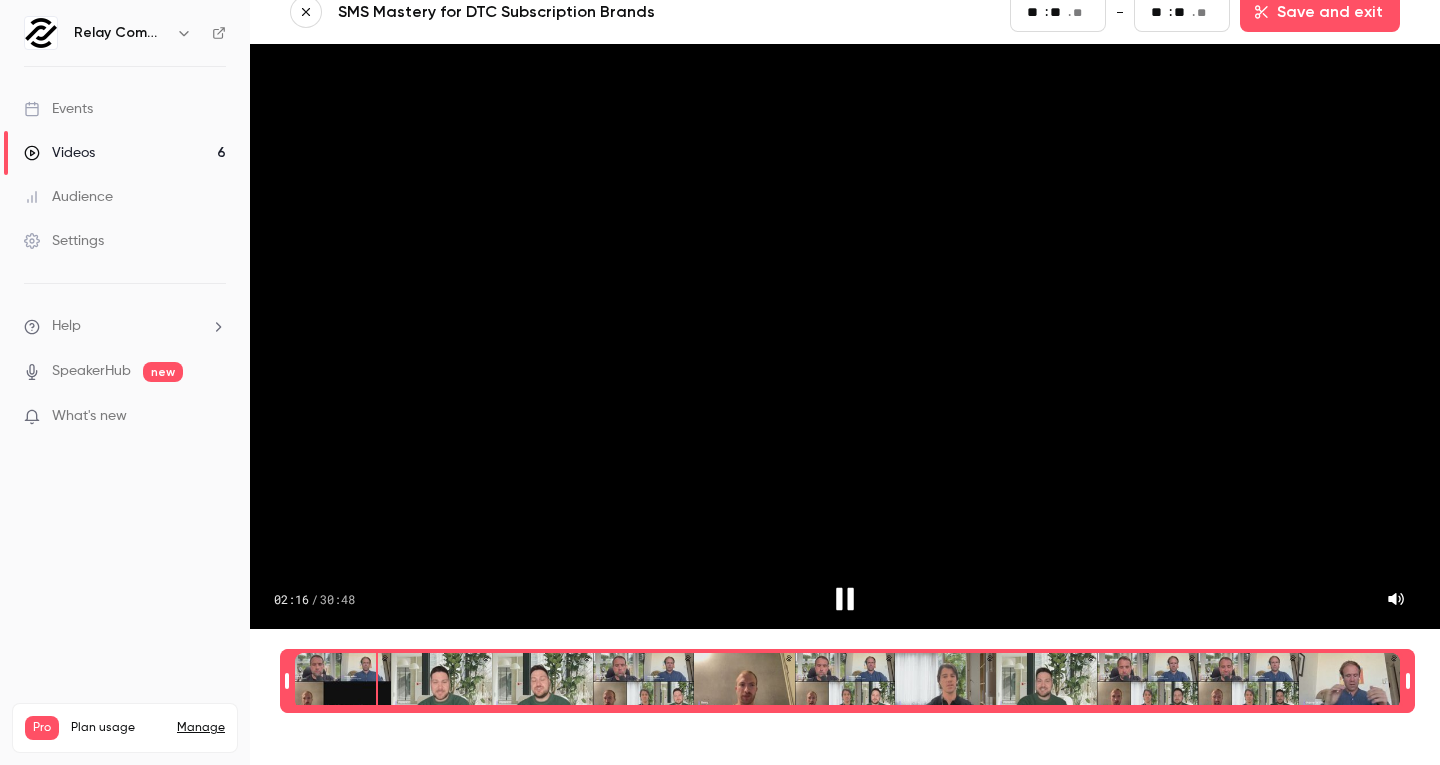 click at bounding box center (847, 681) 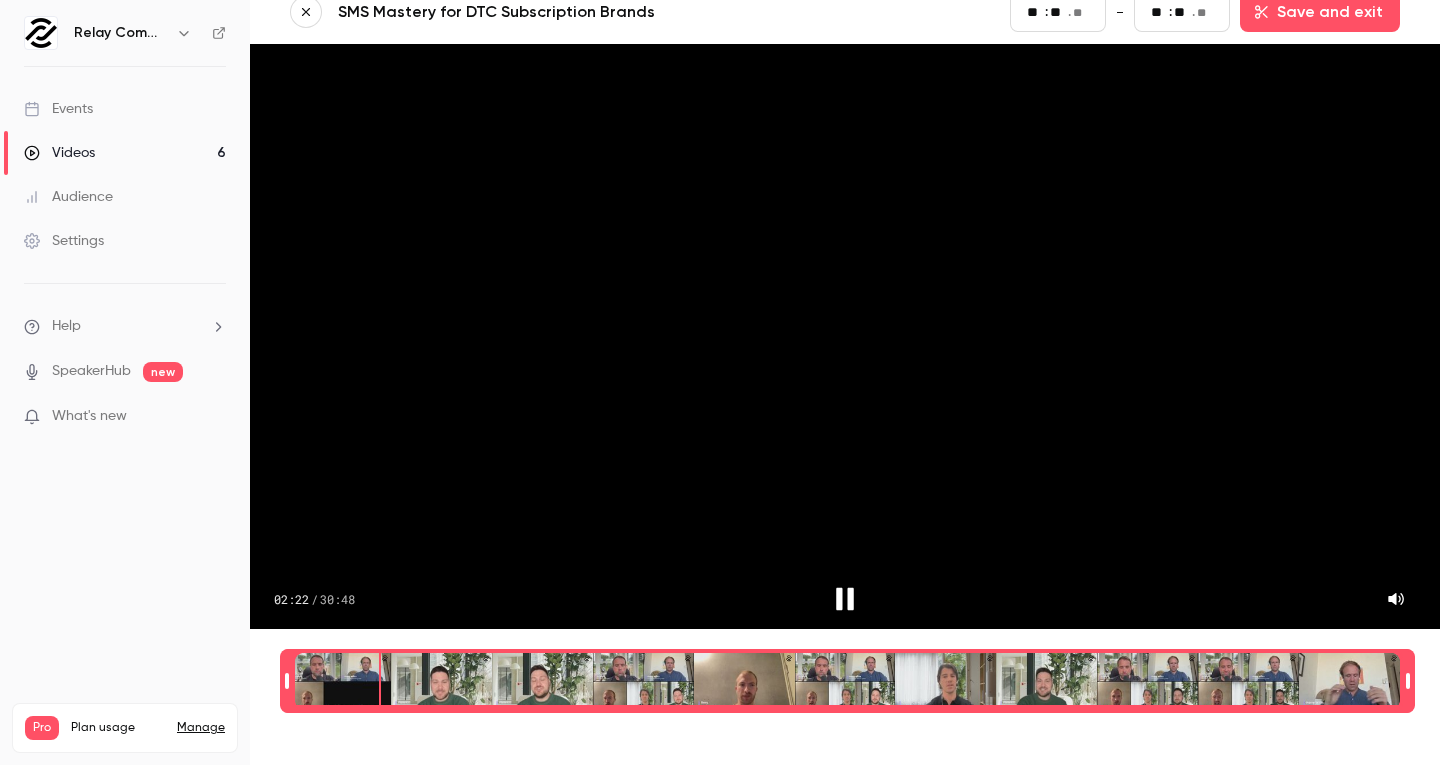 drag, startPoint x: 380, startPoint y: 679, endPoint x: 1167, endPoint y: 700, distance: 787.28015 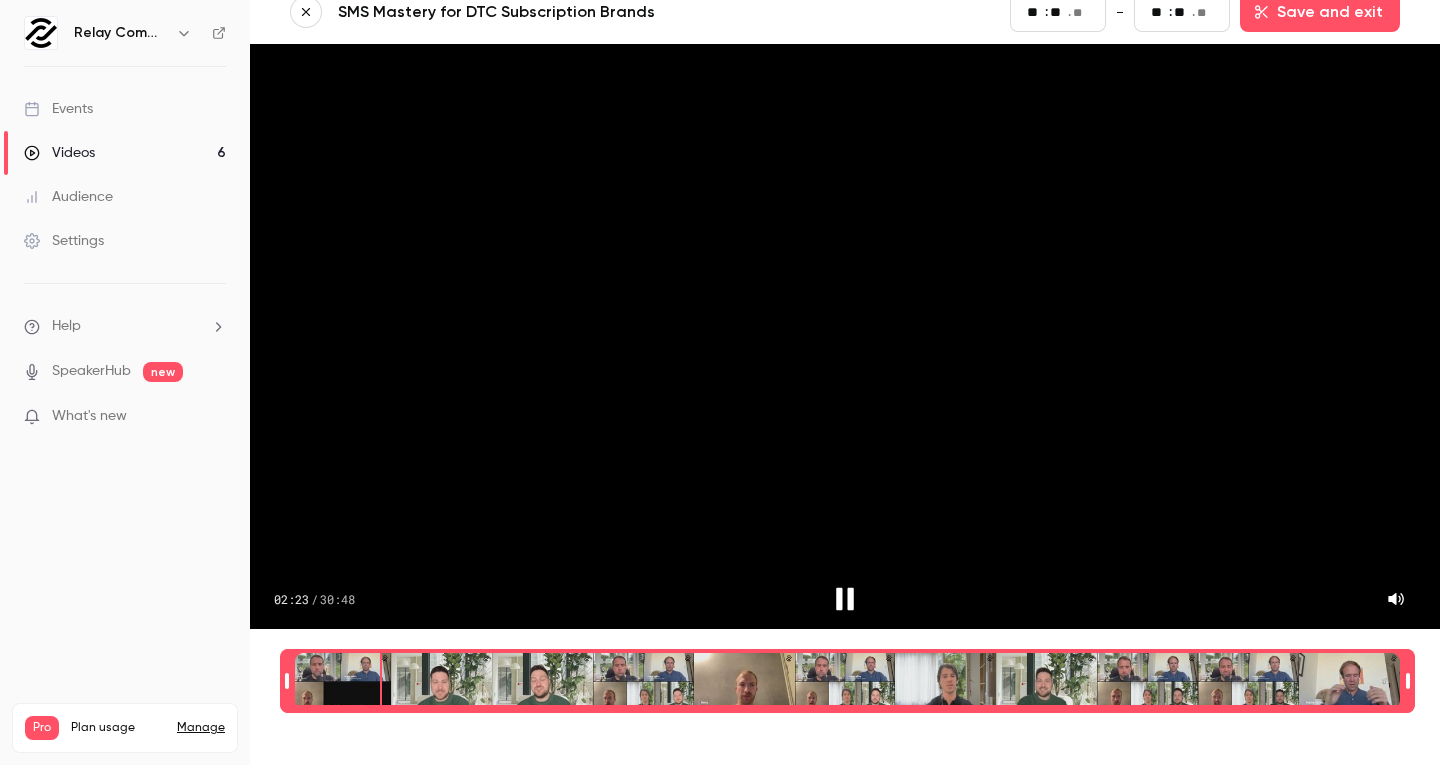 click at bounding box center (847, 681) 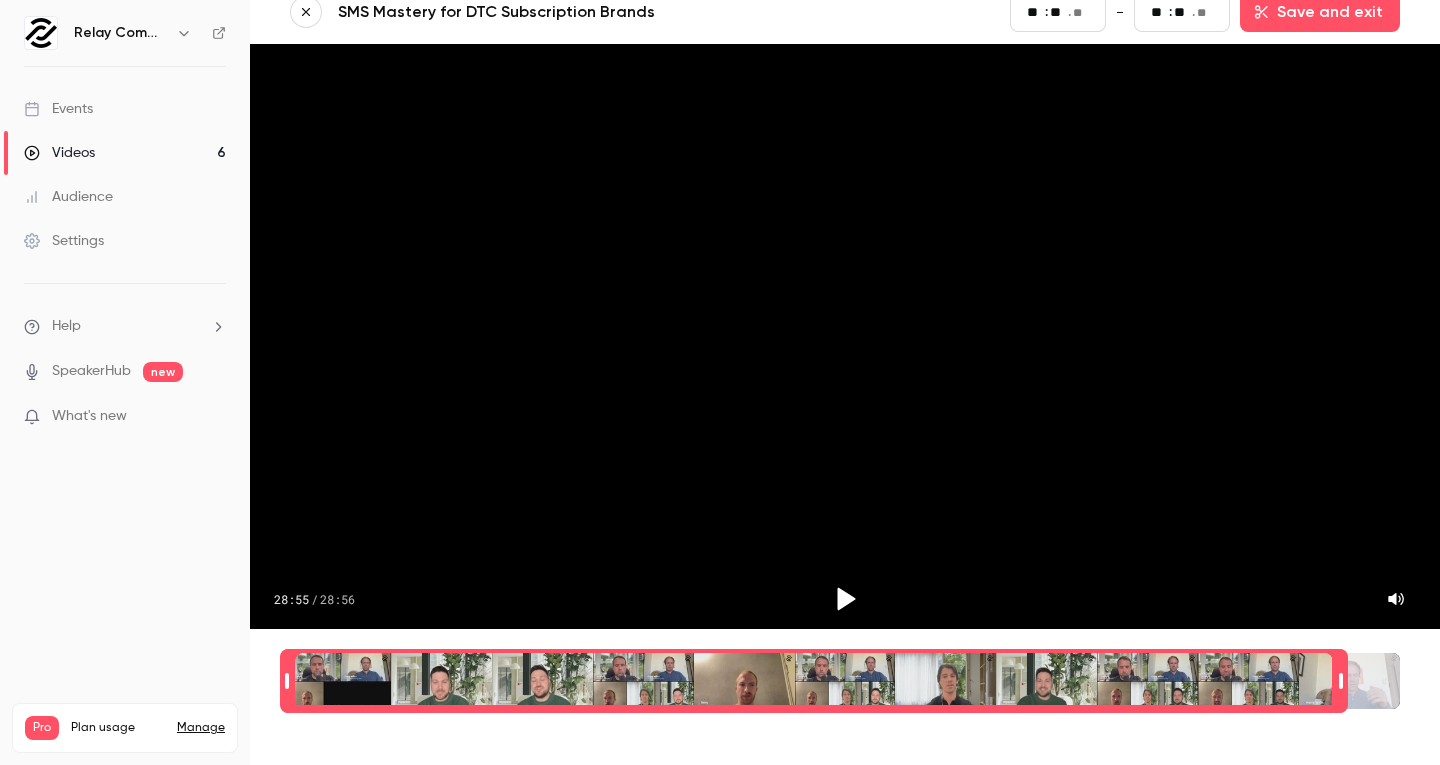 drag, startPoint x: 1410, startPoint y: 685, endPoint x: 1343, endPoint y: 685, distance: 67 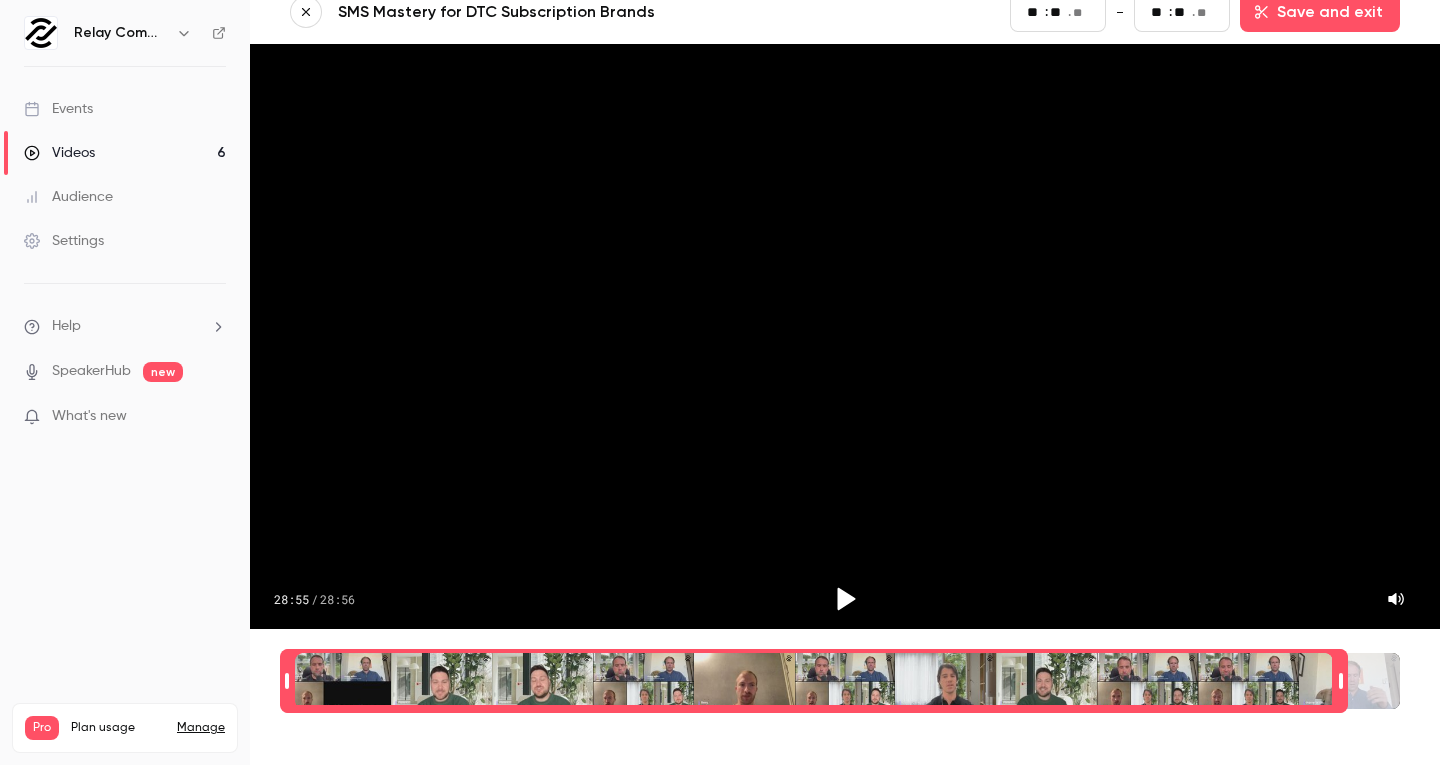 click at bounding box center (1341, 681) 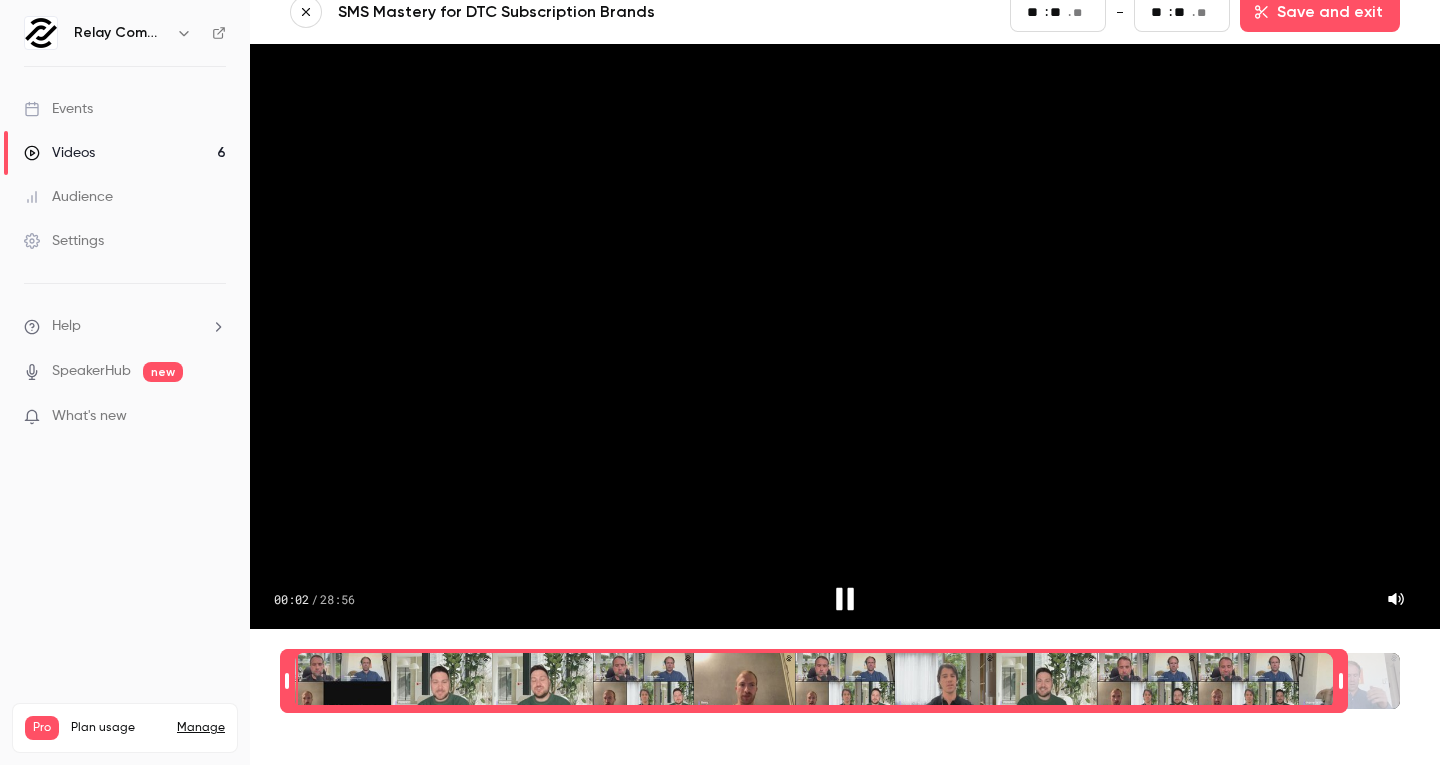 click at bounding box center (814, 681) 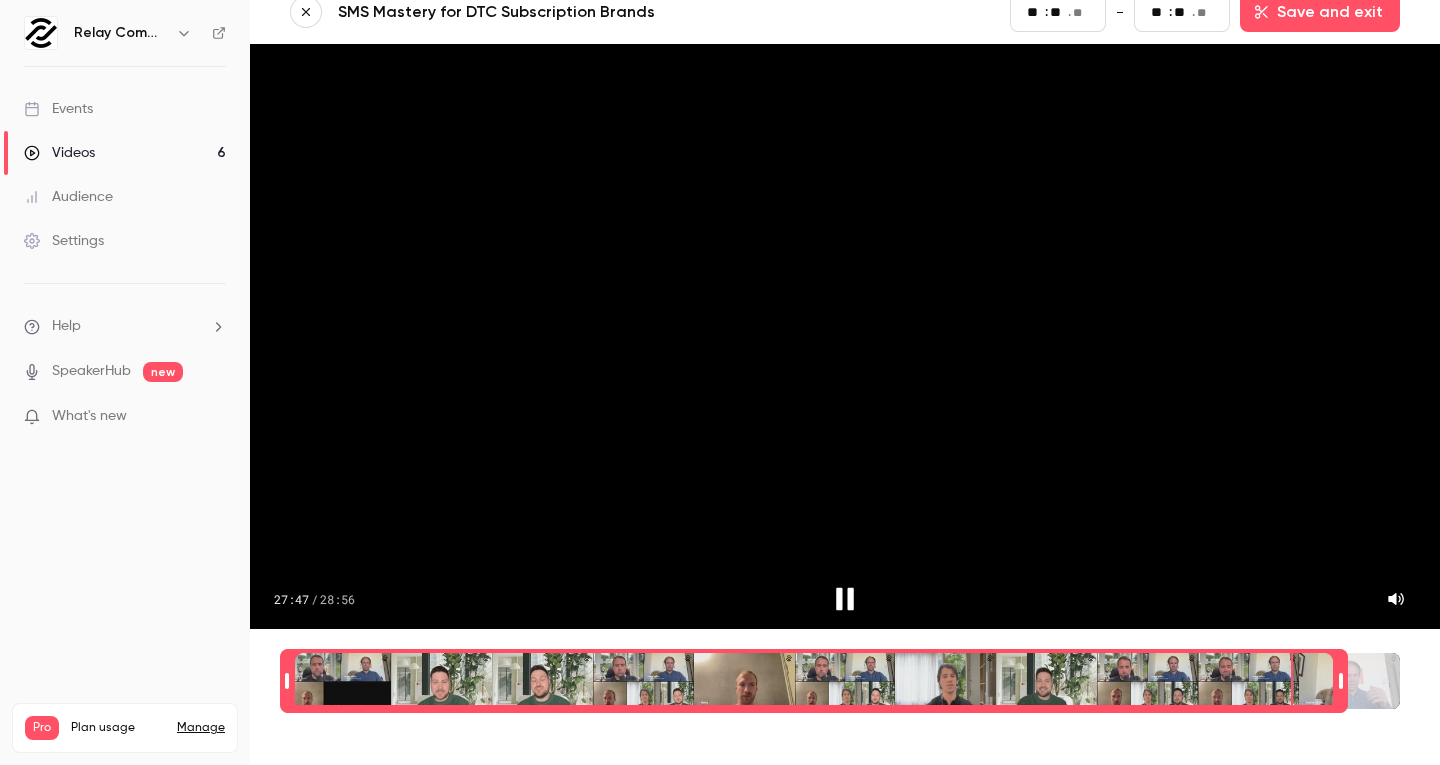 click at bounding box center (814, 681) 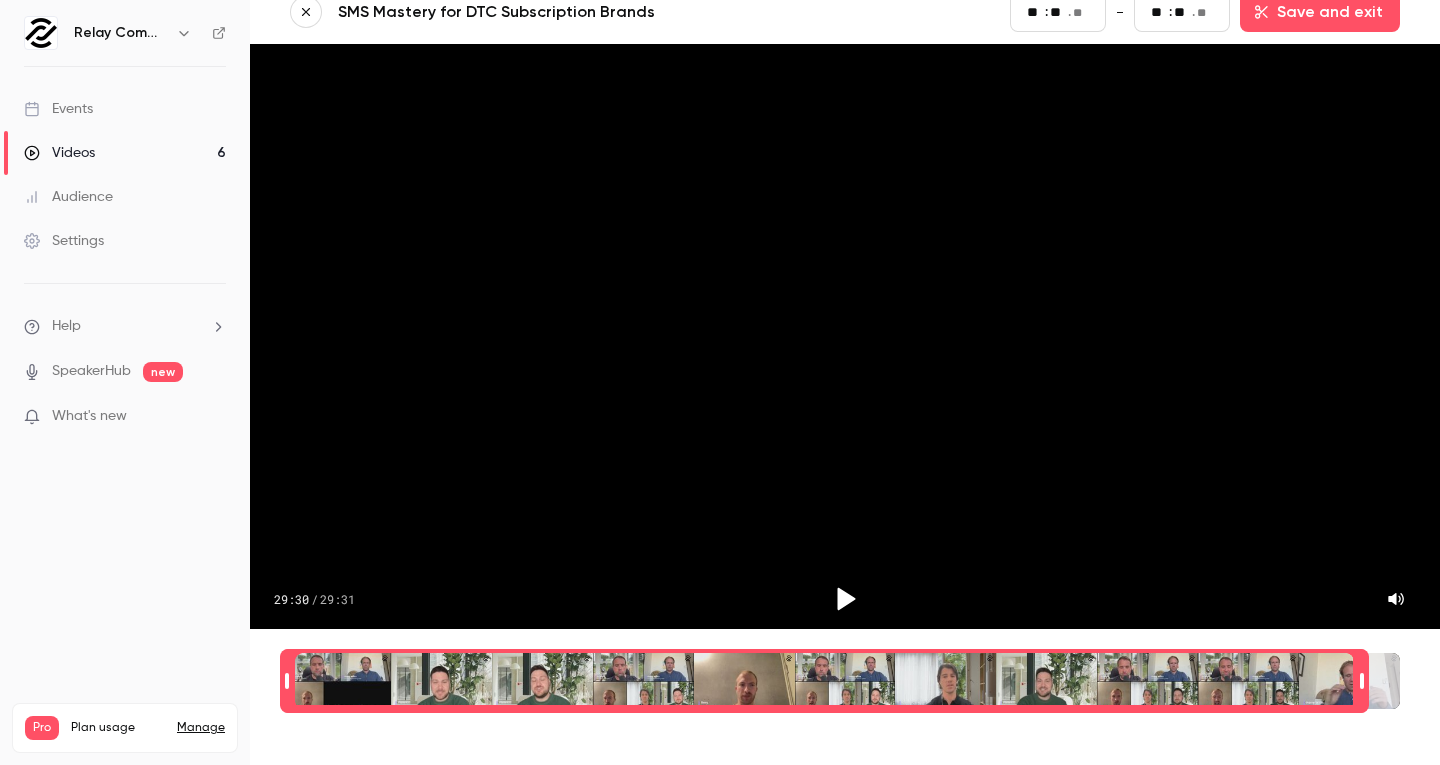 drag, startPoint x: 1336, startPoint y: 678, endPoint x: 1357, endPoint y: 678, distance: 21 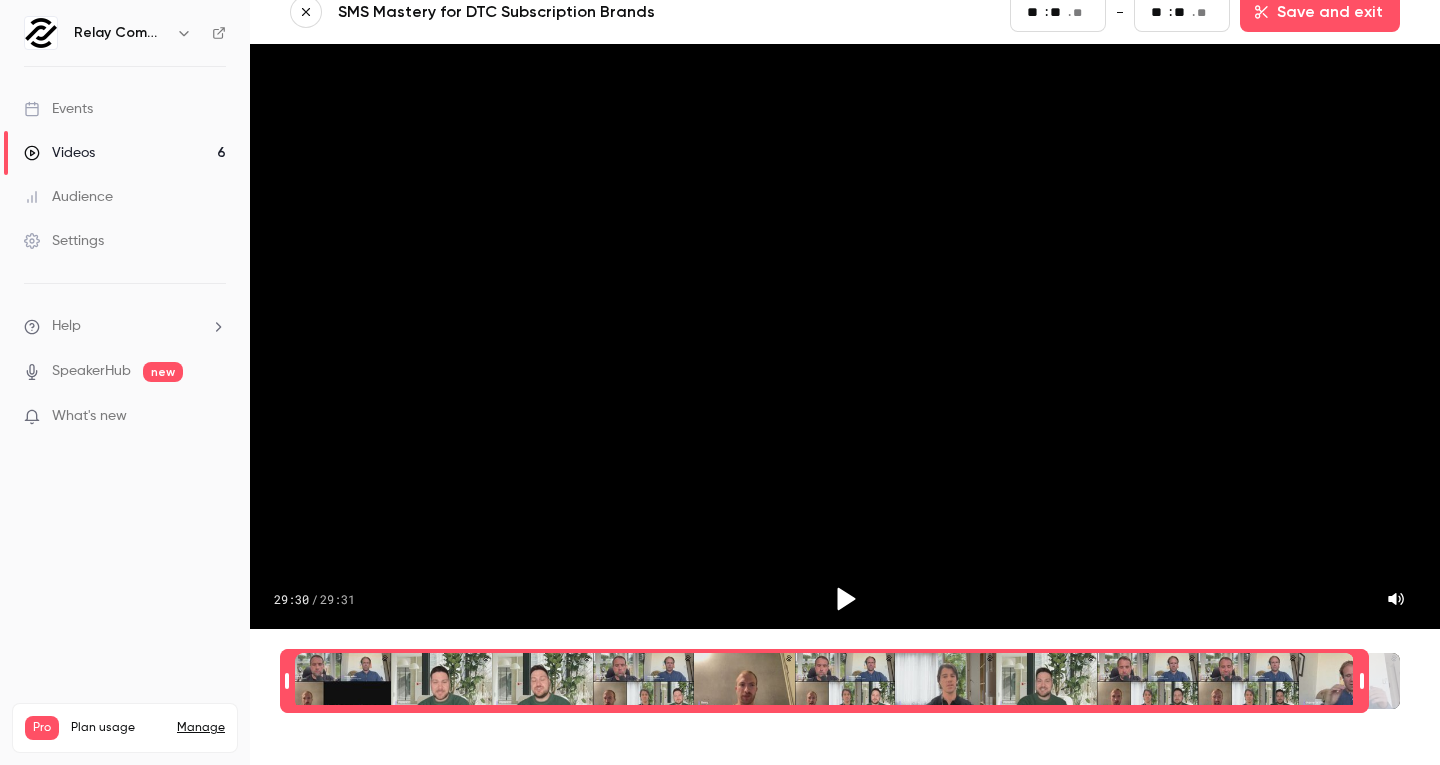 click at bounding box center [1362, 681] 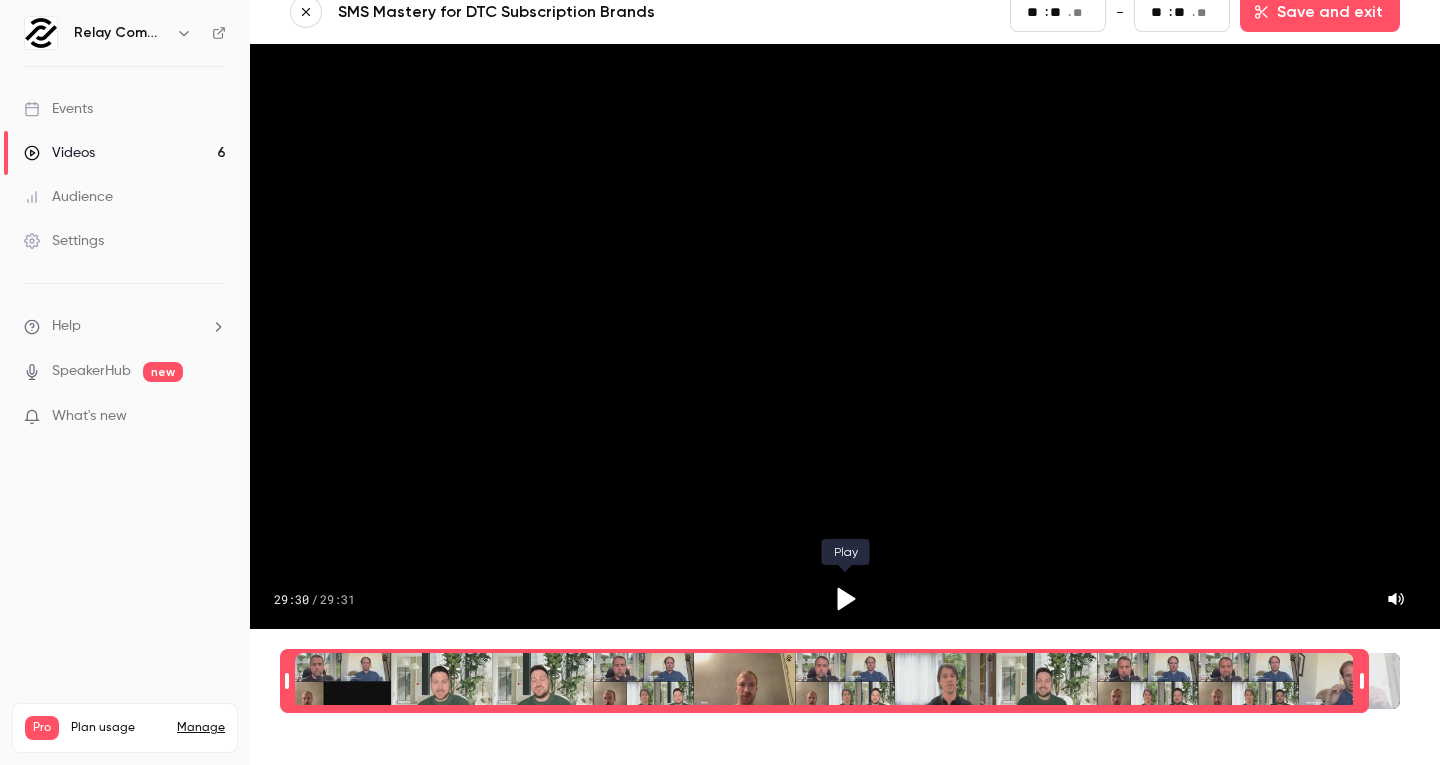 click 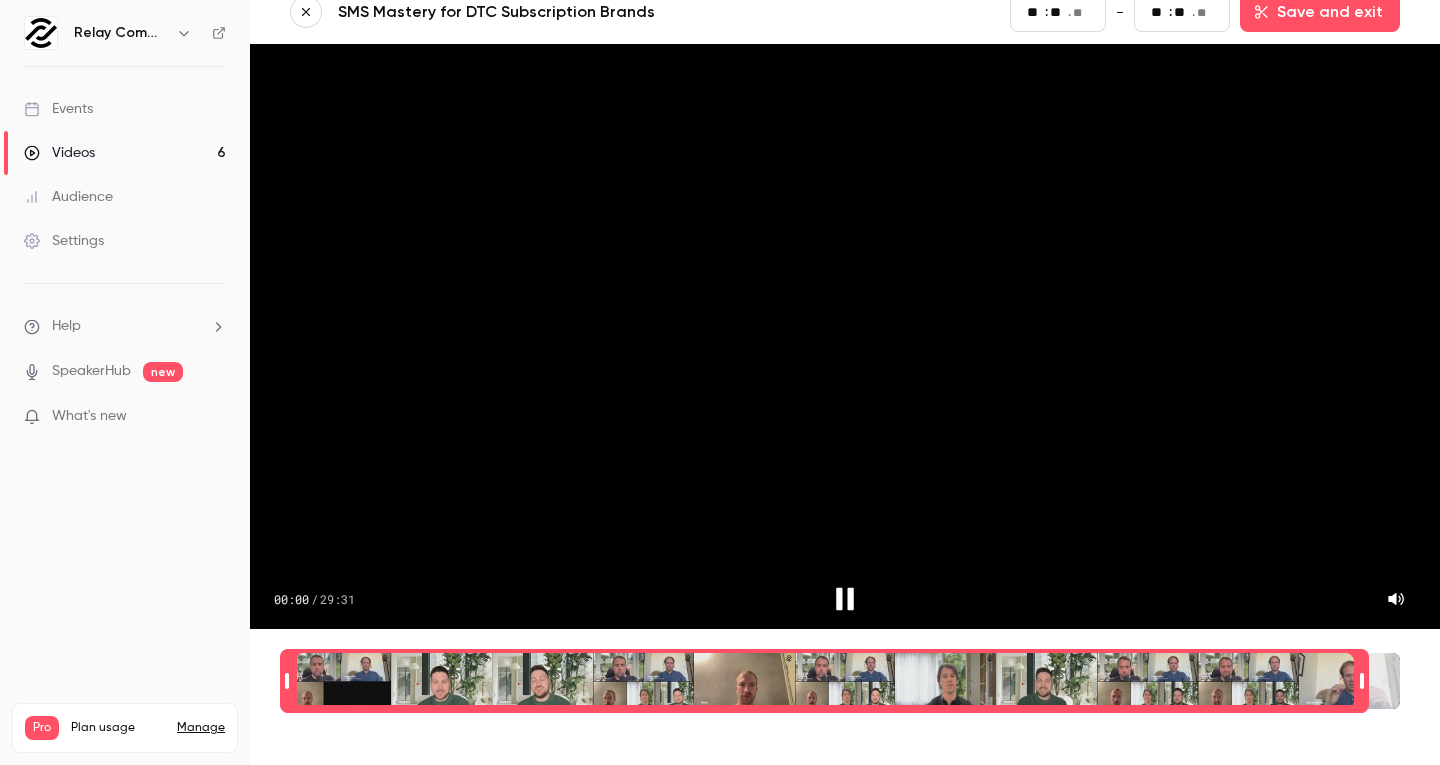 click at bounding box center [824, 681] 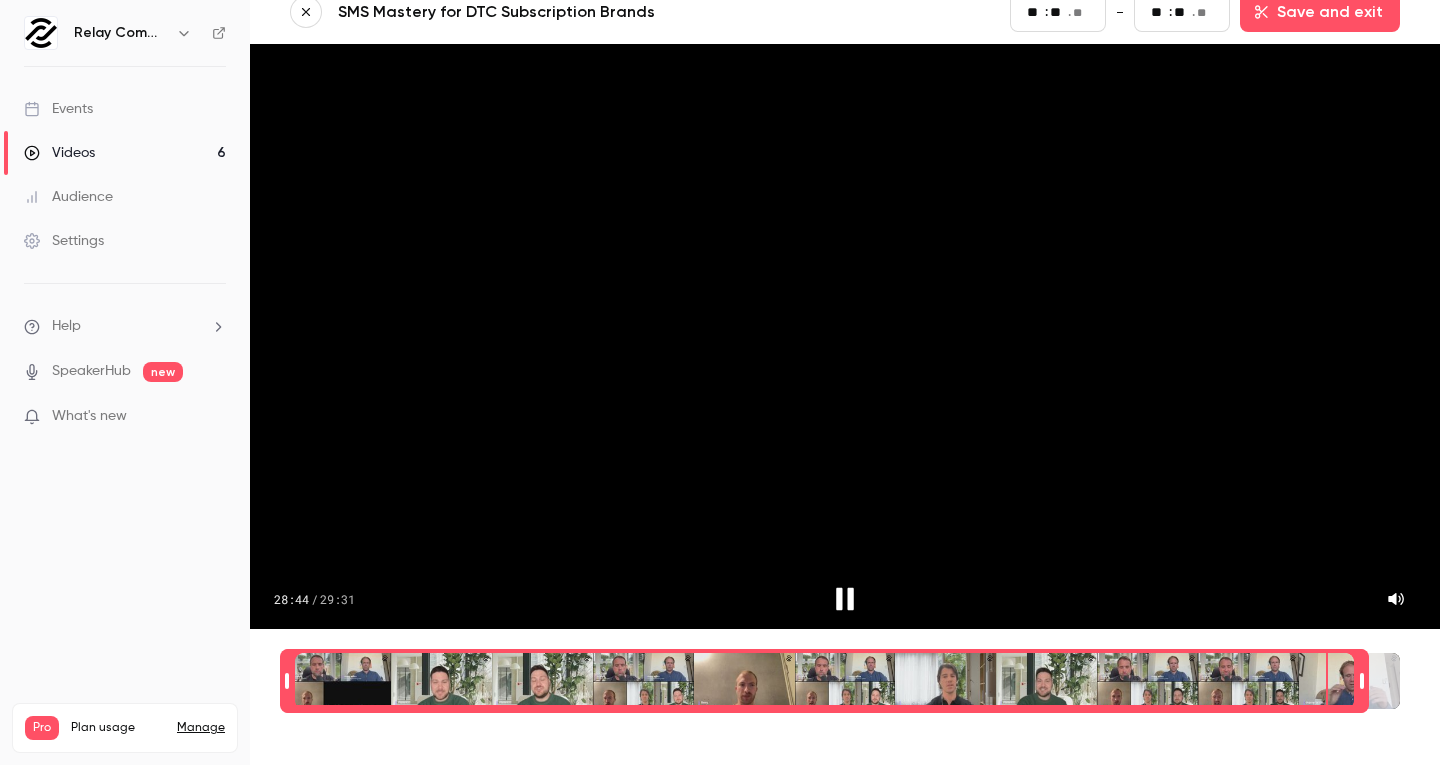 click at bounding box center [824, 681] 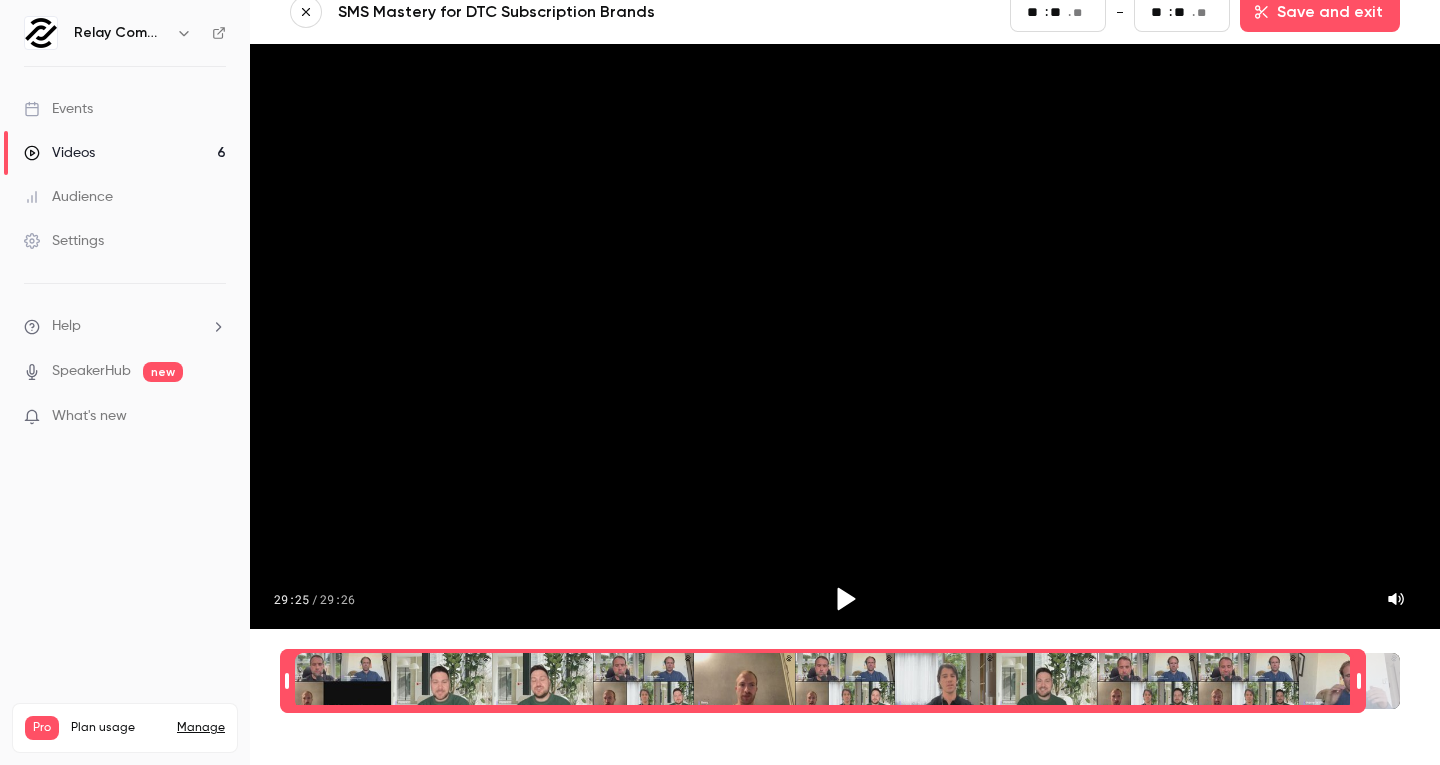 click at bounding box center [1359, 681] 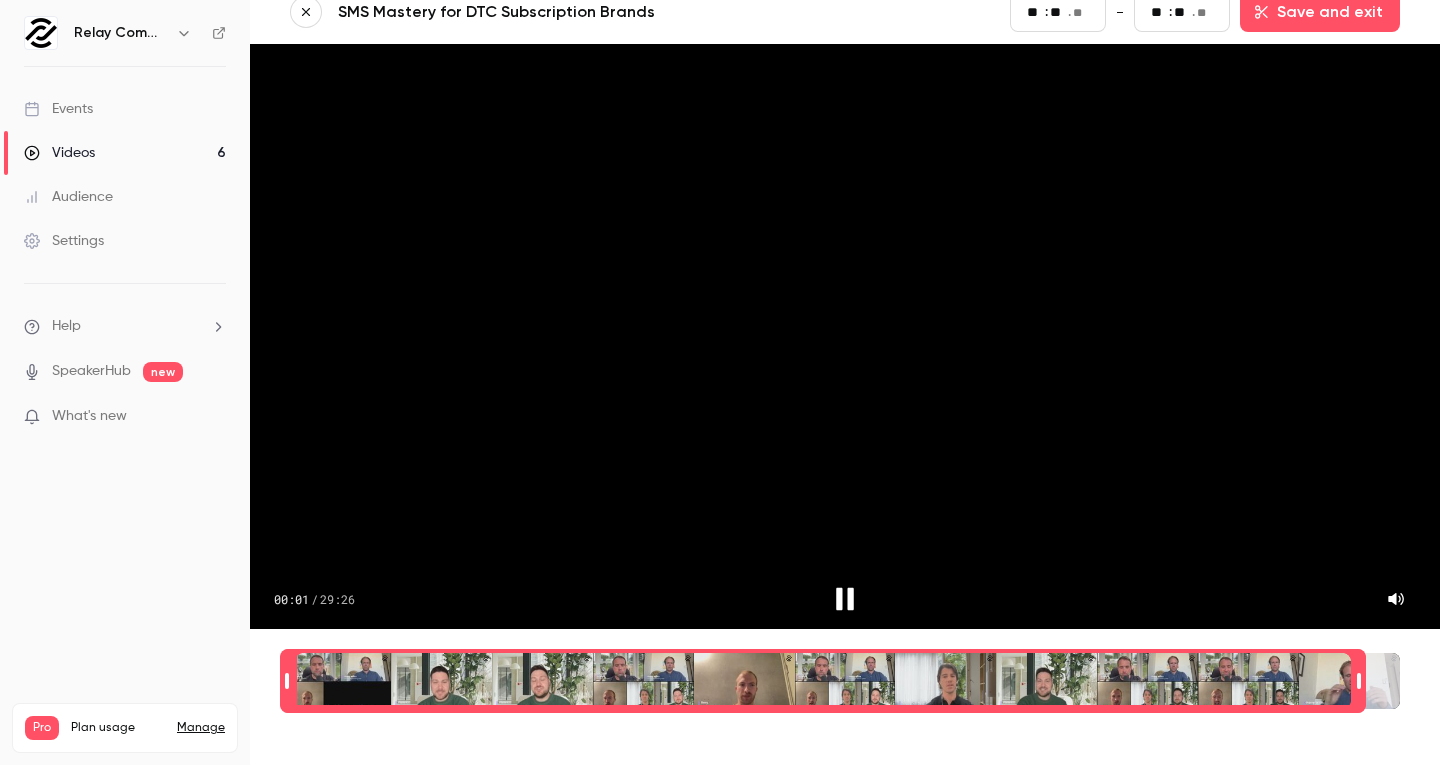 click at bounding box center [823, 681] 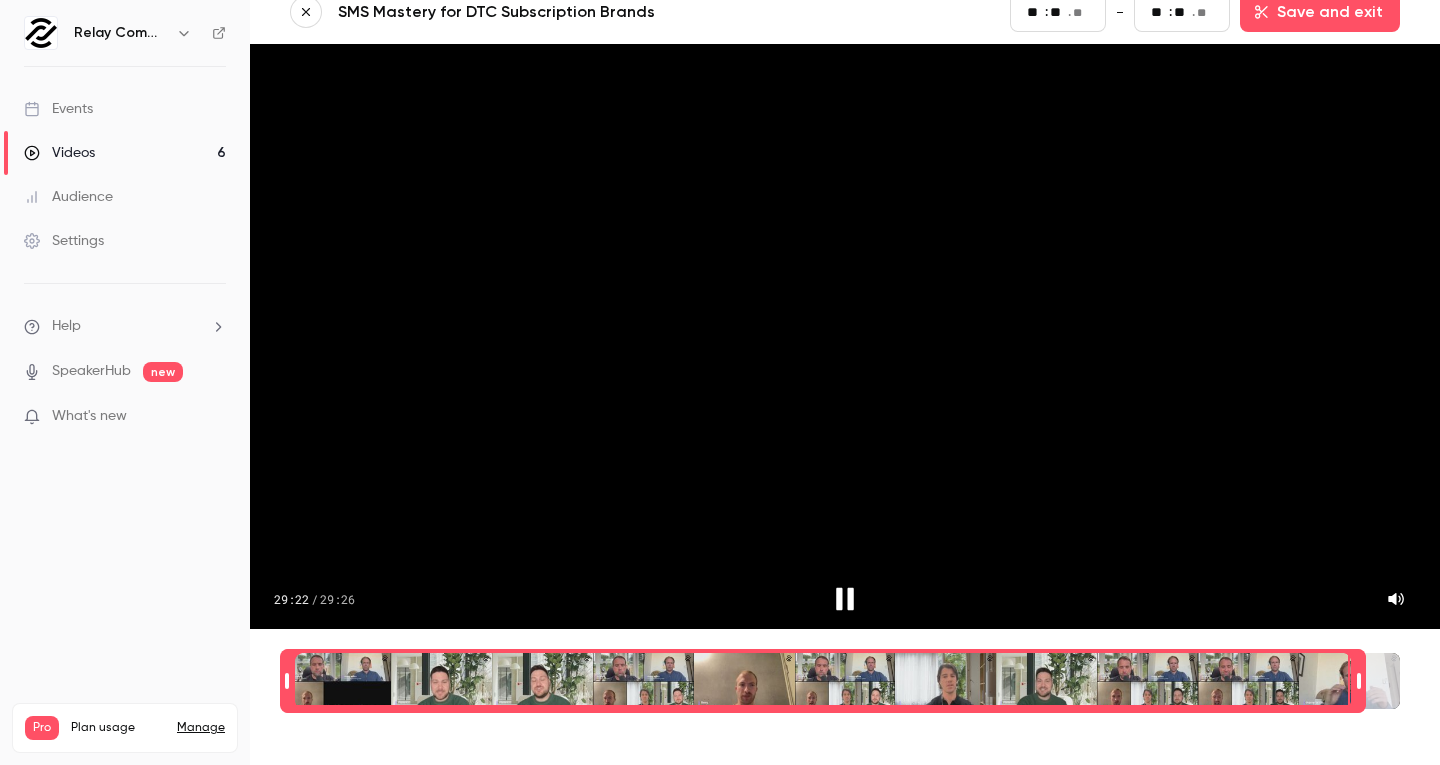 click 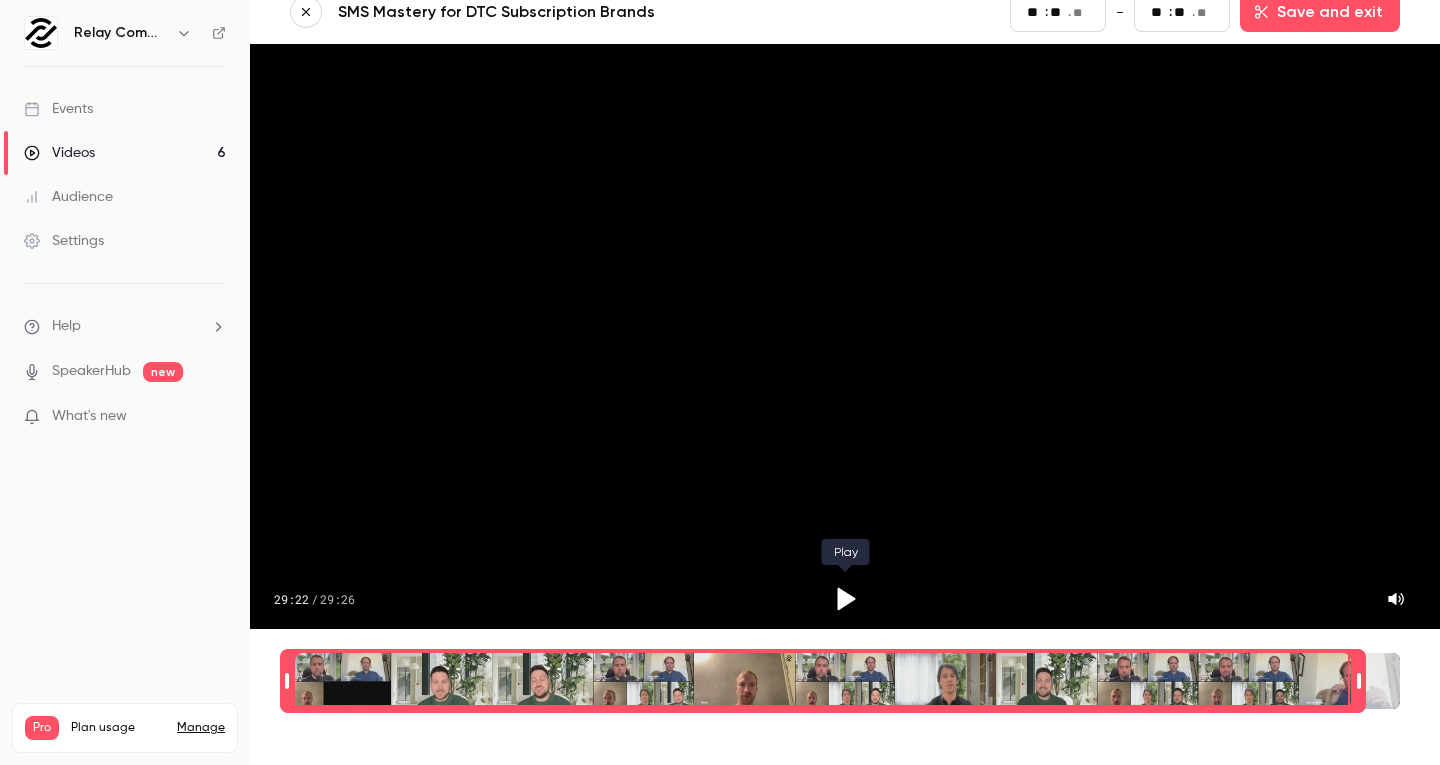 click 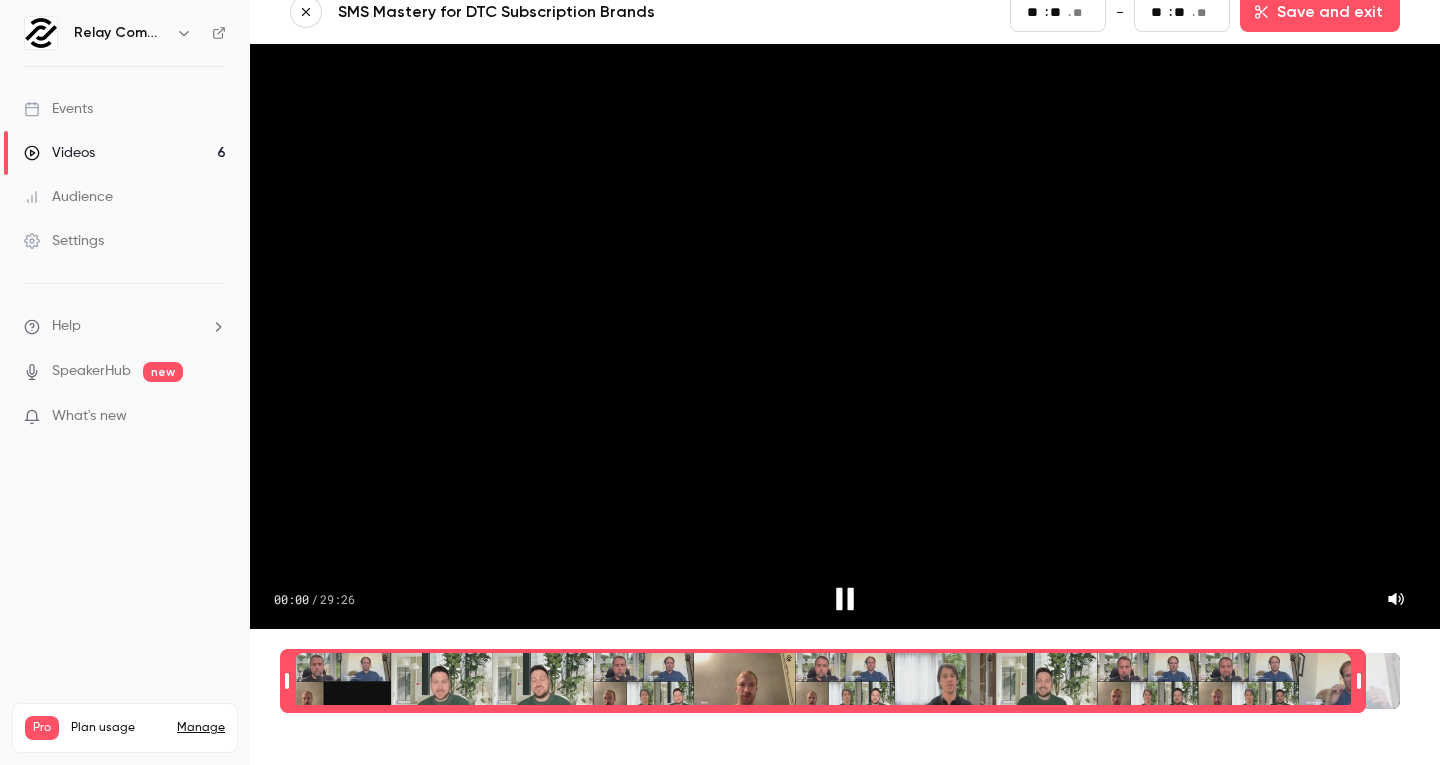 click 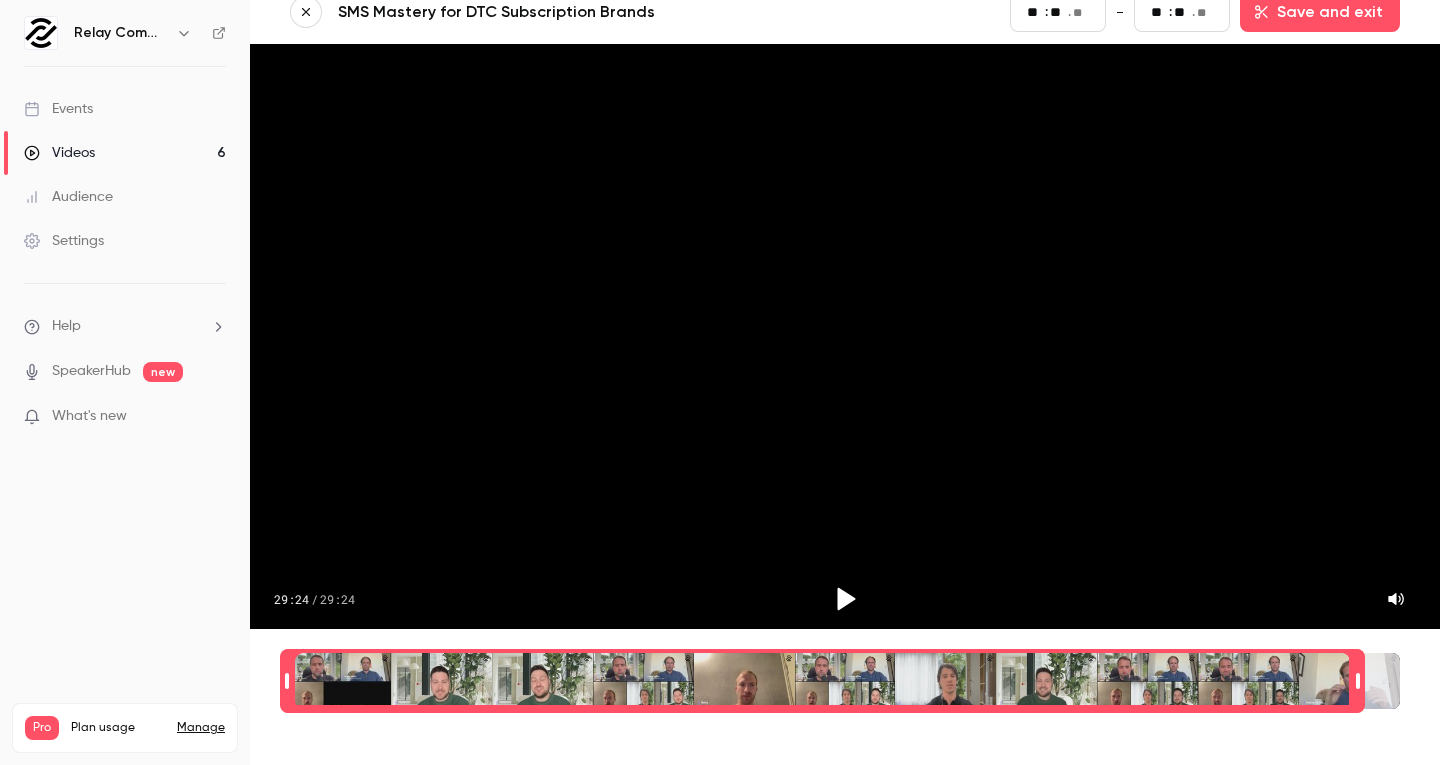 click at bounding box center (1358, 681) 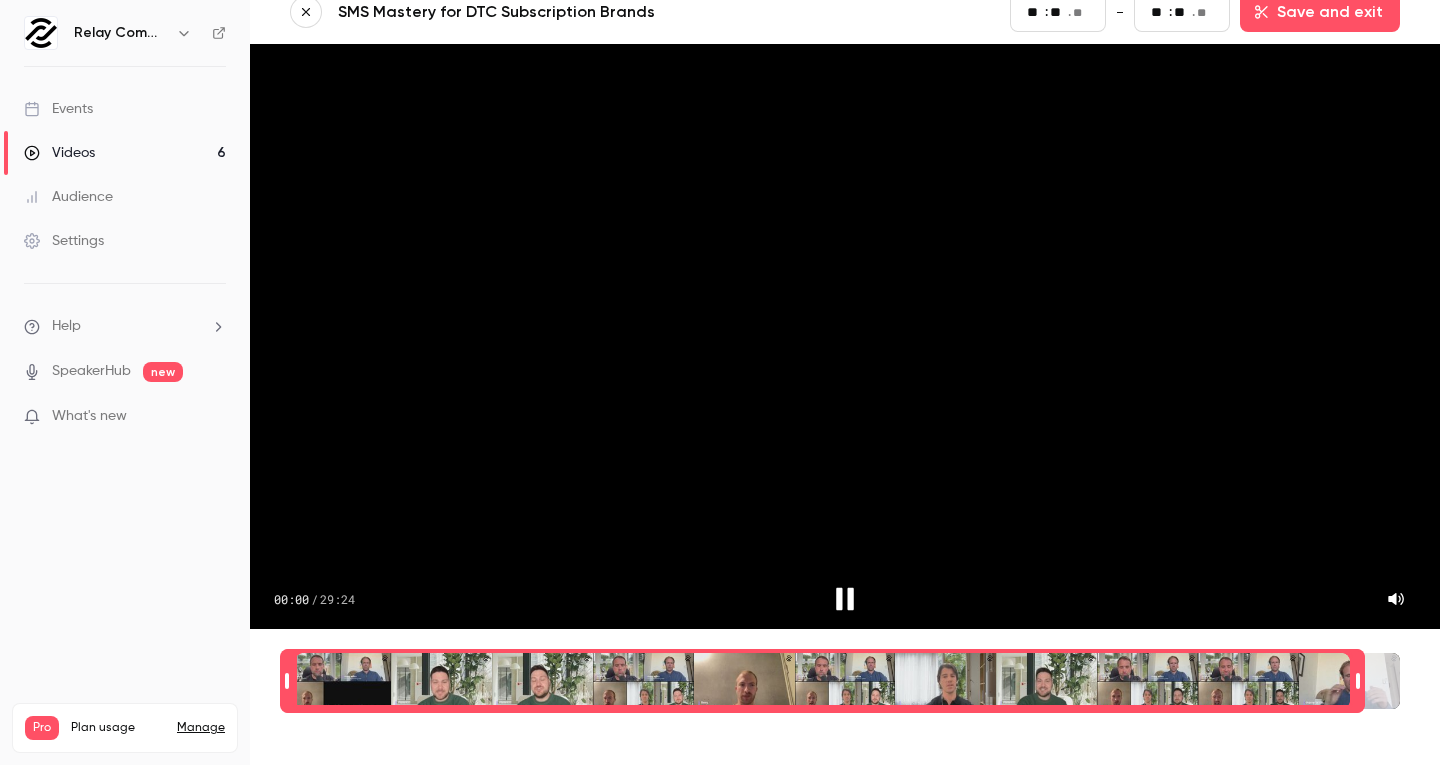 click at bounding box center (822, 681) 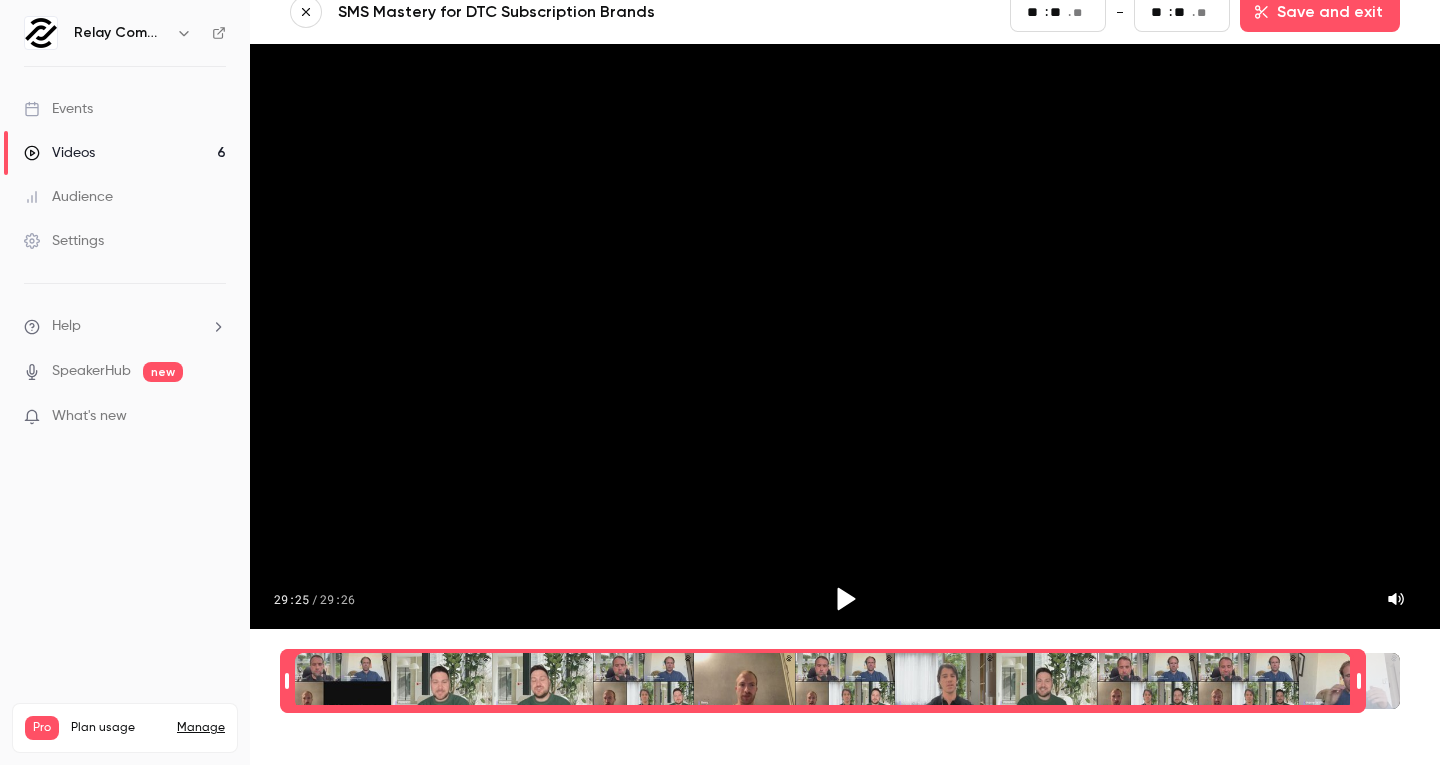 click at bounding box center [1359, 681] 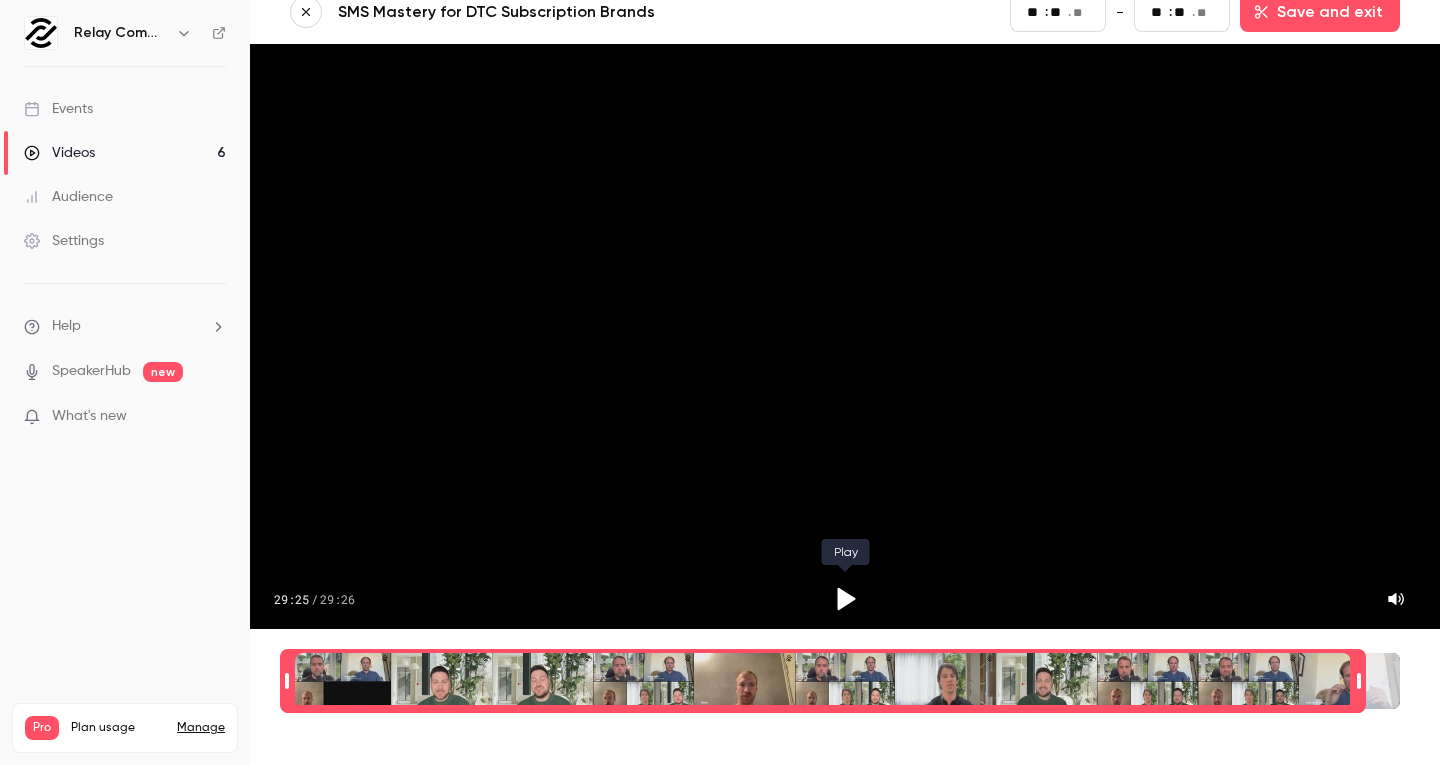 click 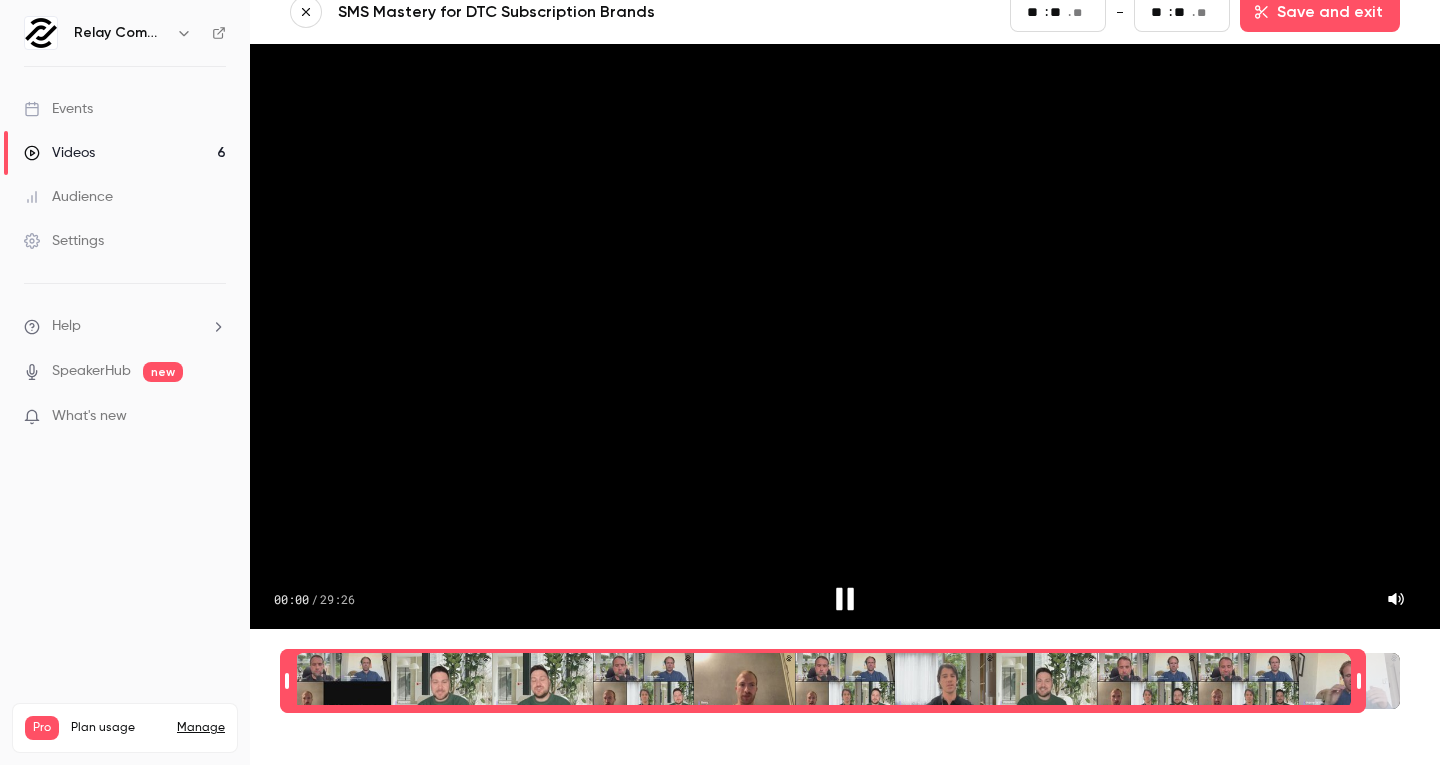 click at bounding box center [823, 681] 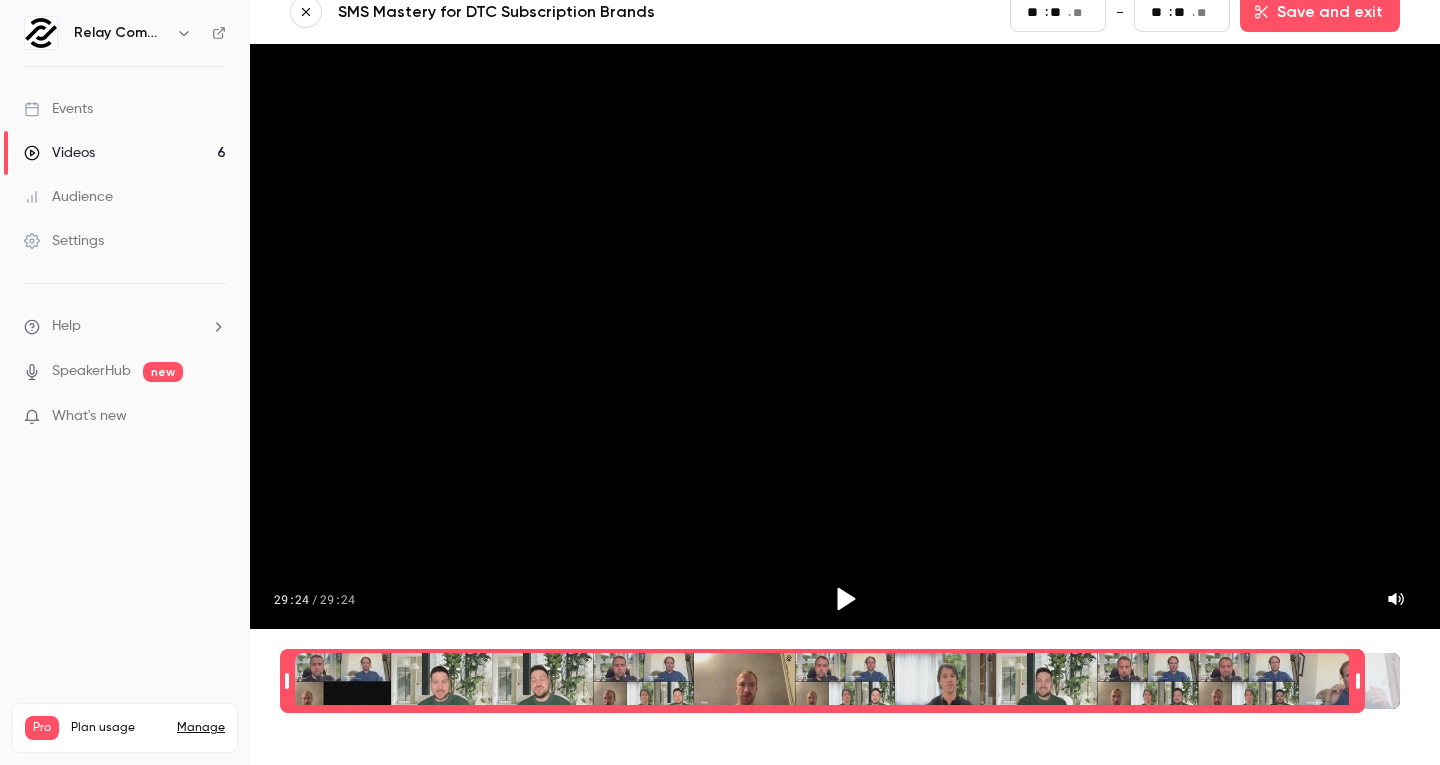 click at bounding box center [1358, 681] 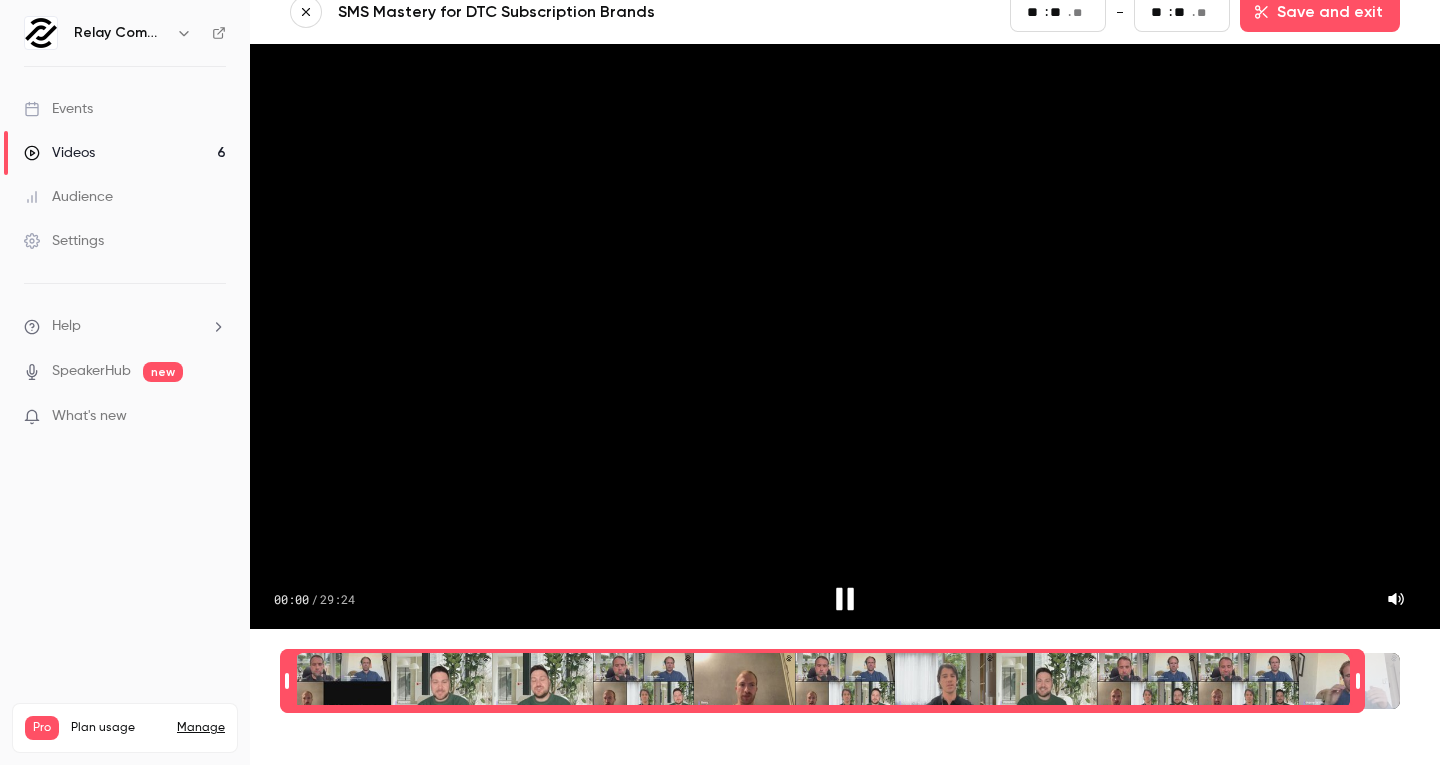 click at bounding box center [822, 681] 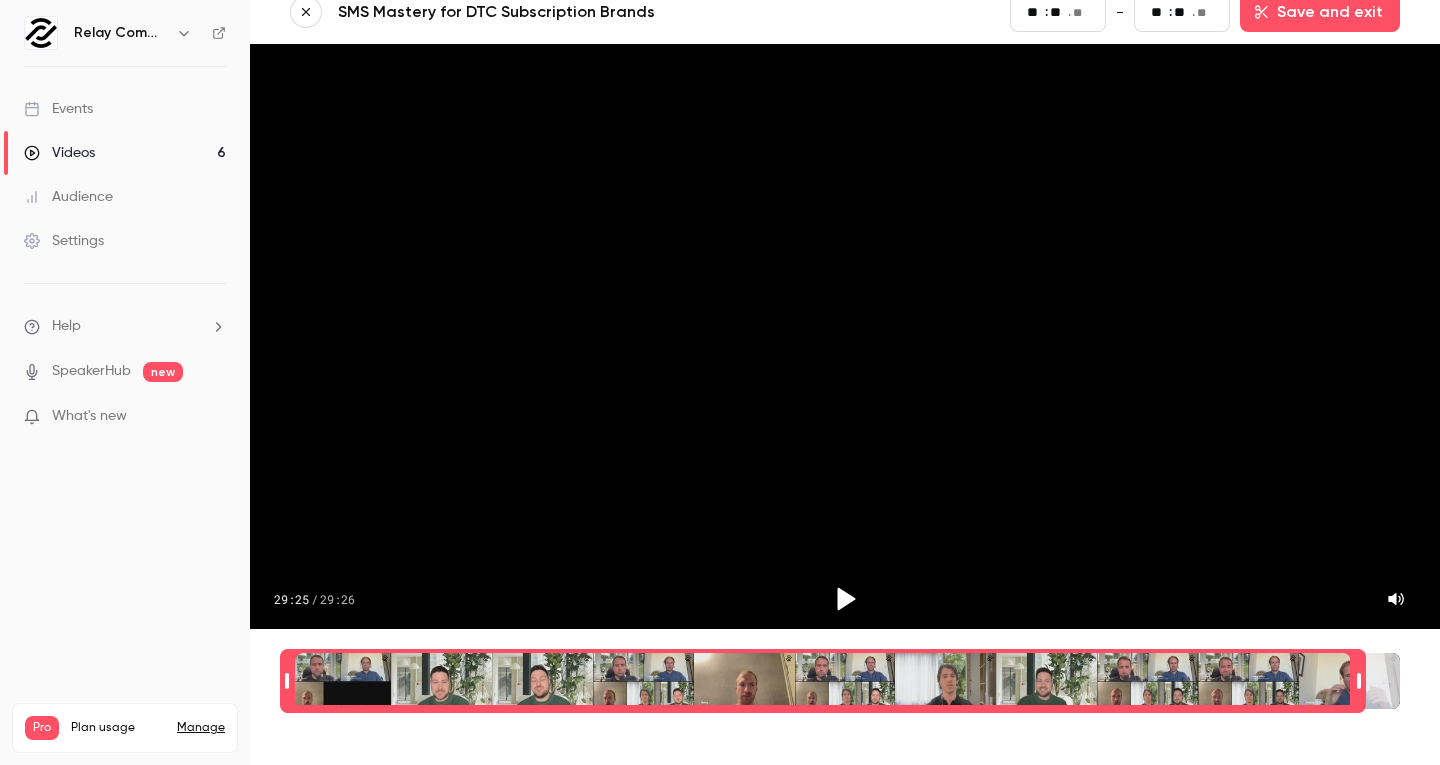 click at bounding box center (1359, 681) 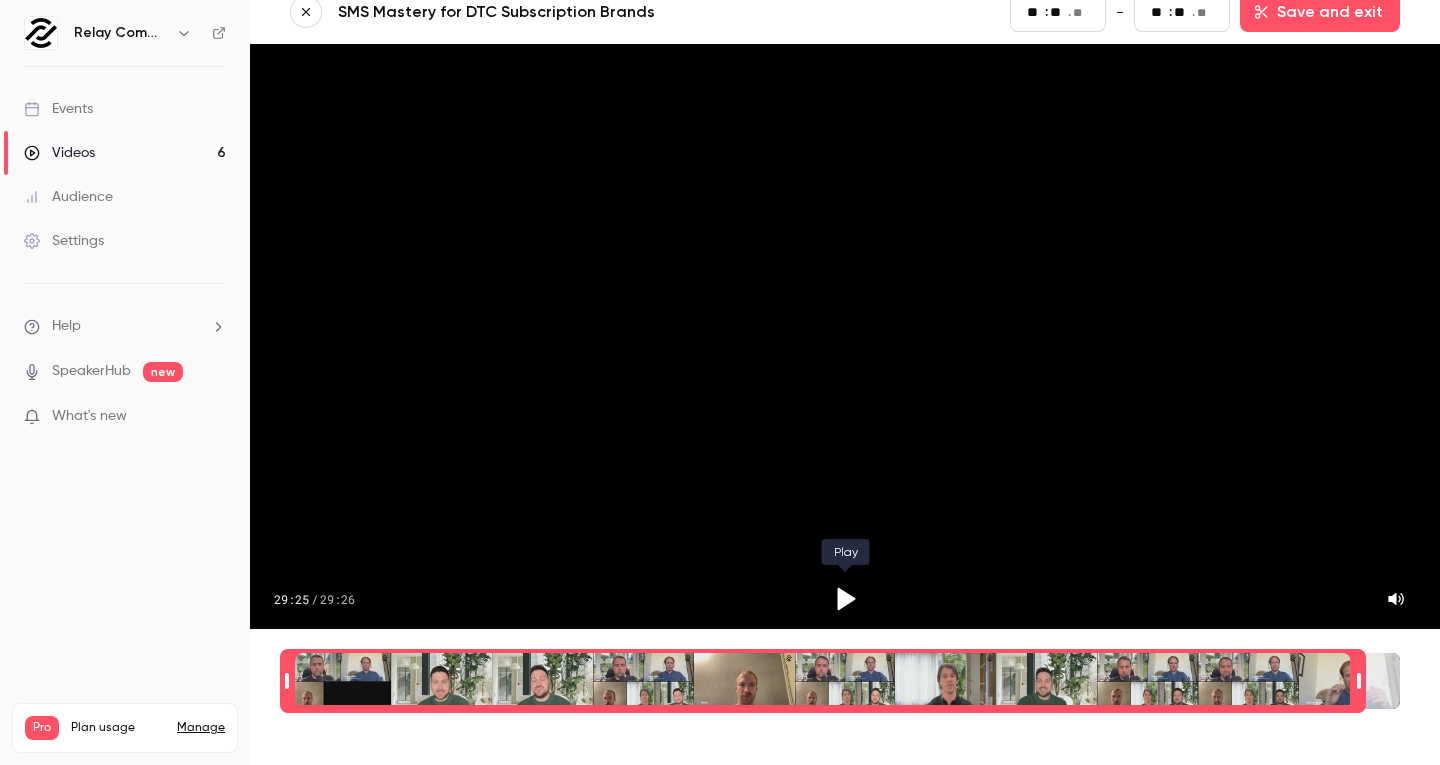 click 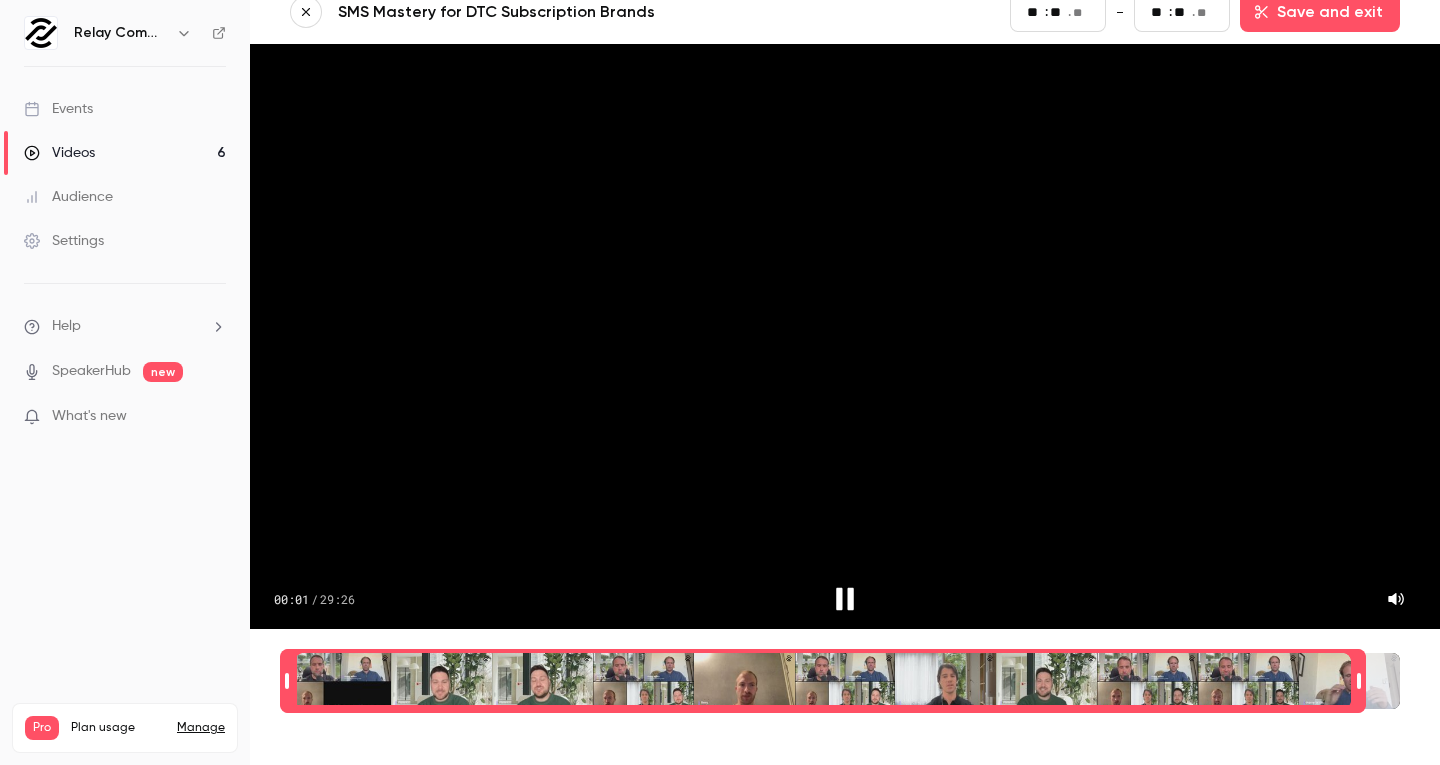 click at bounding box center (823, 681) 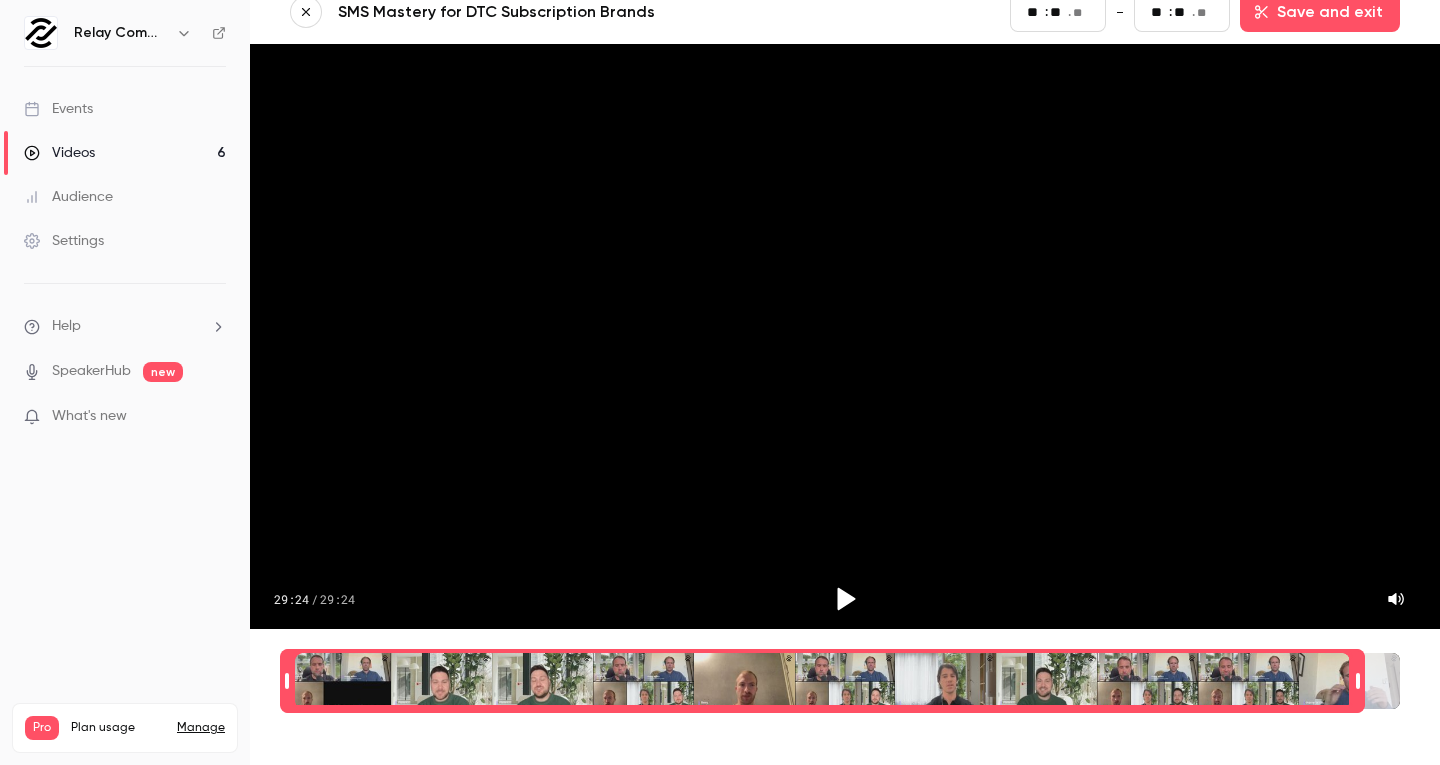 click at bounding box center [1358, 681] 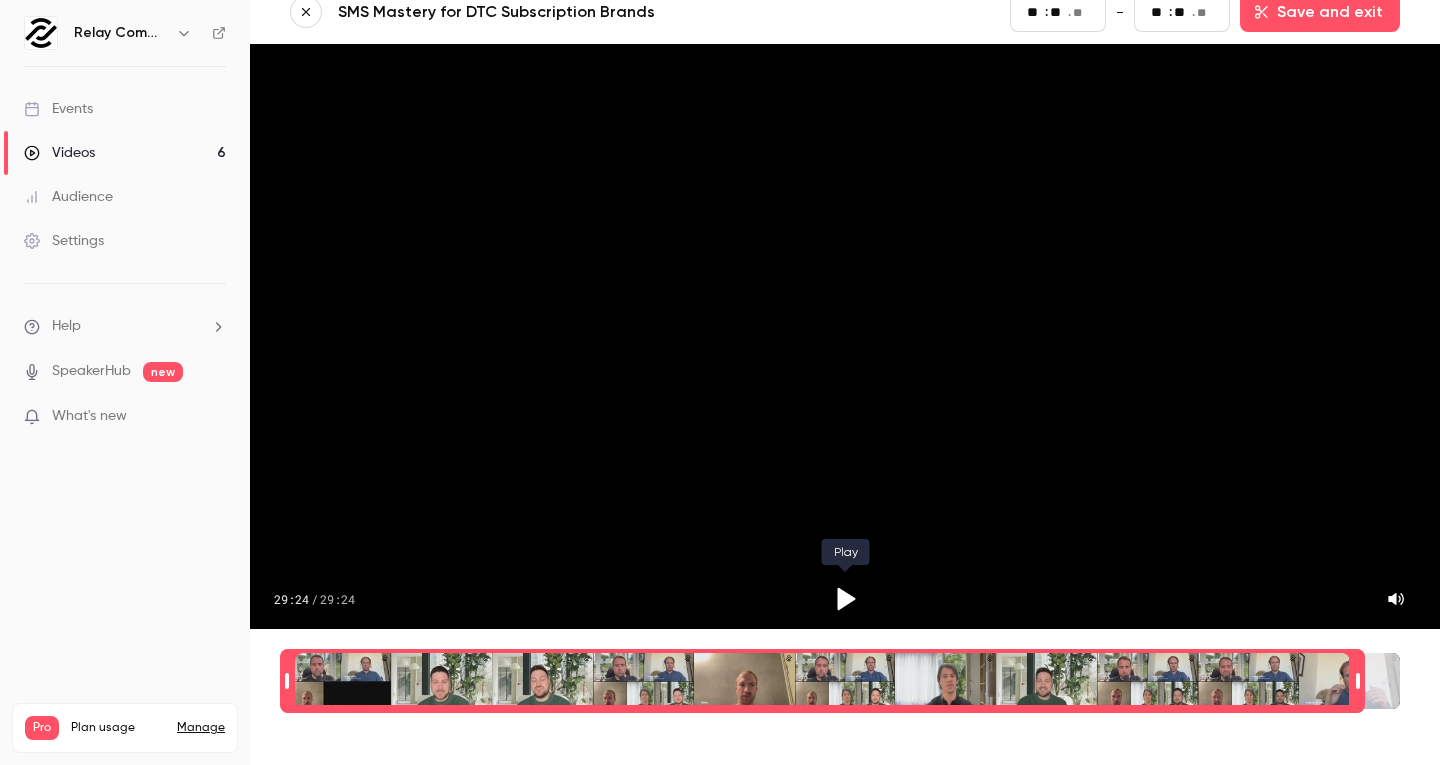 click 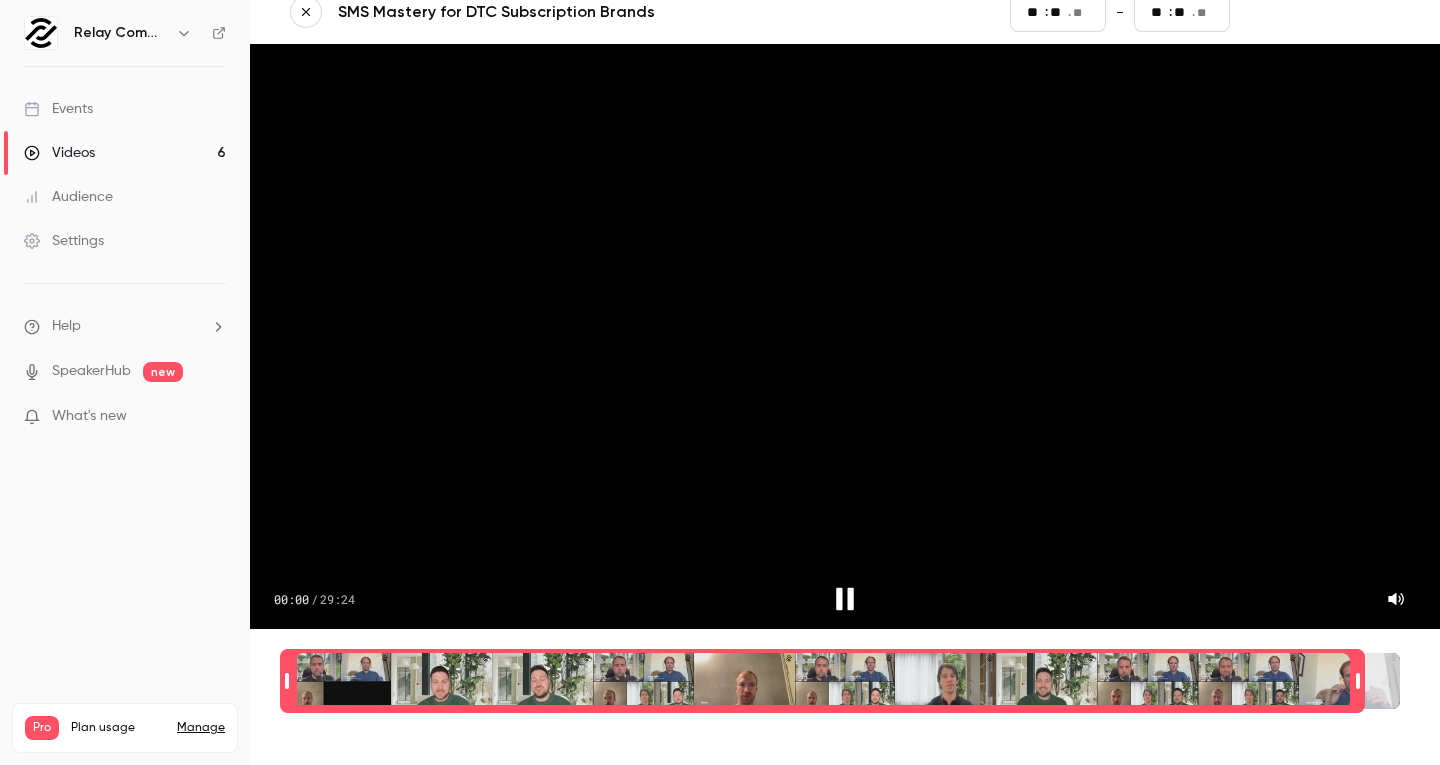 click on "Save and exit" at bounding box center (1320, 12) 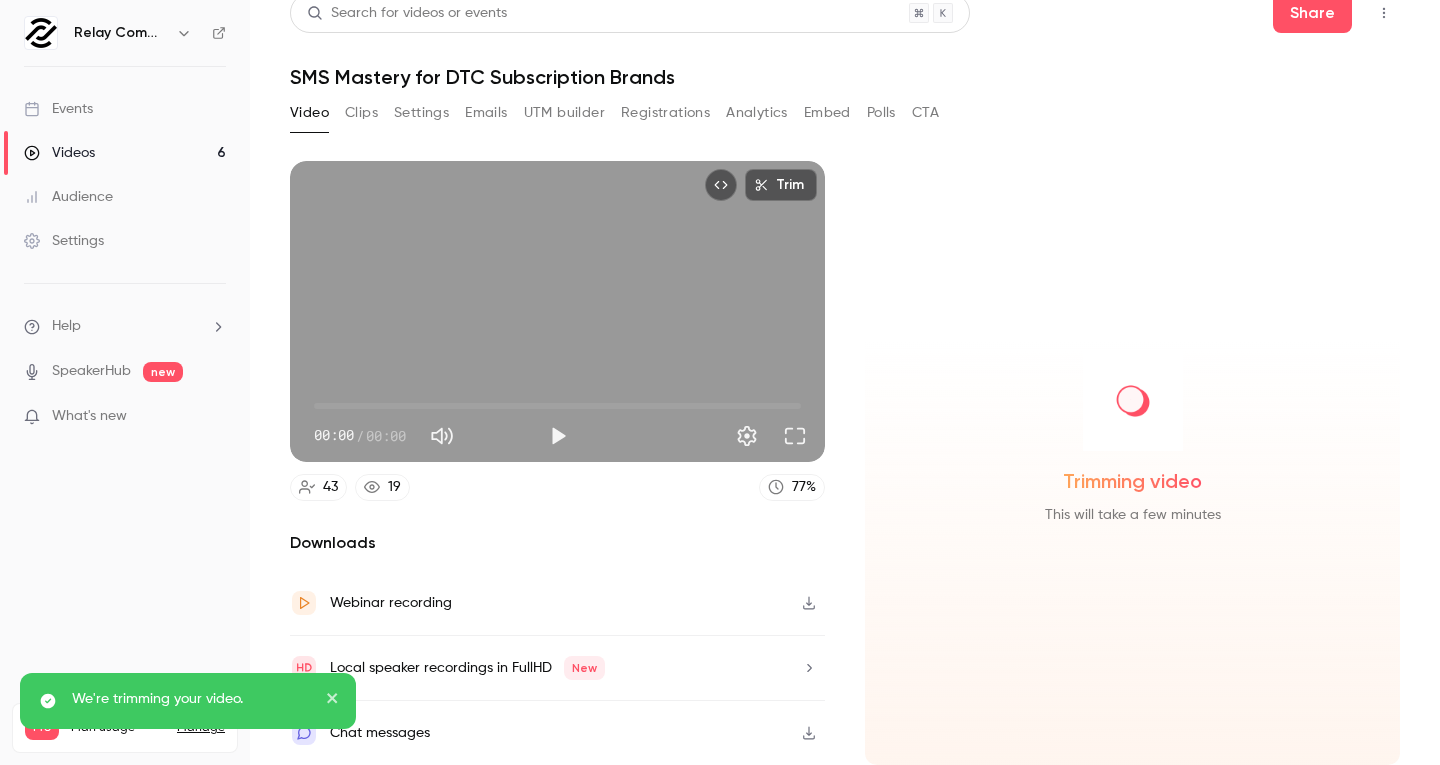 scroll, scrollTop: 19, scrollLeft: 0, axis: vertical 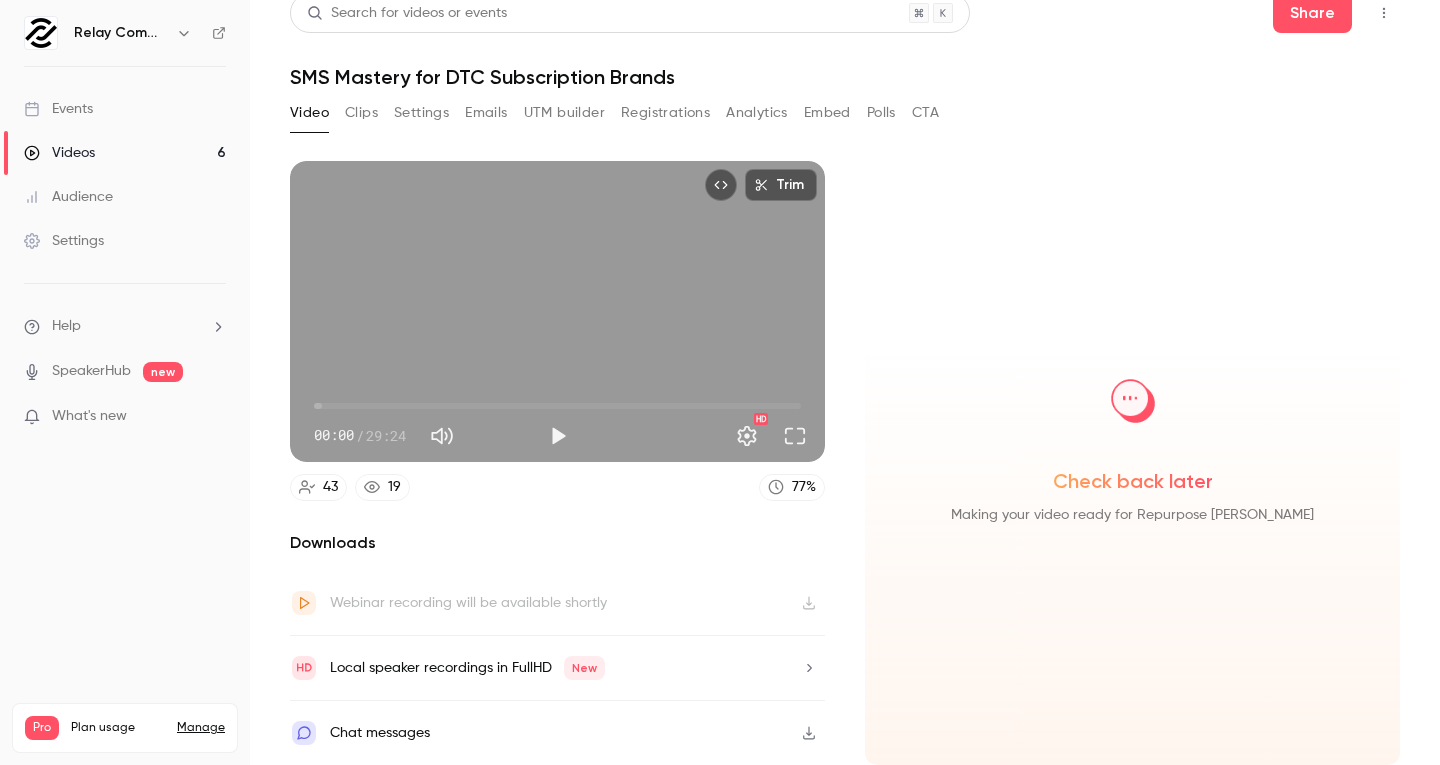 click on "Clips" at bounding box center [361, 113] 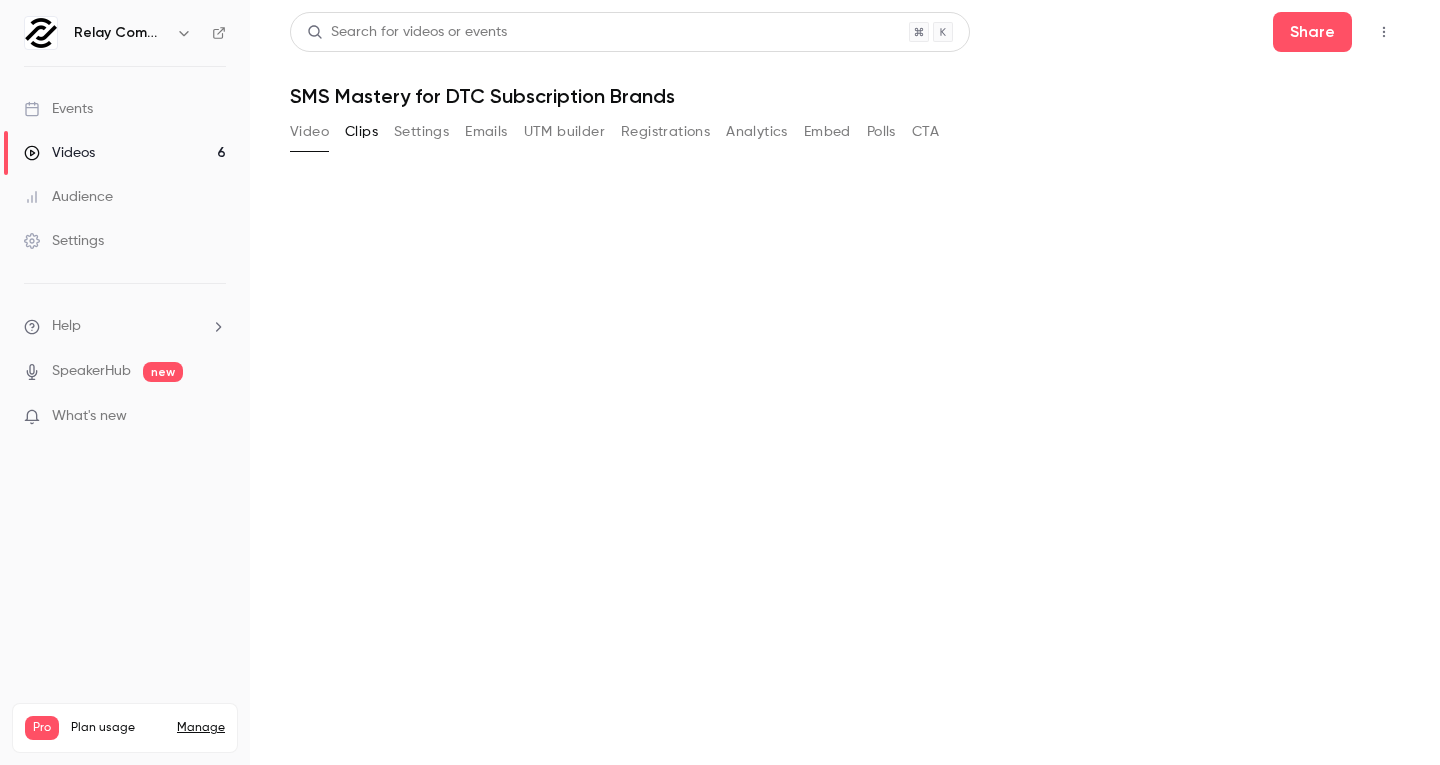 scroll, scrollTop: 0, scrollLeft: 0, axis: both 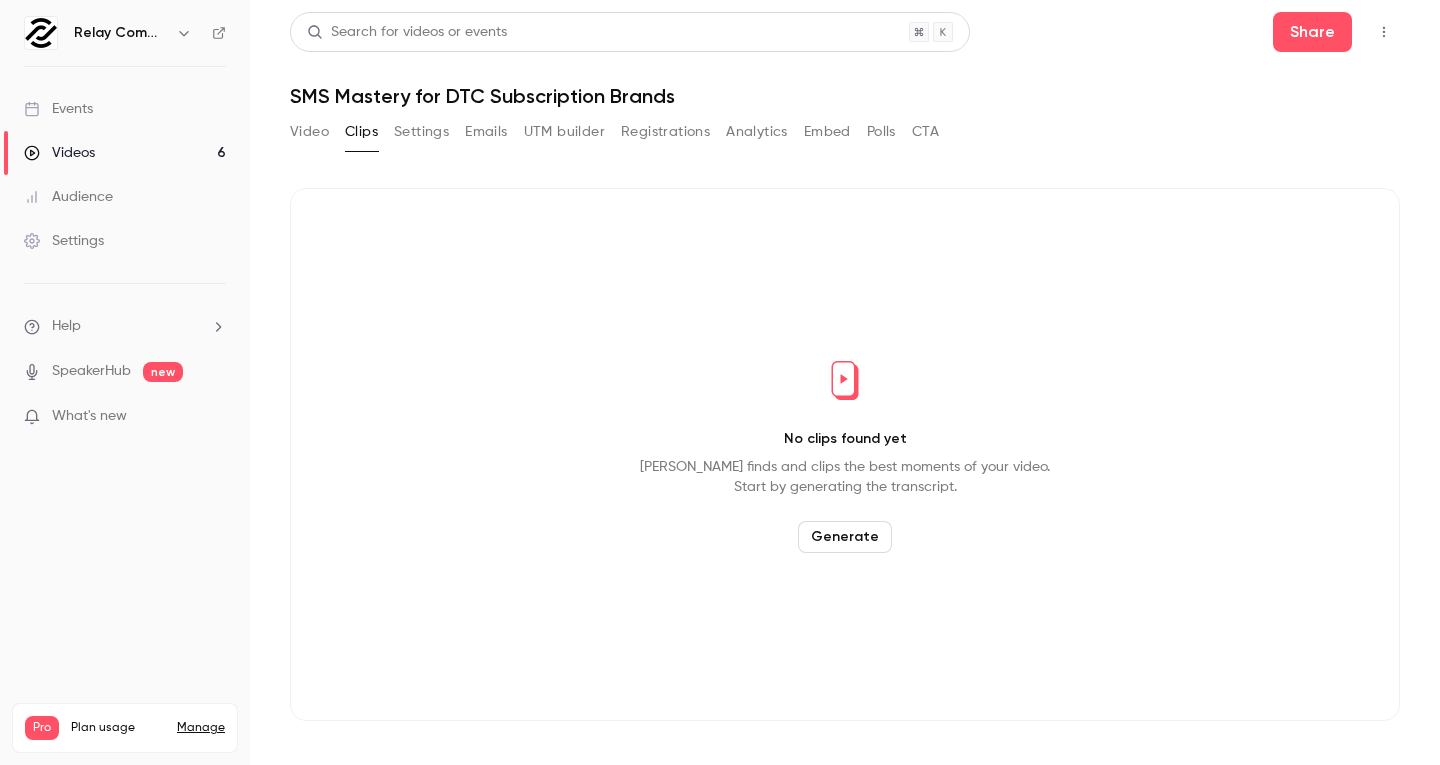 click on "Generate" at bounding box center (845, 537) 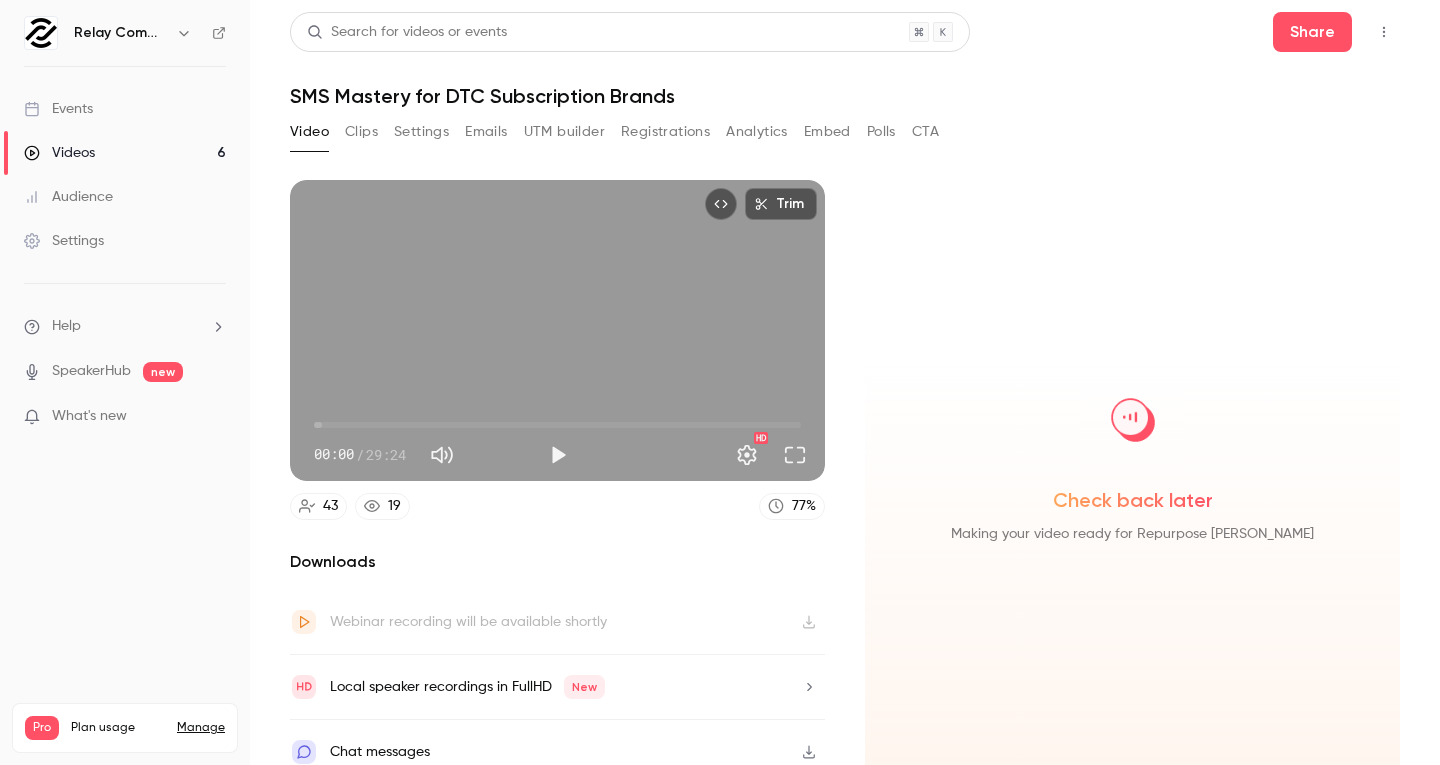 click on "Clips" at bounding box center (361, 132) 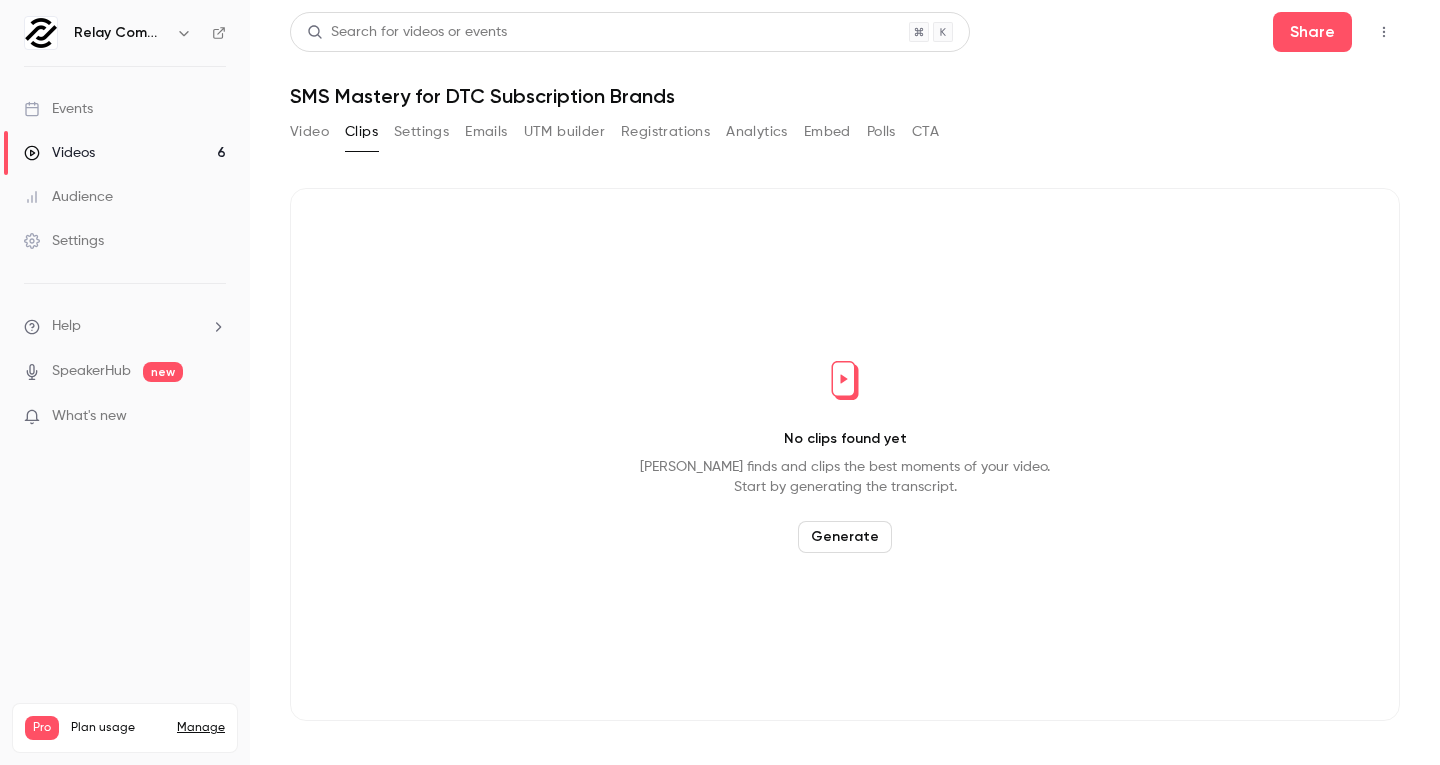 scroll, scrollTop: 0, scrollLeft: 0, axis: both 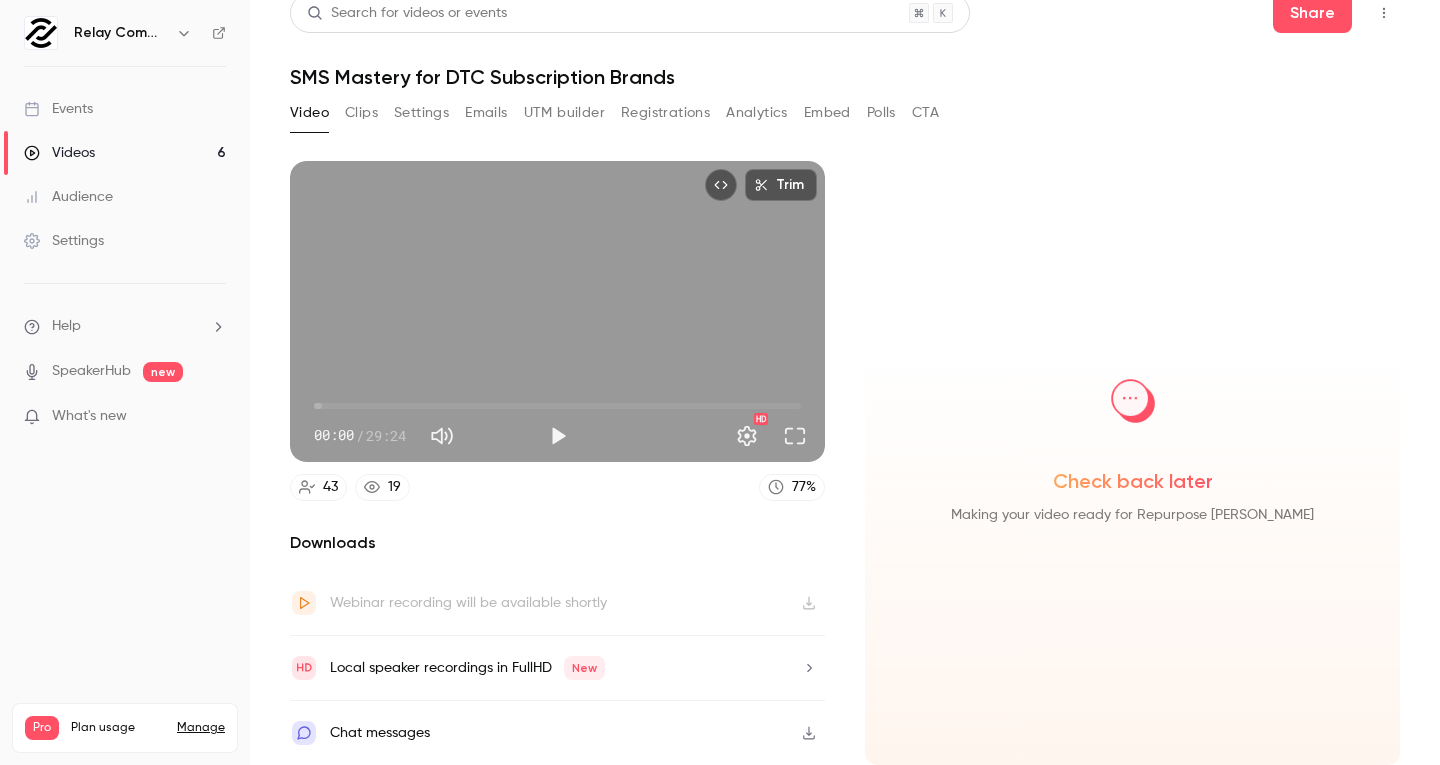 click on "Clips" at bounding box center [361, 113] 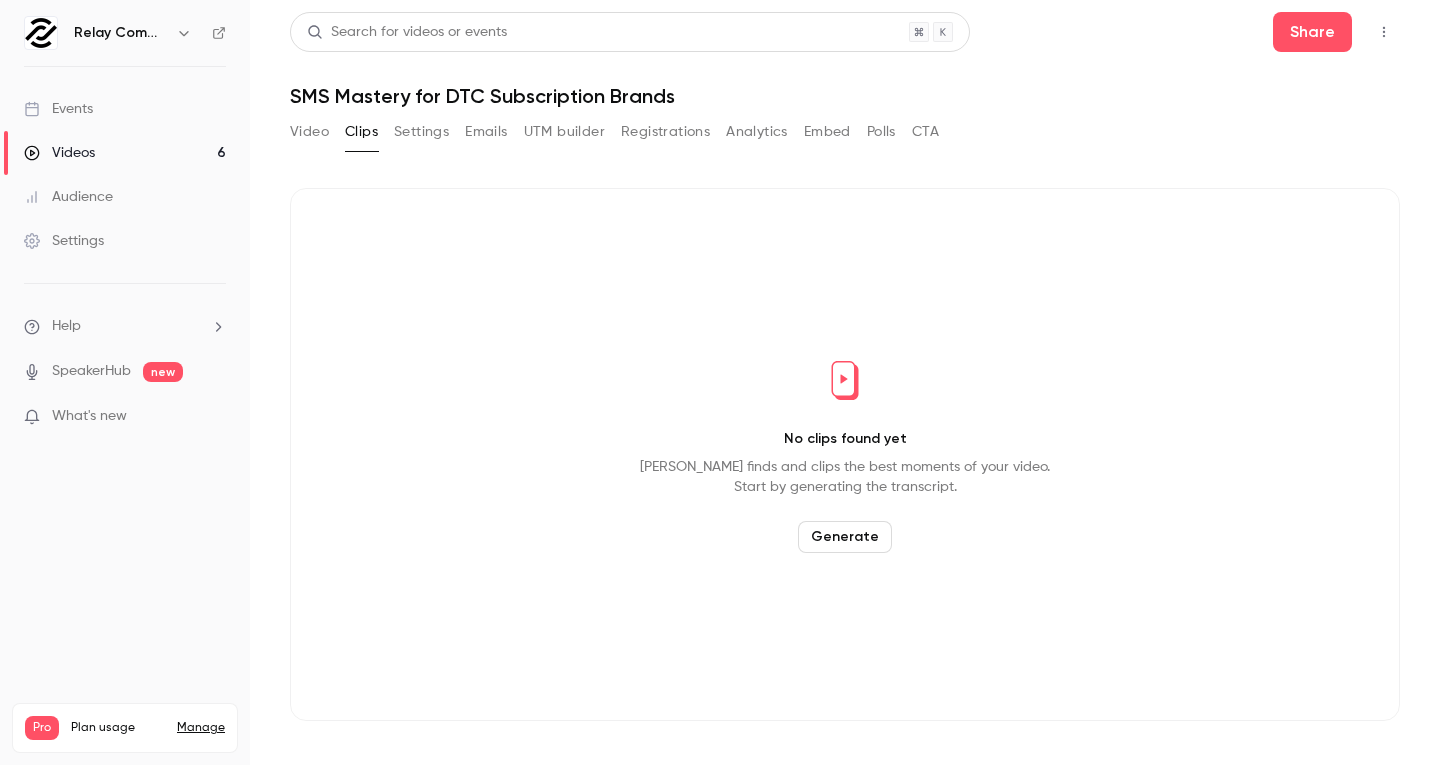scroll, scrollTop: 0, scrollLeft: 0, axis: both 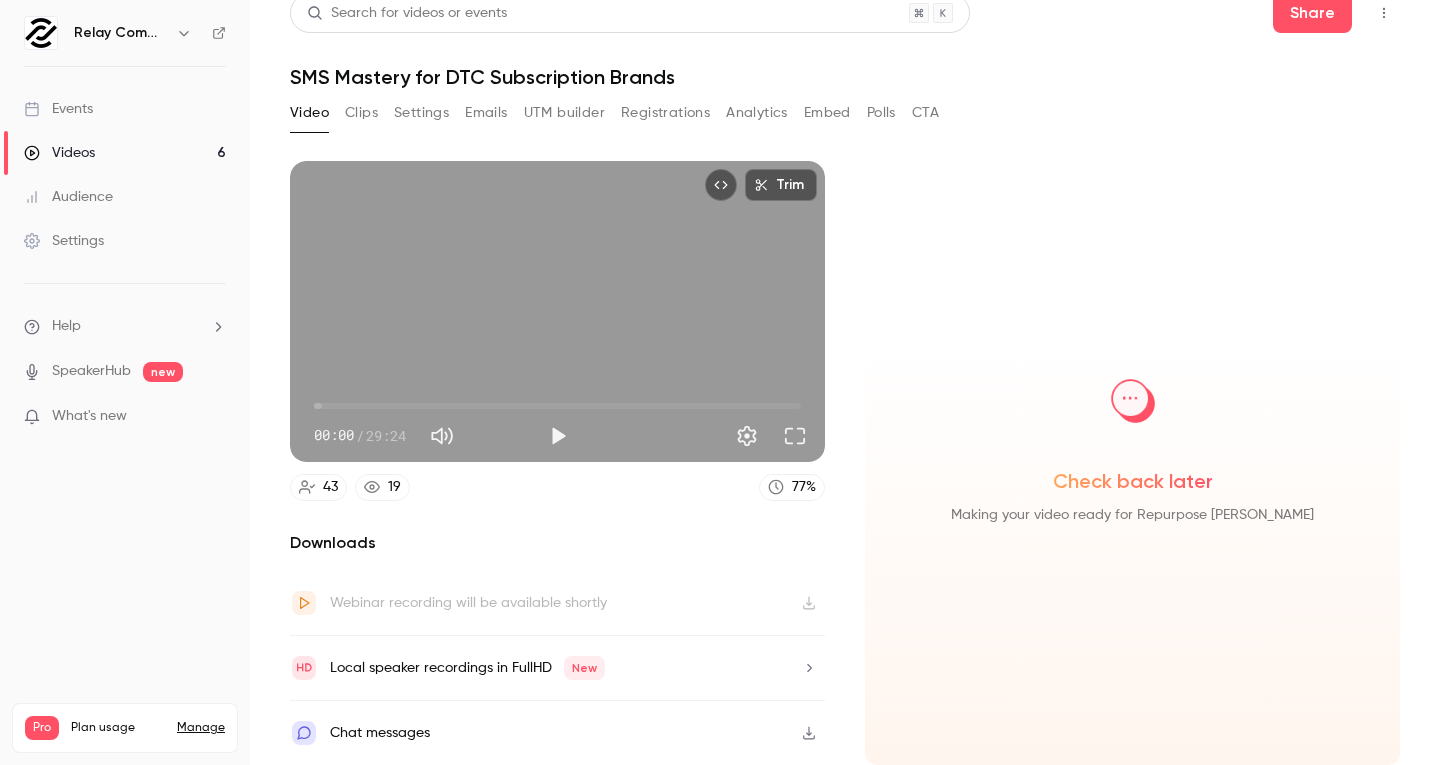 click on "Making your video ready for Repurpose Ai" at bounding box center [1132, 515] 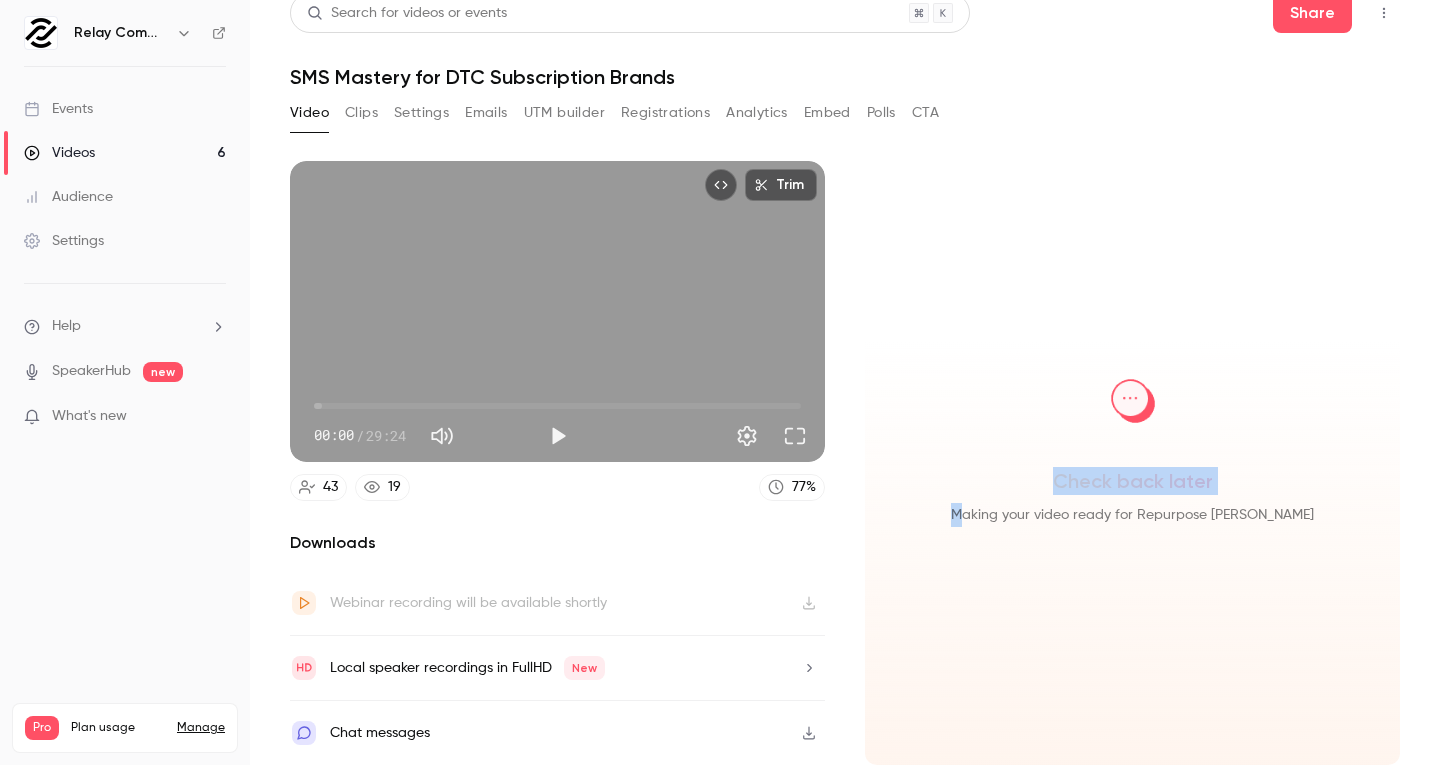 drag, startPoint x: 1007, startPoint y: 511, endPoint x: 1123, endPoint y: 329, distance: 215.824 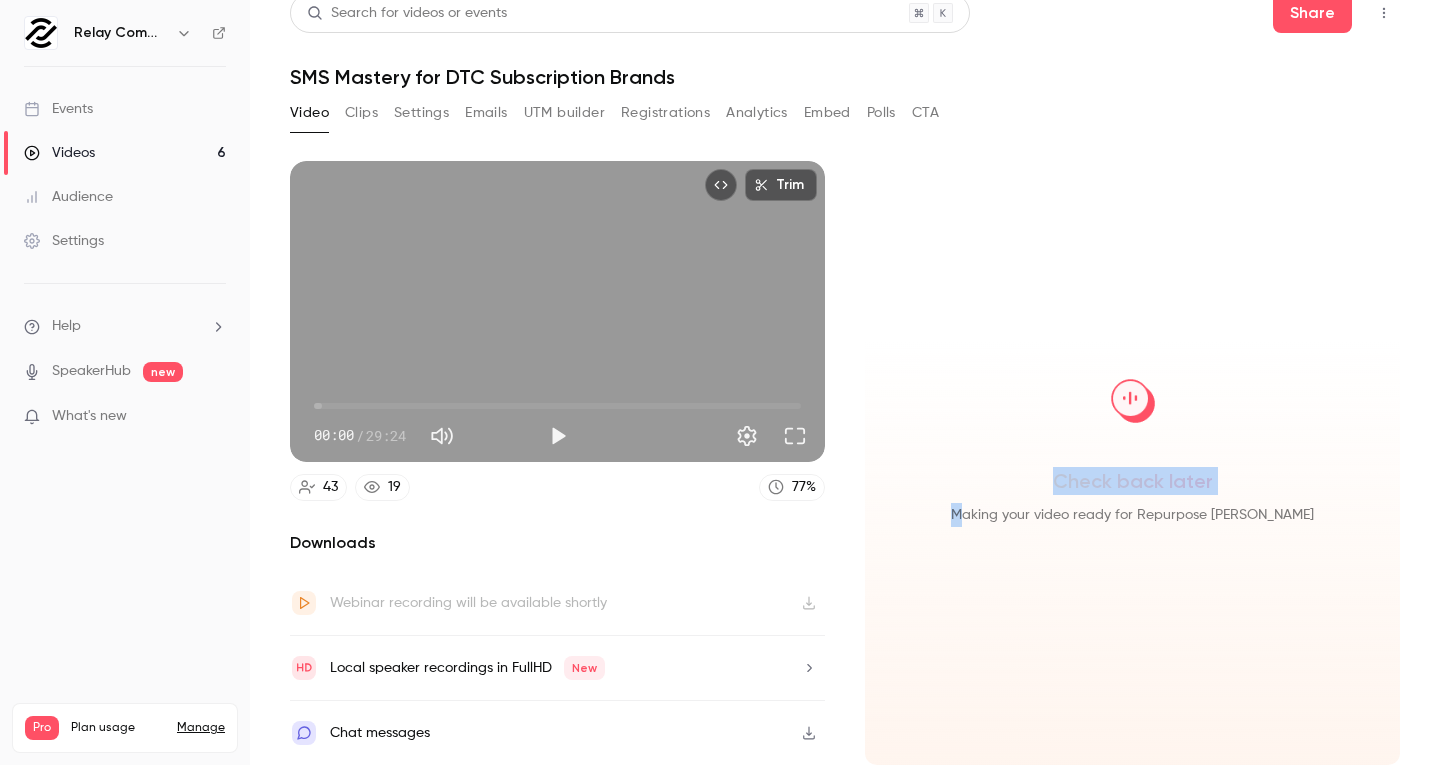 click on "Check back later Making your video ready for Repurpose Ai" at bounding box center [1132, 463] 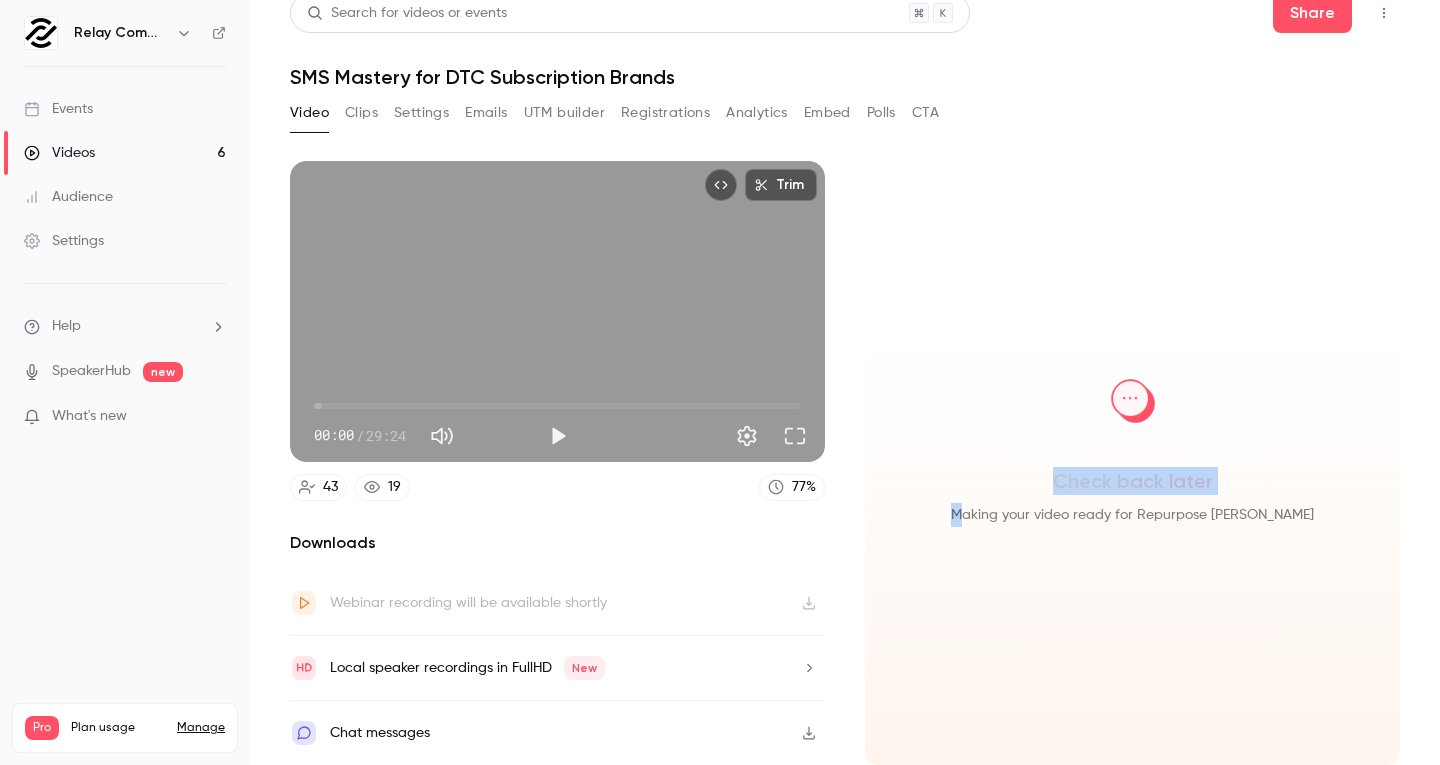 click on "Check back later Making your video ready for Repurpose Ai" at bounding box center [1132, 463] 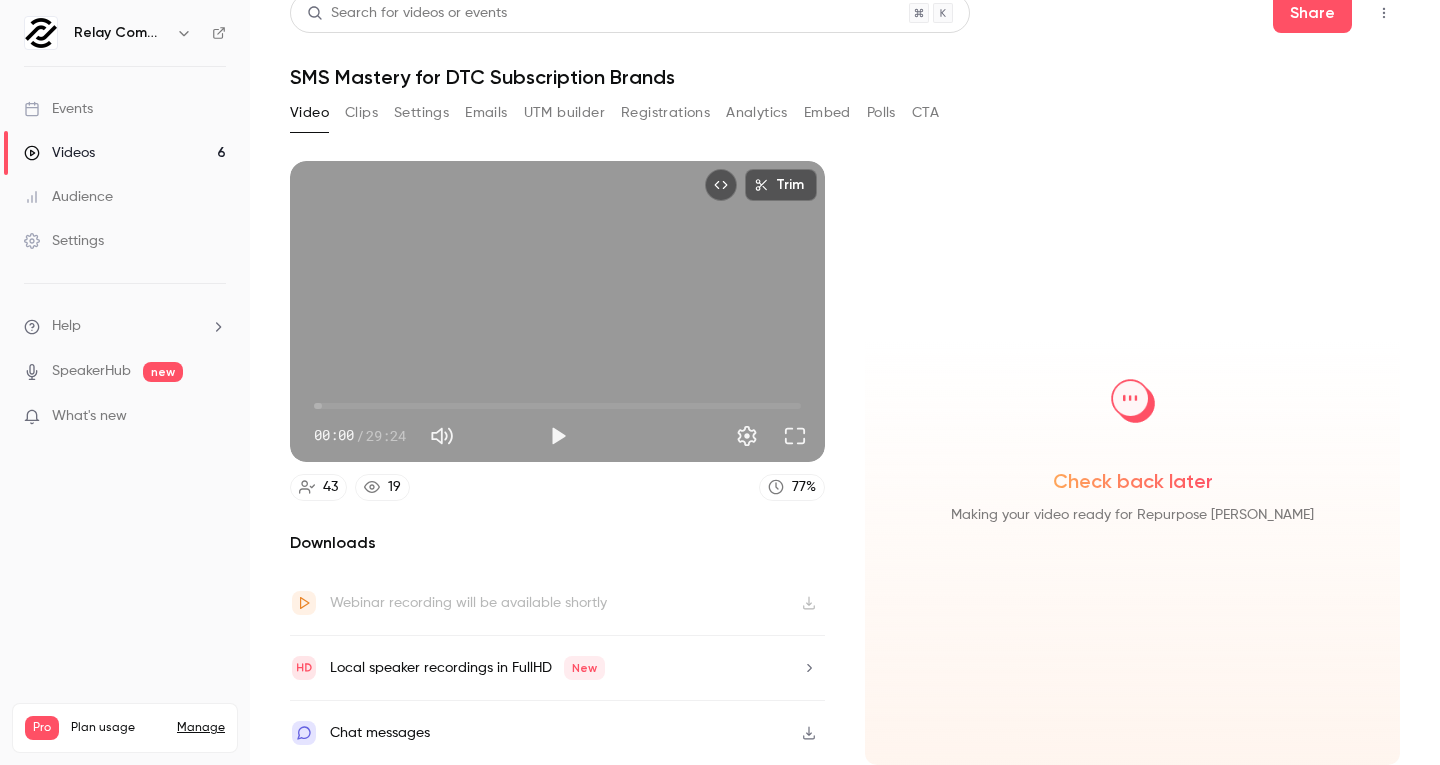 click on "Help" at bounding box center (66, 326) 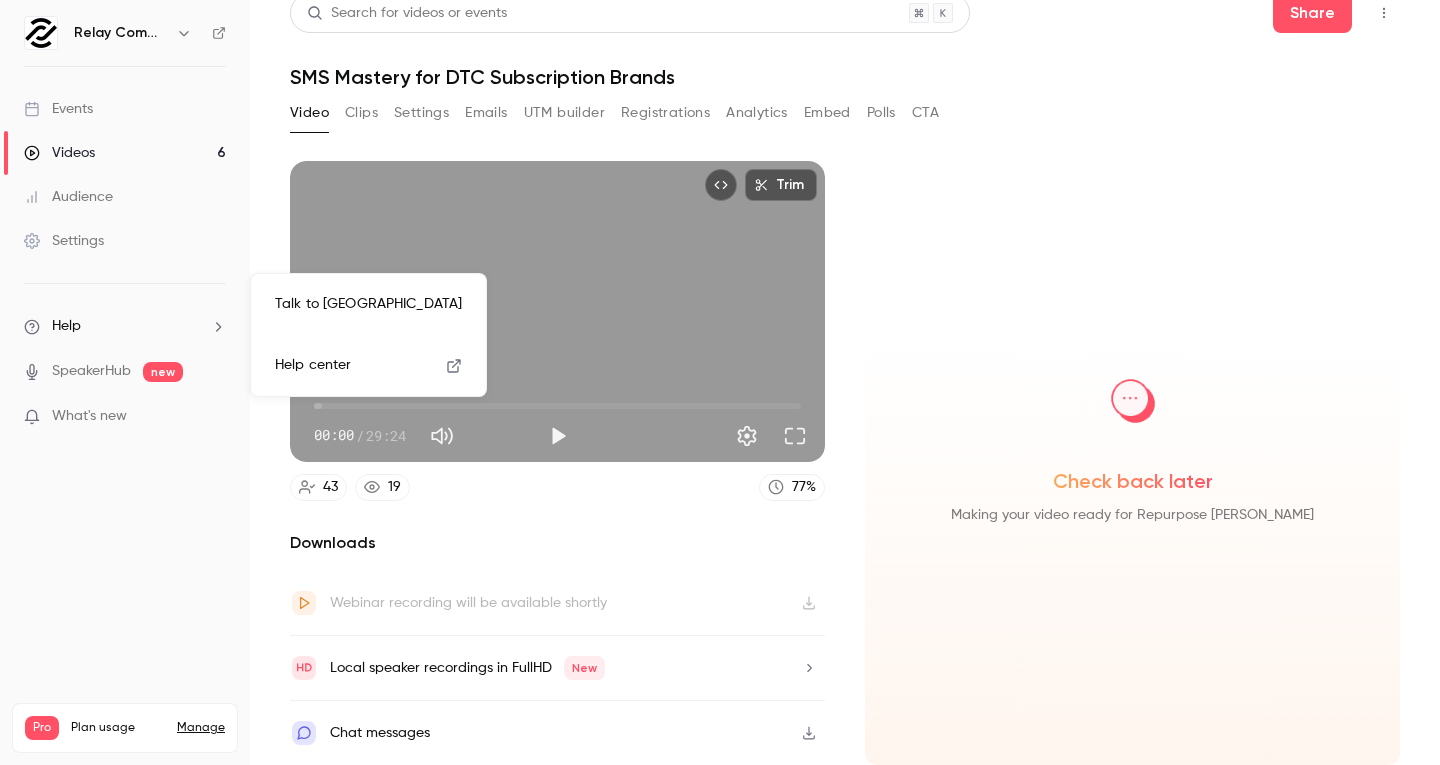 click on "Talk to us" at bounding box center [368, 304] 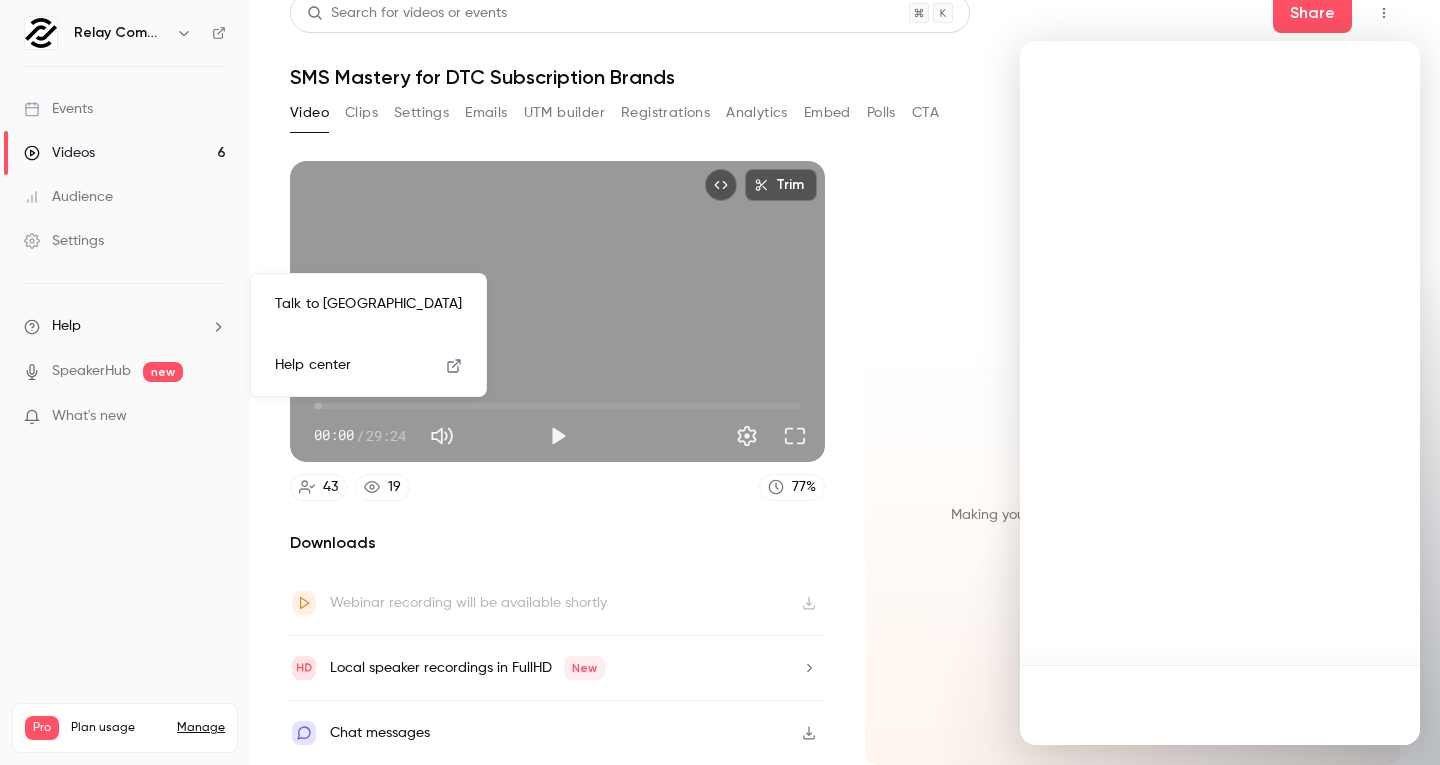 scroll, scrollTop: 0, scrollLeft: 0, axis: both 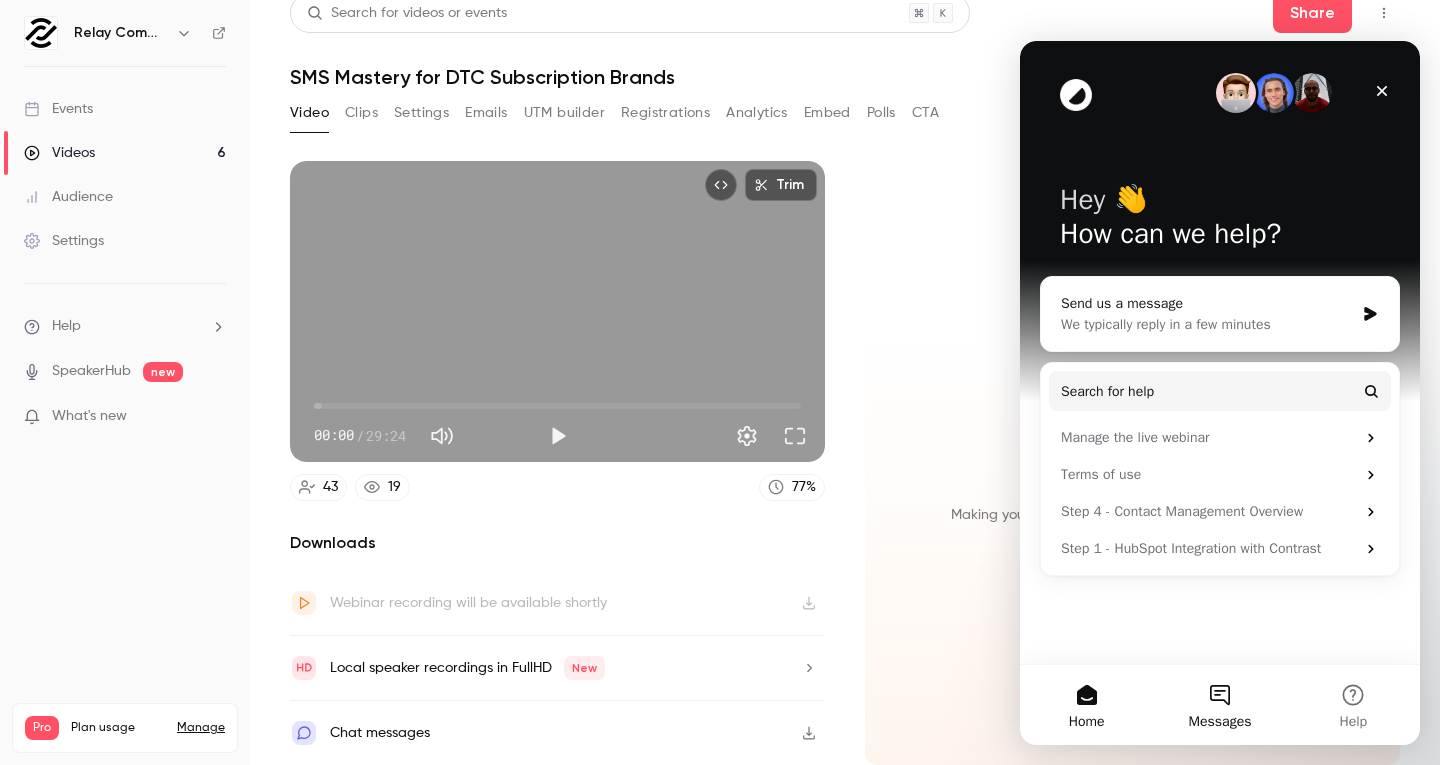 click on "Messages" at bounding box center (1220, 722) 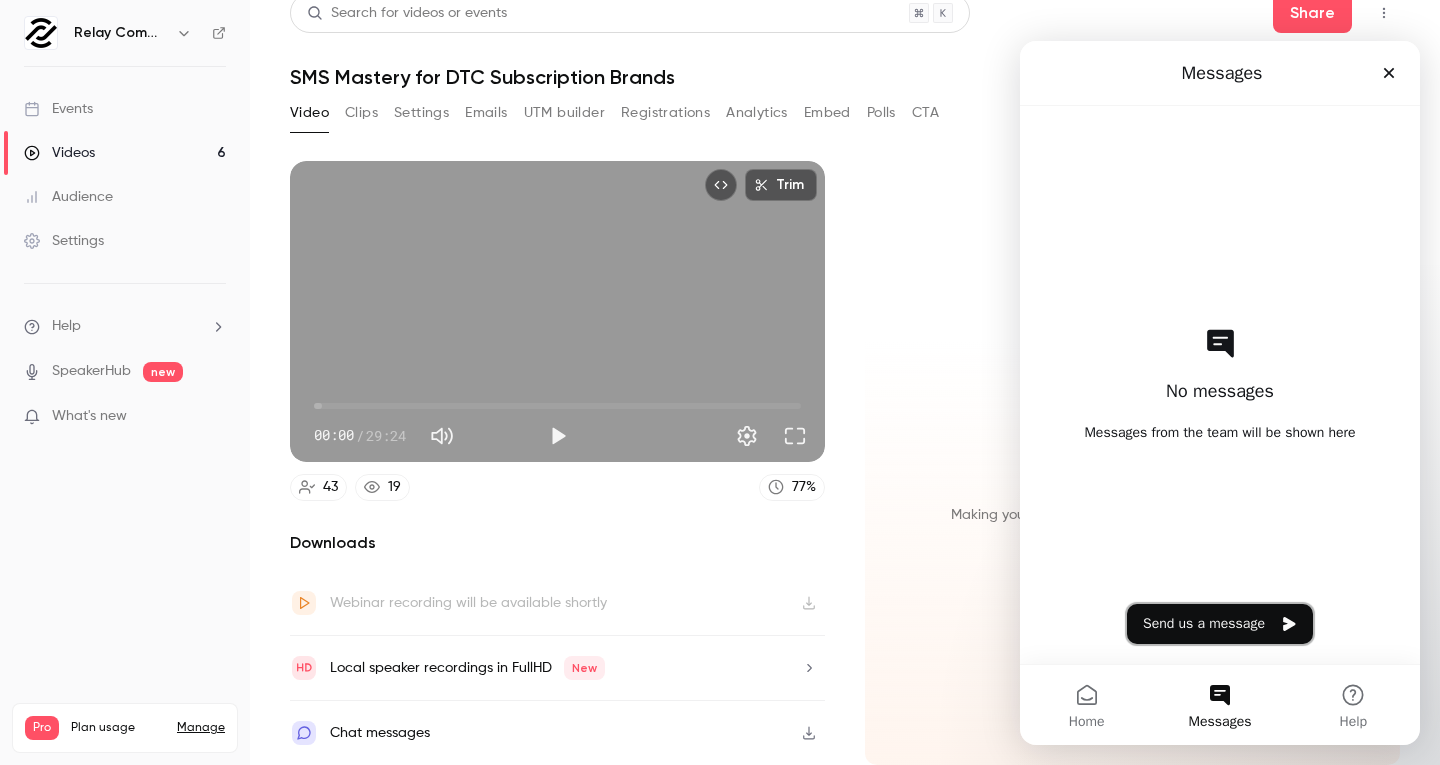 click on "Send us a message" at bounding box center [1220, 624] 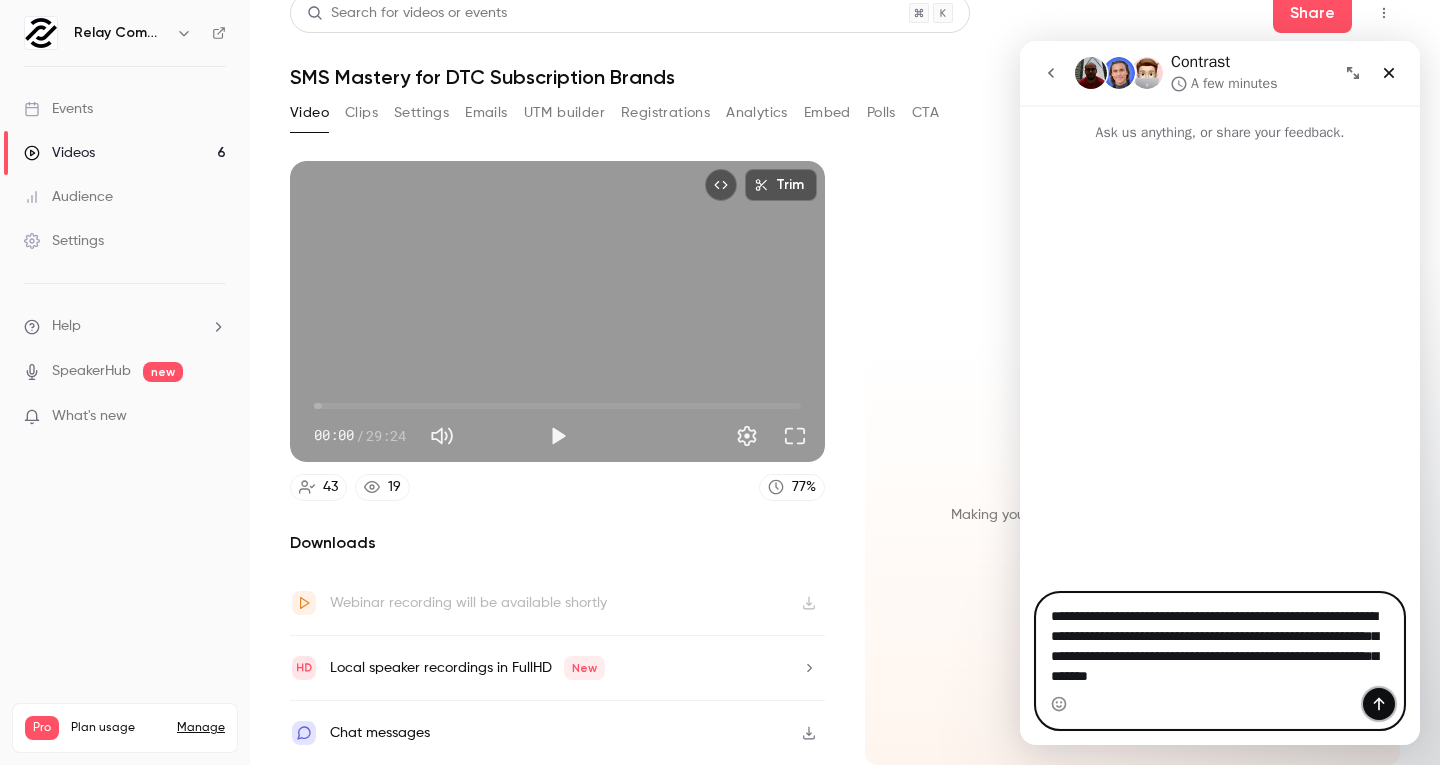 click 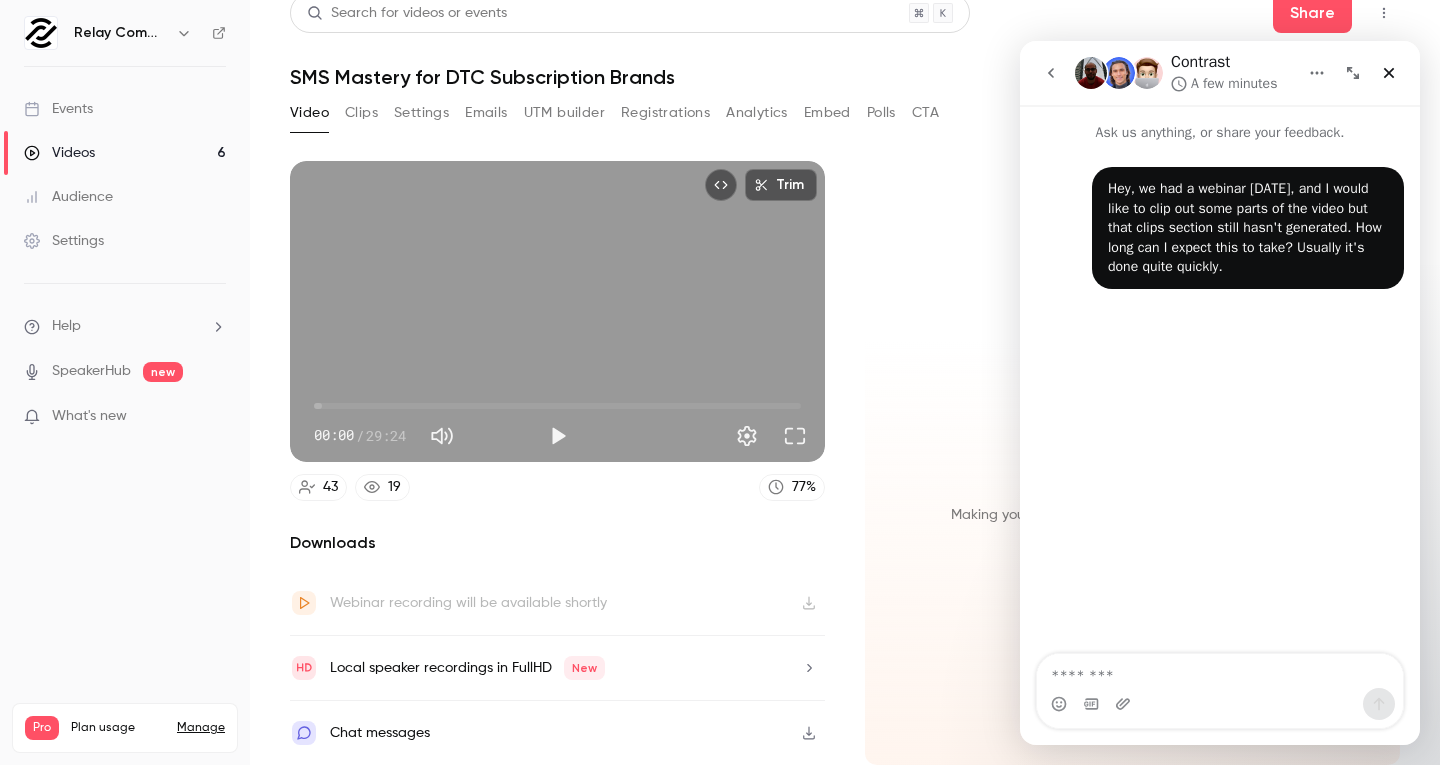 click on "Check back later Making your video ready for Repurpose Ai" at bounding box center (1132, 463) 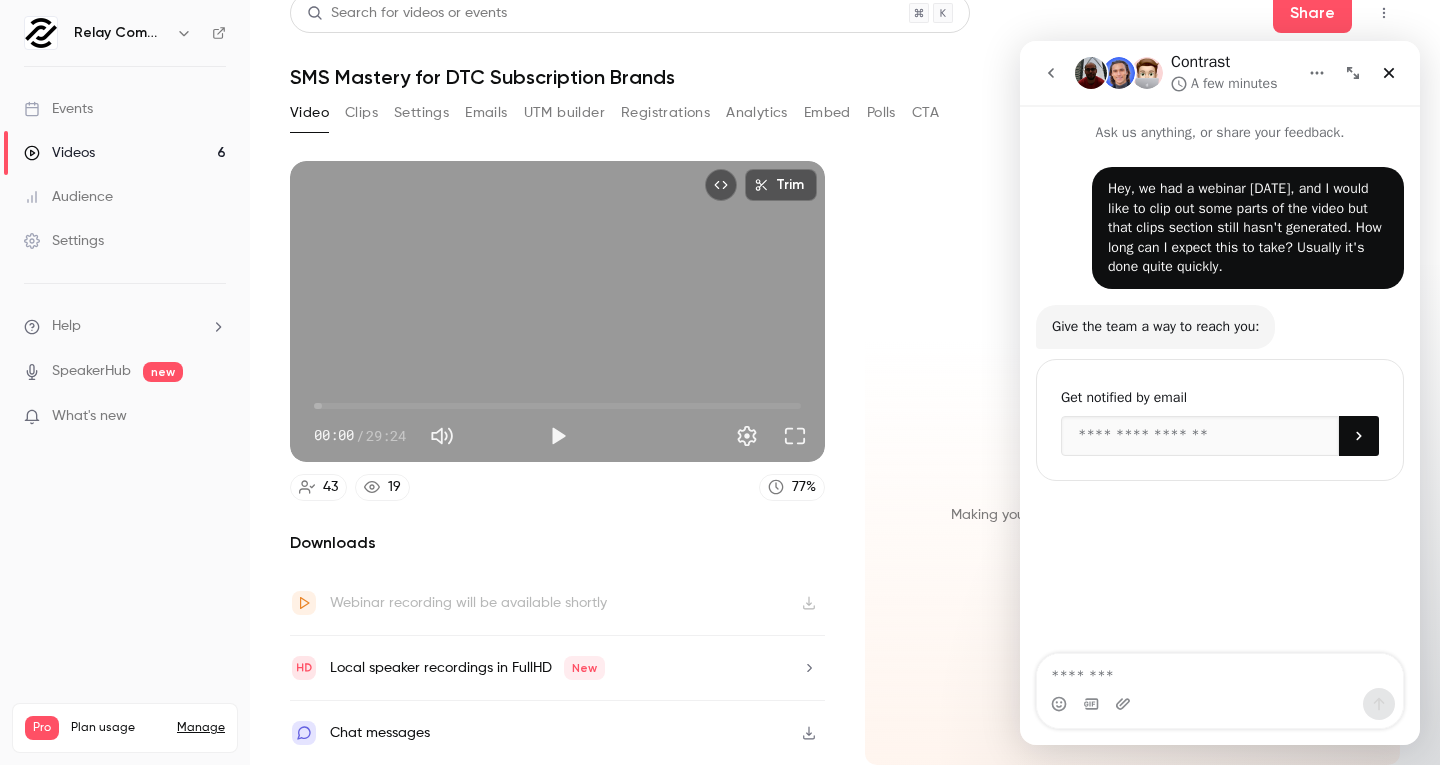 click on "Search for videos or events Share" at bounding box center [845, 13] 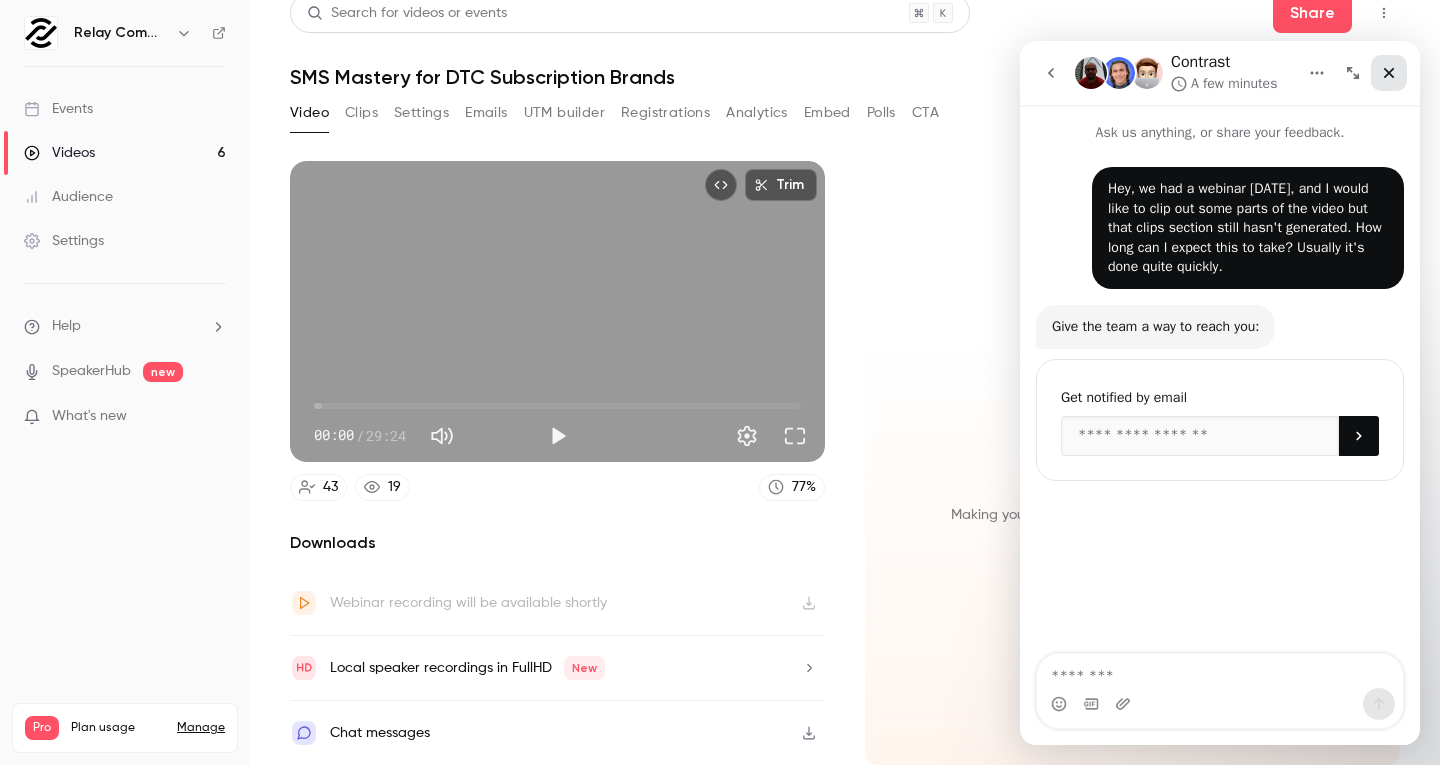 click 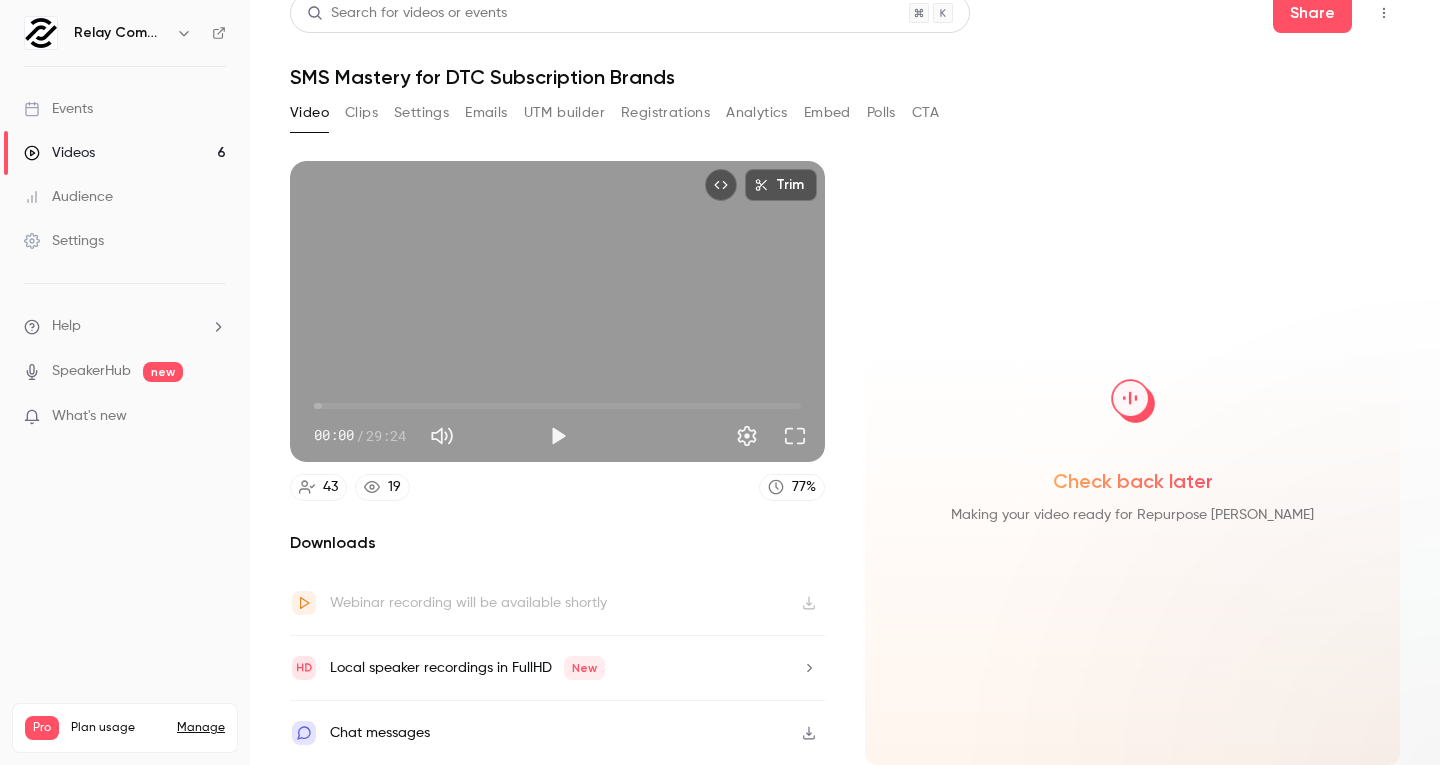scroll, scrollTop: 0, scrollLeft: 0, axis: both 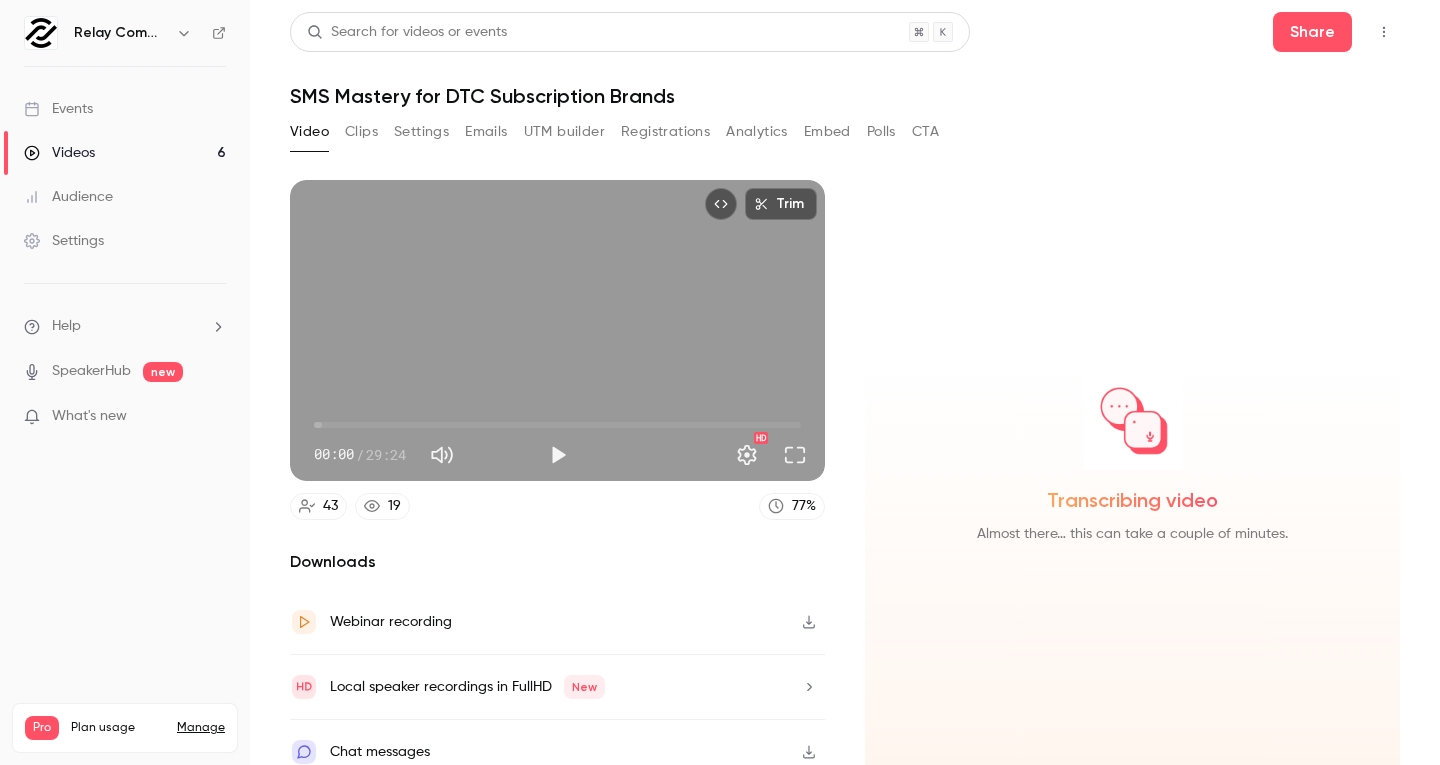 click on "Clips" at bounding box center (361, 132) 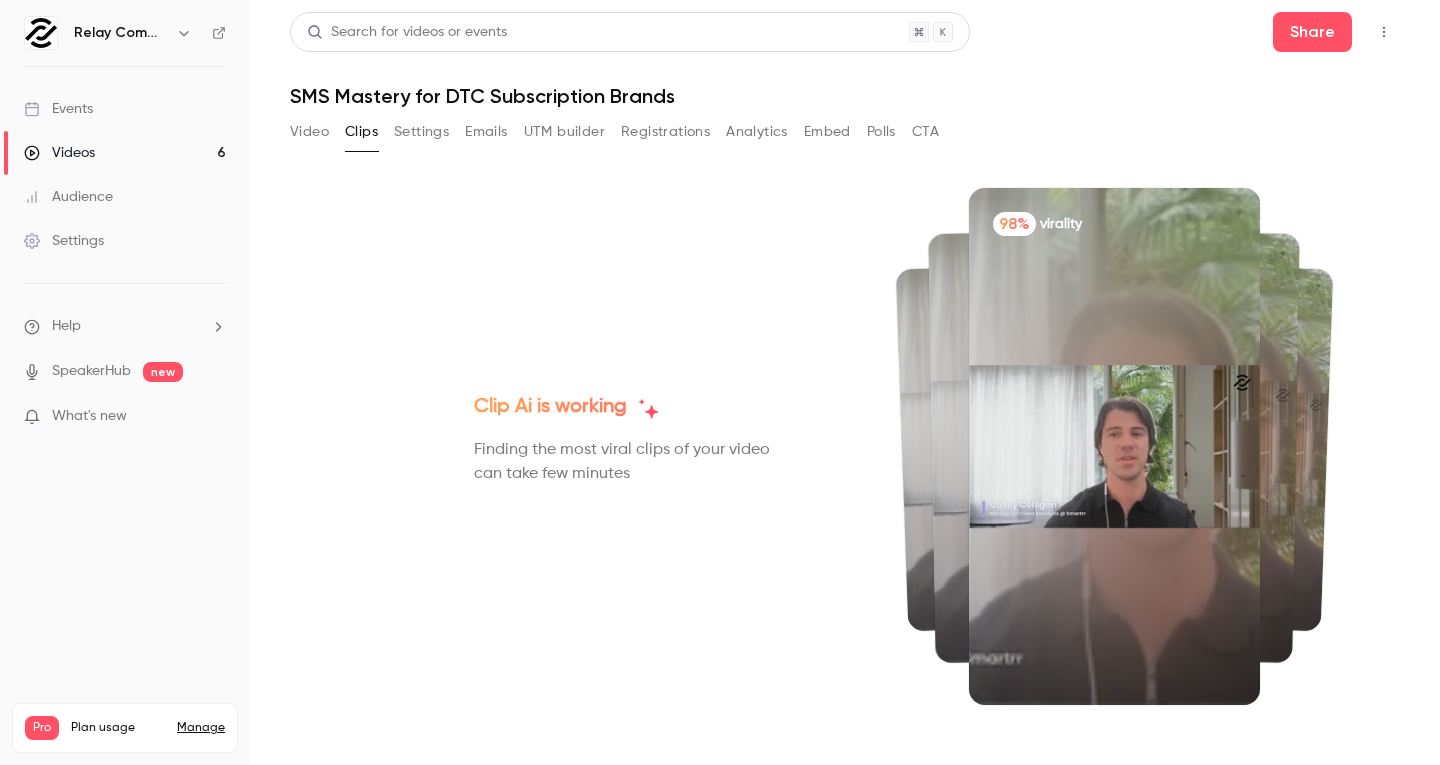 scroll, scrollTop: 0, scrollLeft: 0, axis: both 